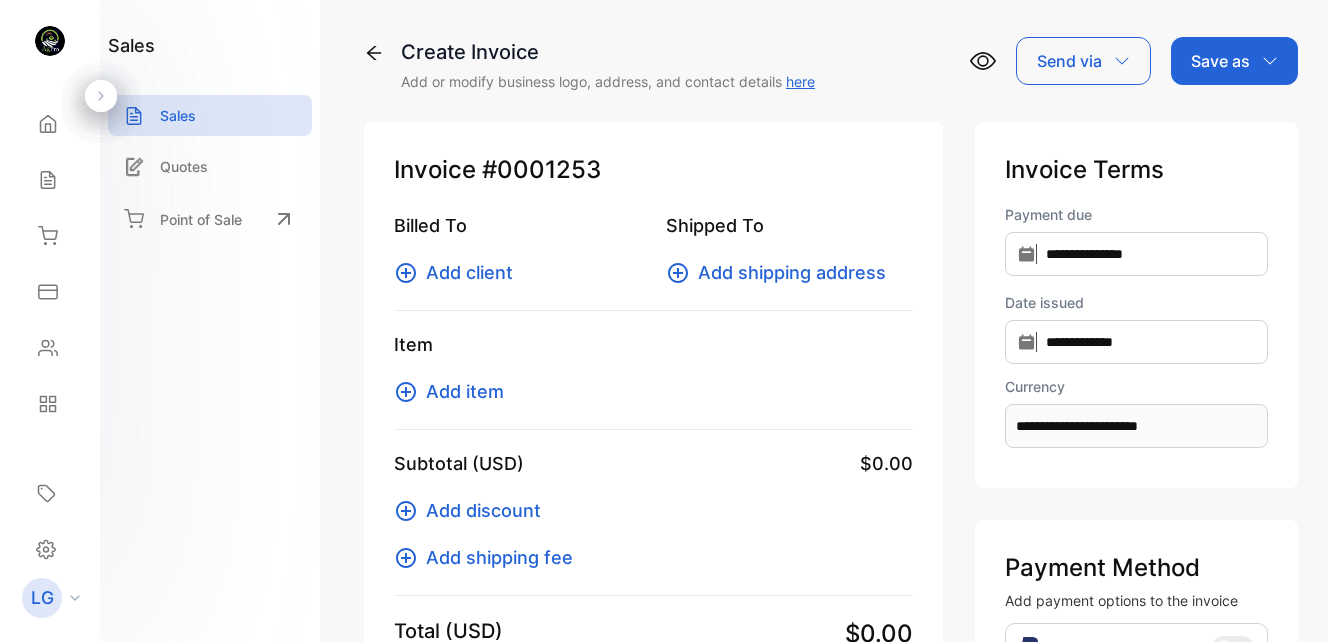 scroll, scrollTop: 0, scrollLeft: 0, axis: both 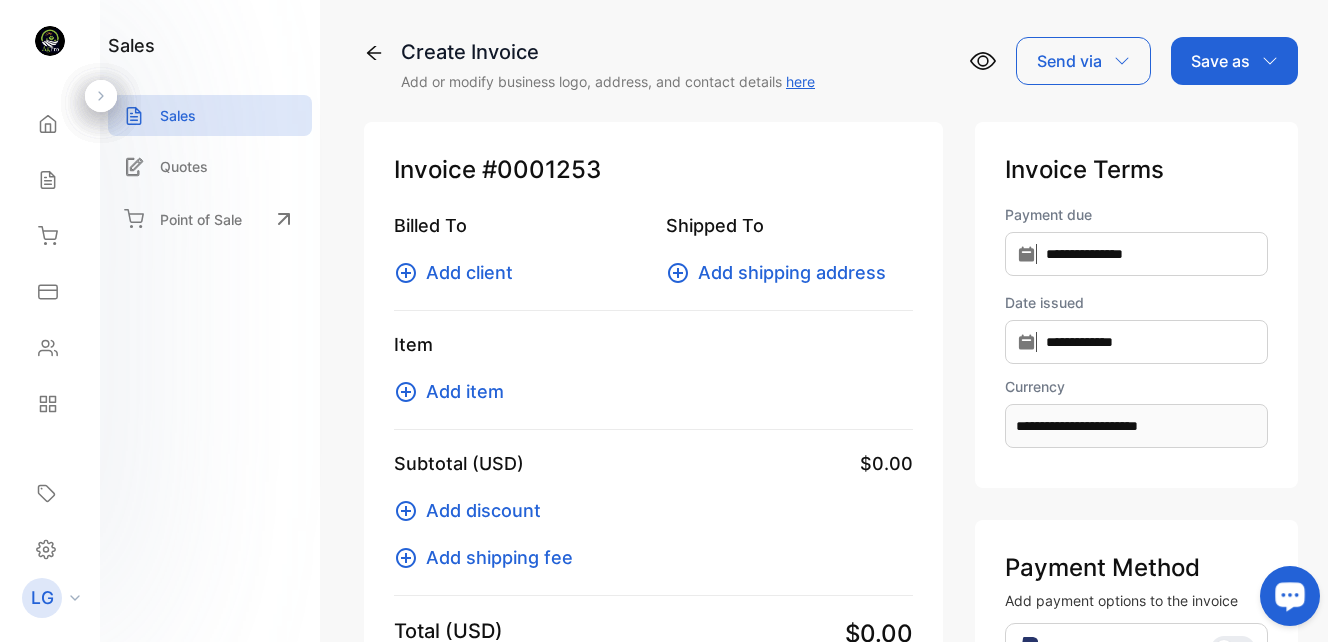 click on "Add client" at bounding box center (469, 272) 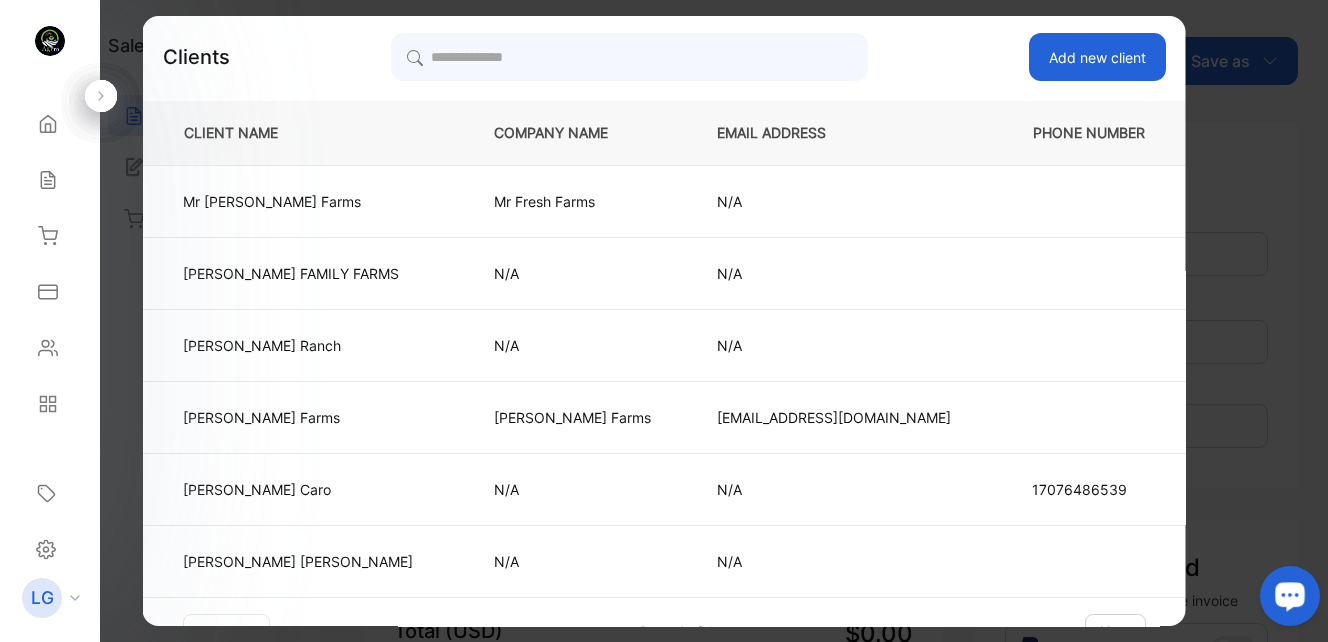 click on "Add new client" at bounding box center (1097, 57) 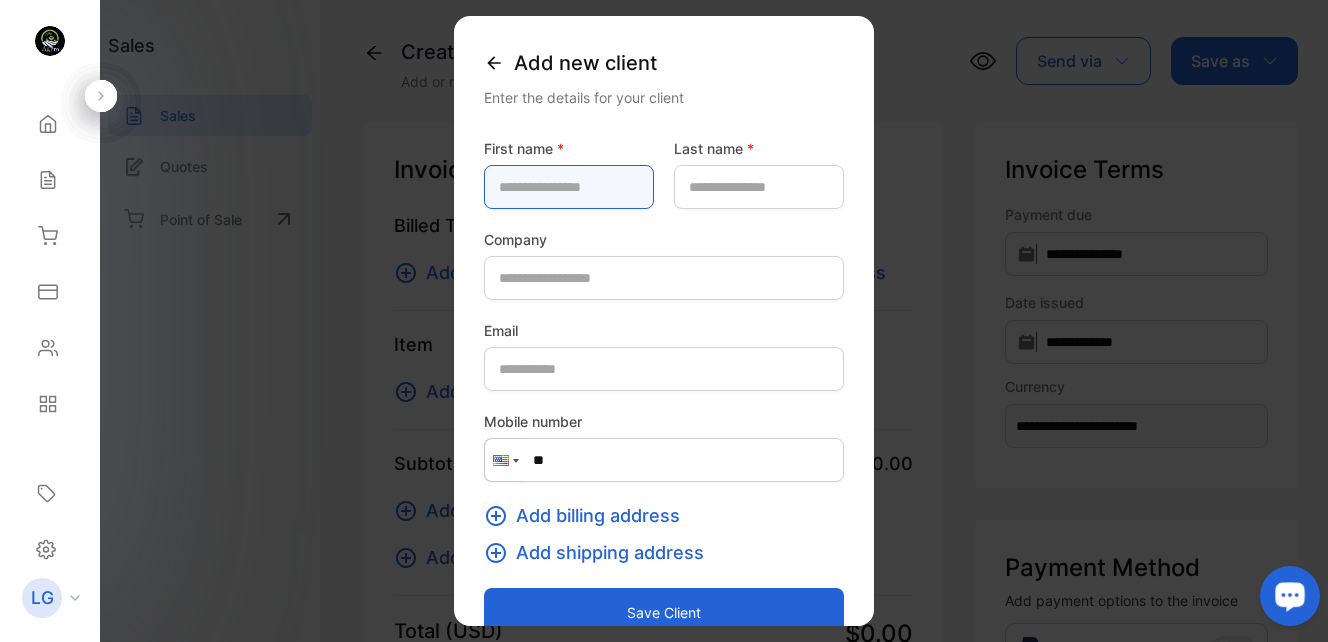 click at bounding box center [569, 187] 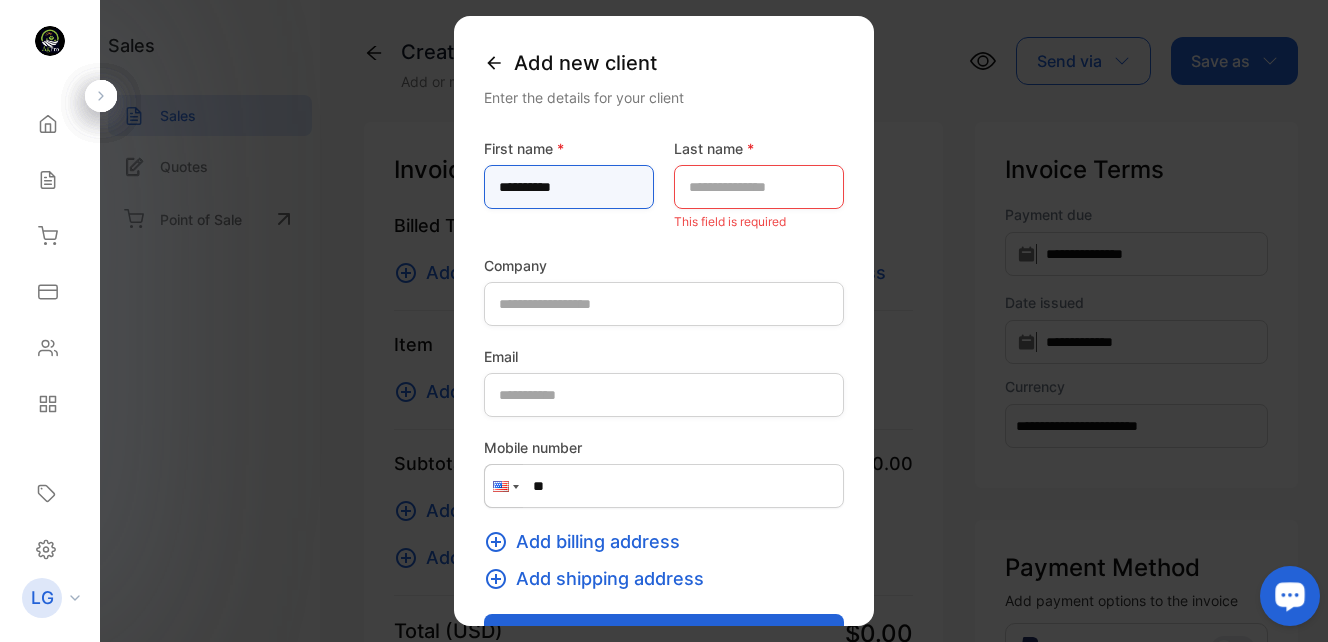 type on "**********" 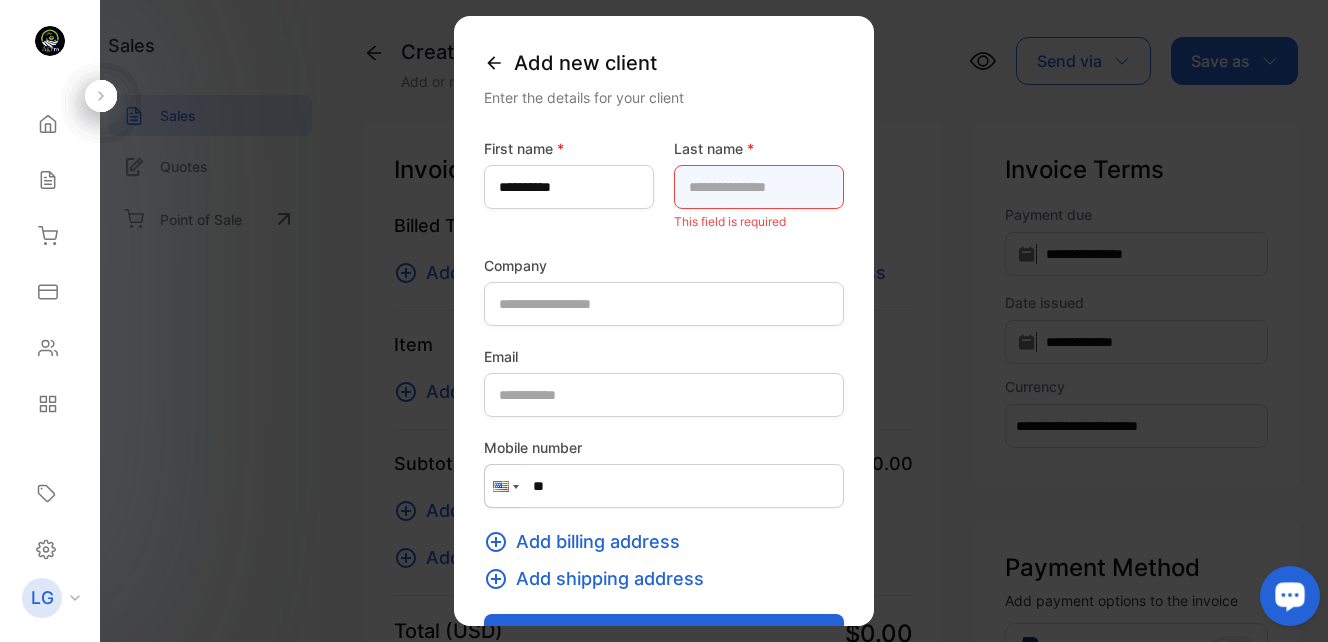 click at bounding box center [759, 187] 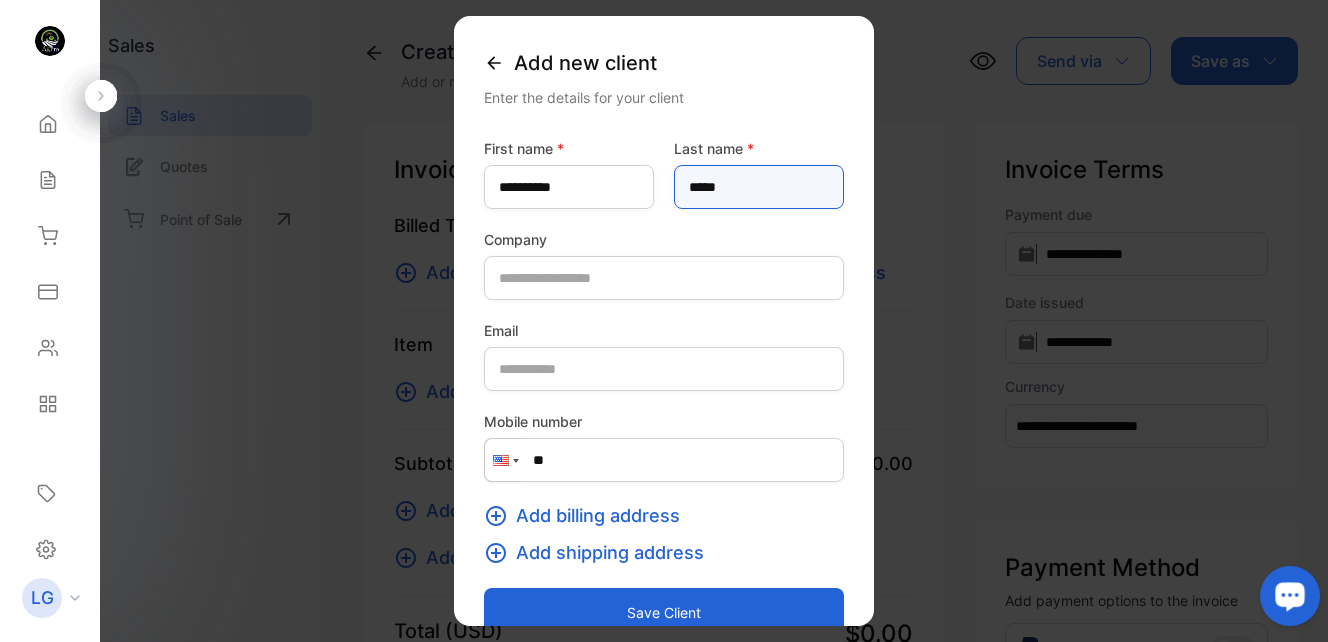 type on "*****" 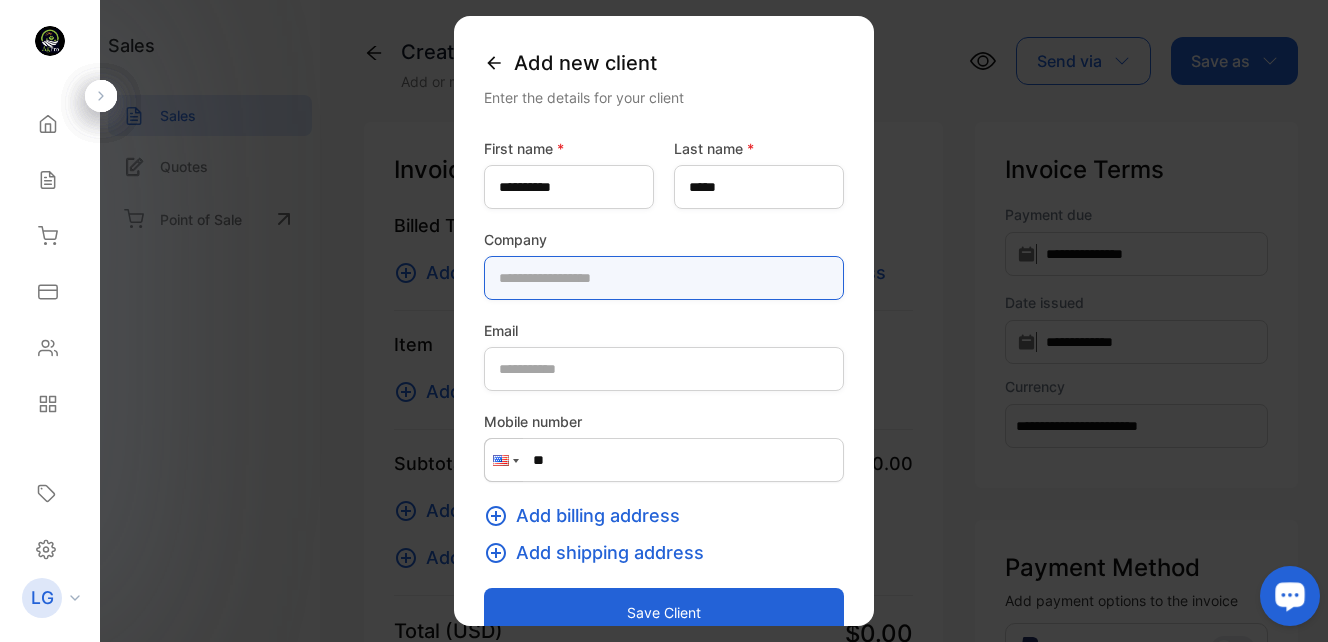 click at bounding box center (664, 278) 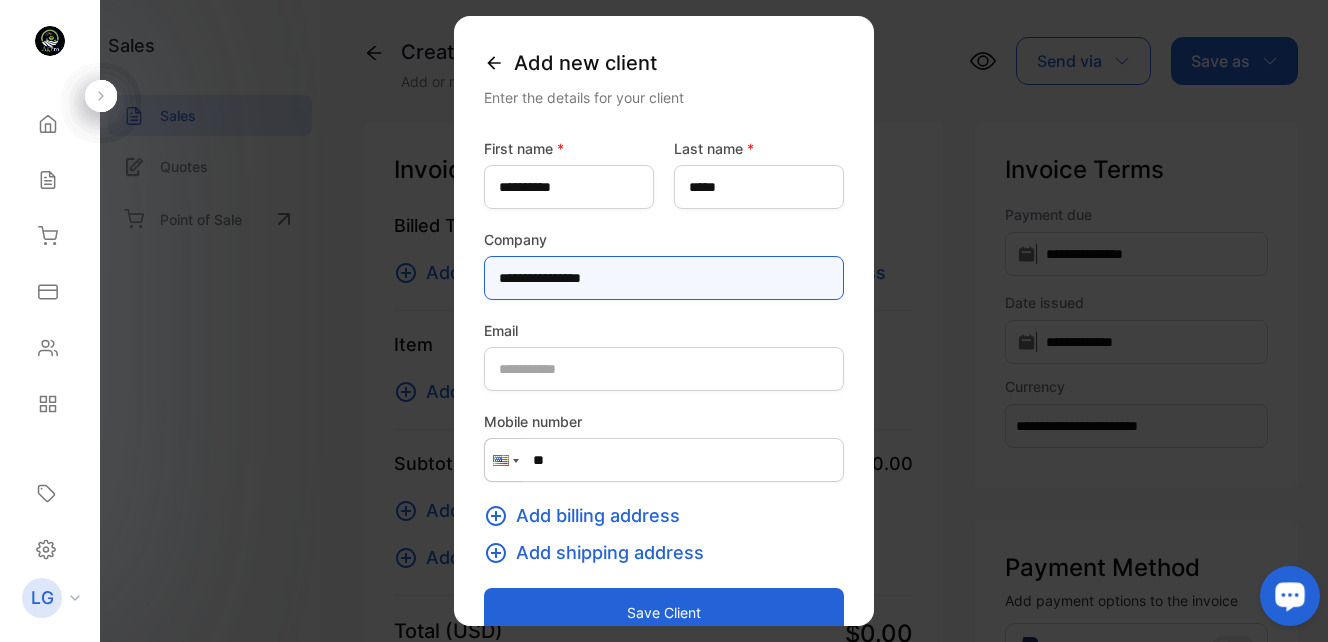 type on "**********" 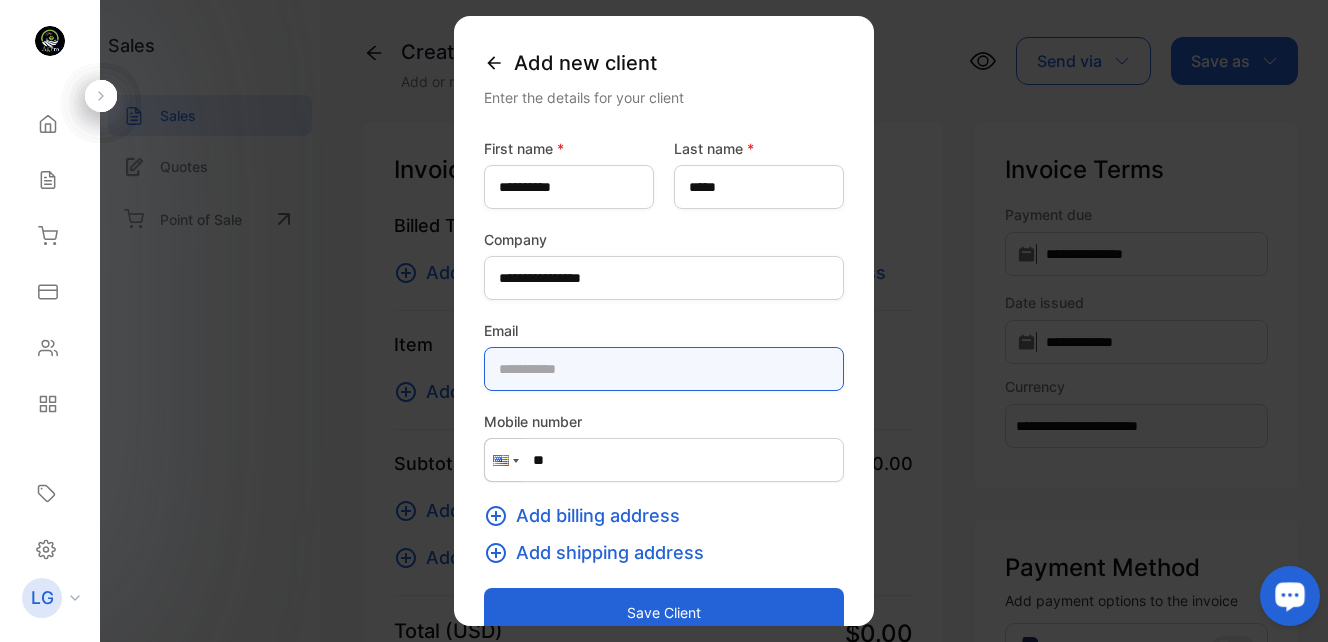 click at bounding box center [664, 369] 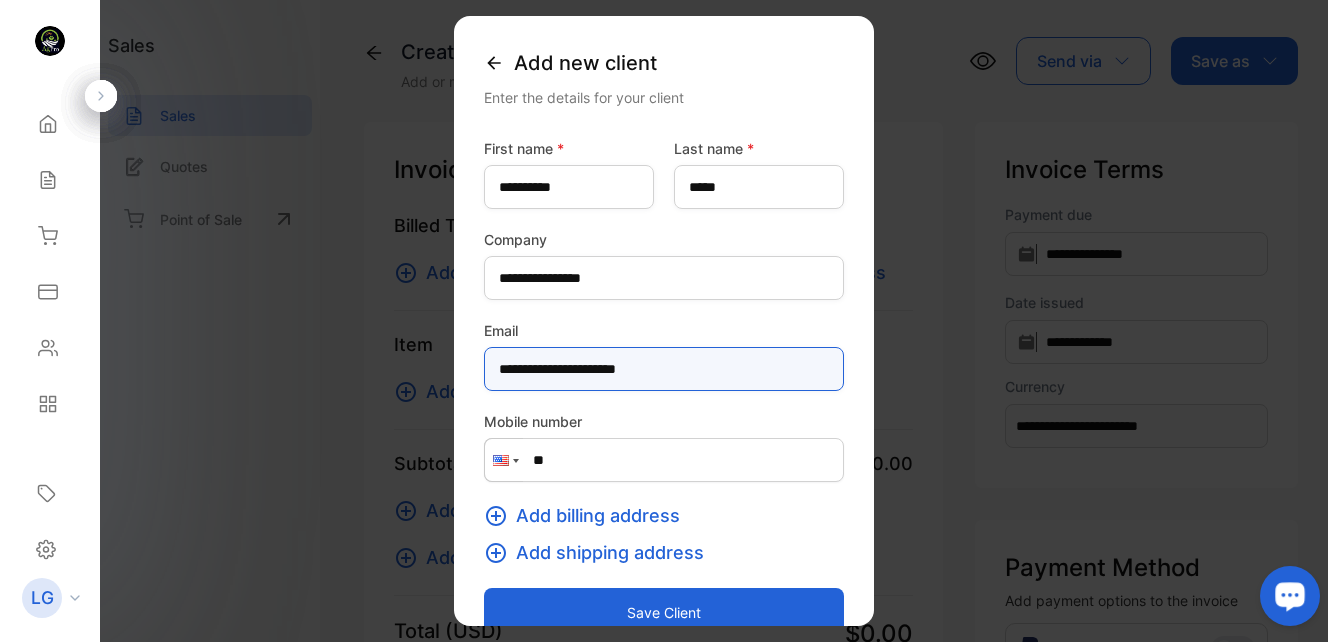type on "**********" 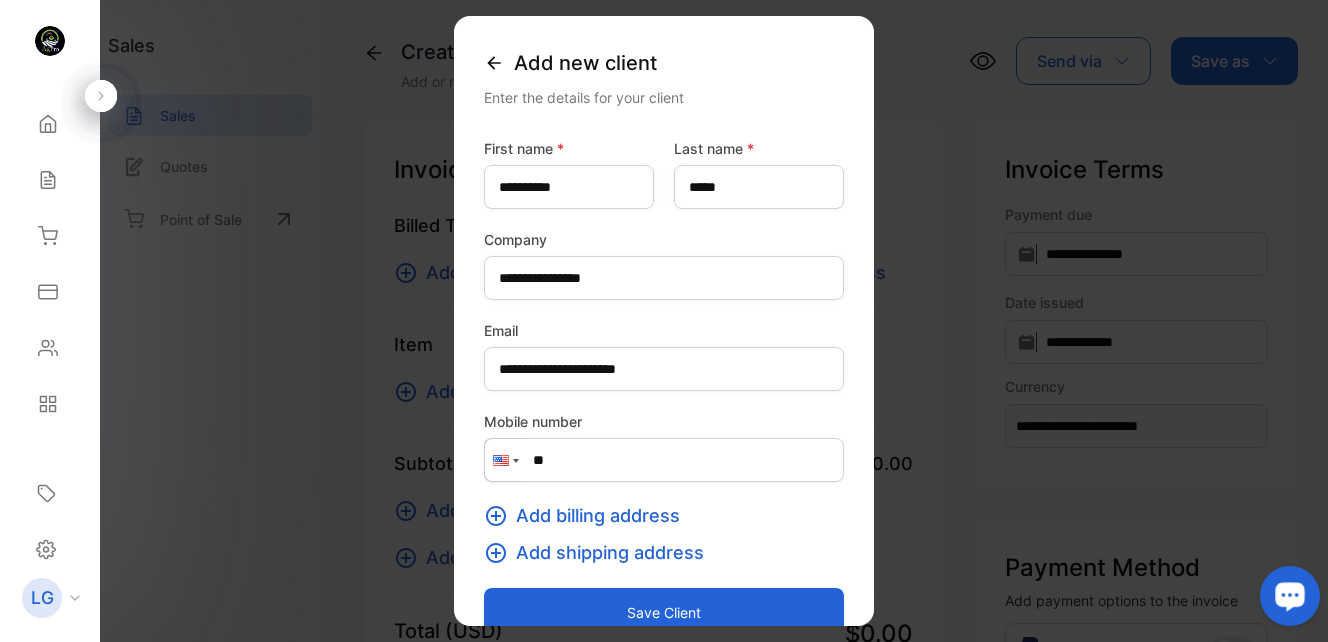 click on "**" at bounding box center (664, 460) 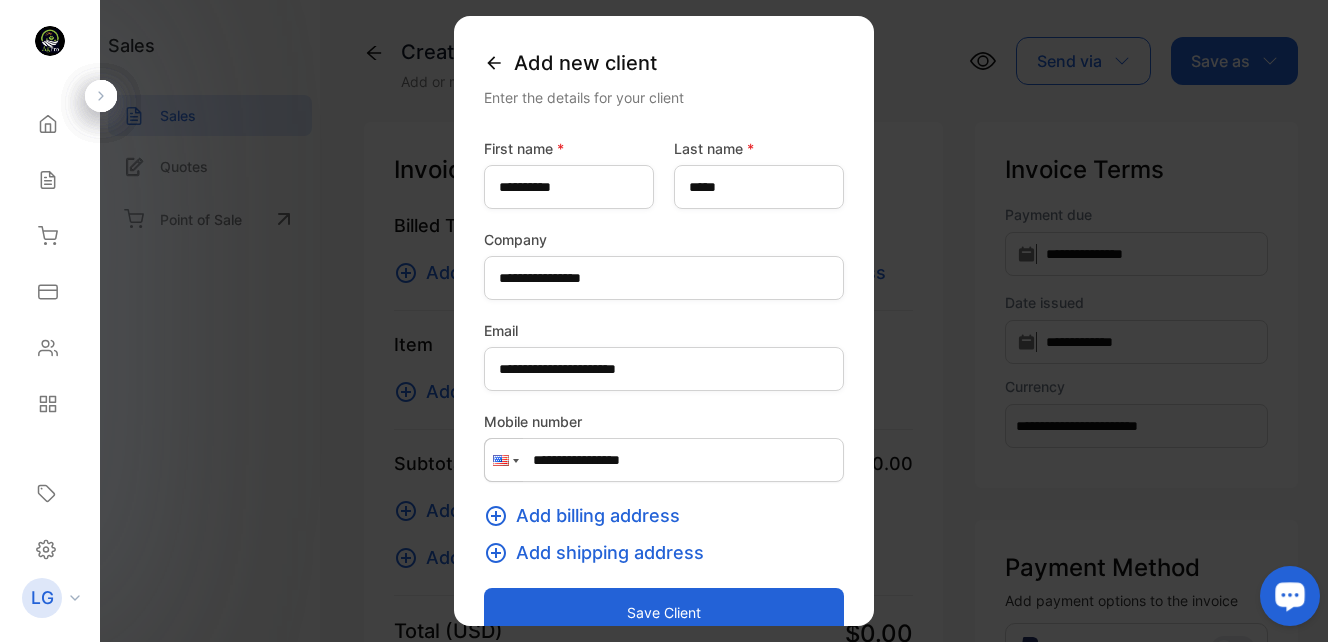 scroll, scrollTop: 34, scrollLeft: 0, axis: vertical 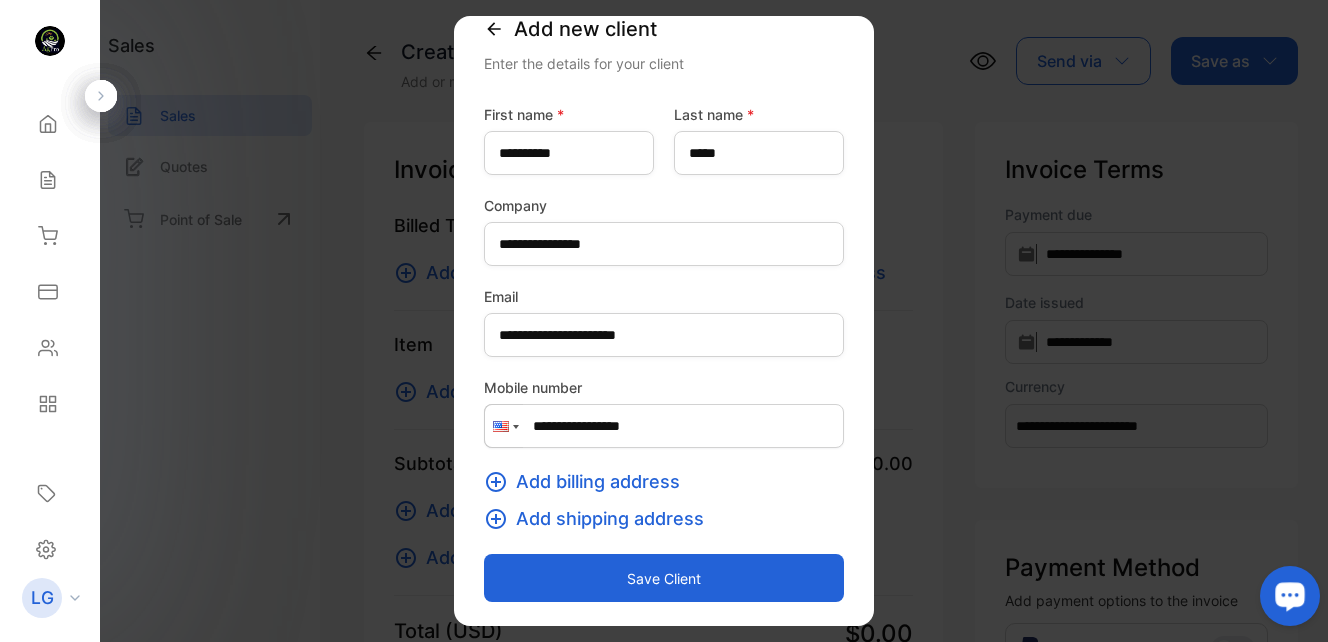 type on "**********" 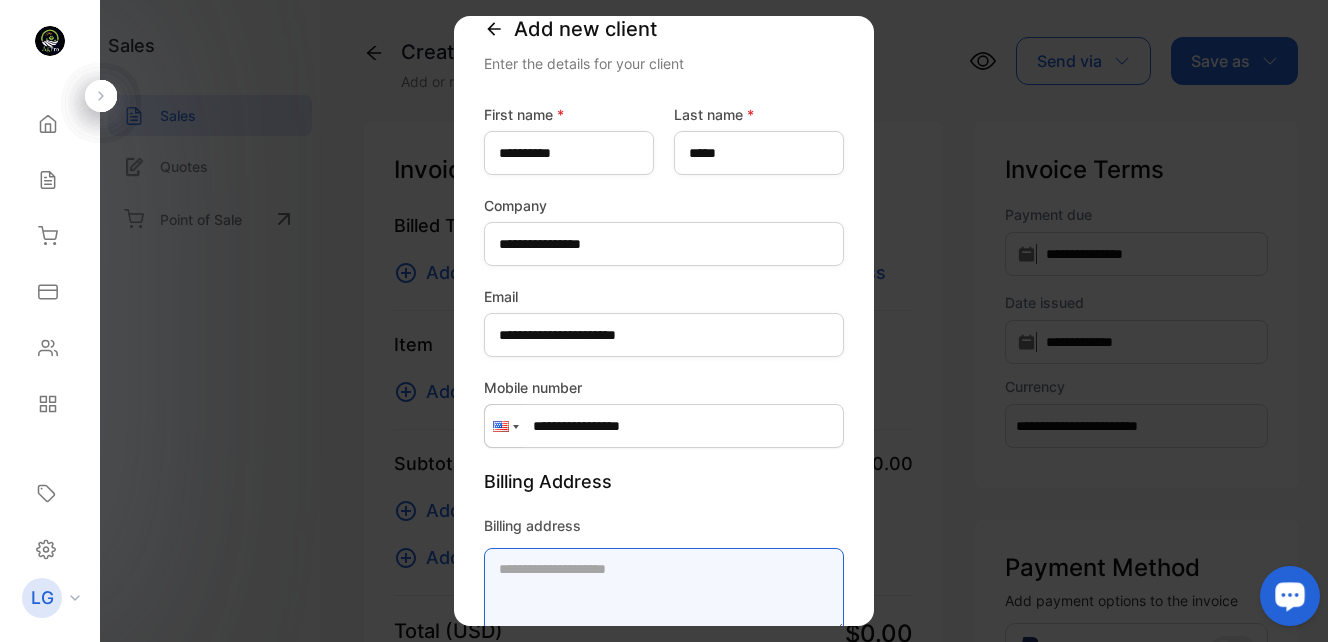 click on "Billing address" at bounding box center [664, 590] 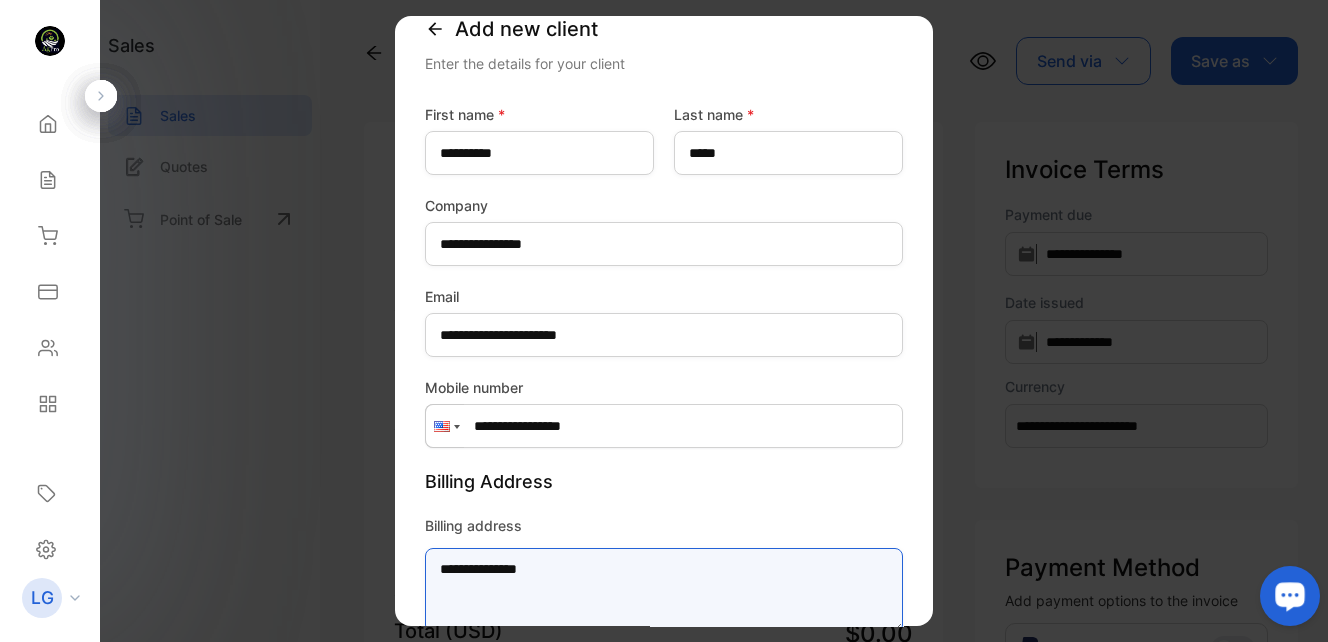 click on "**********" at bounding box center [664, 590] 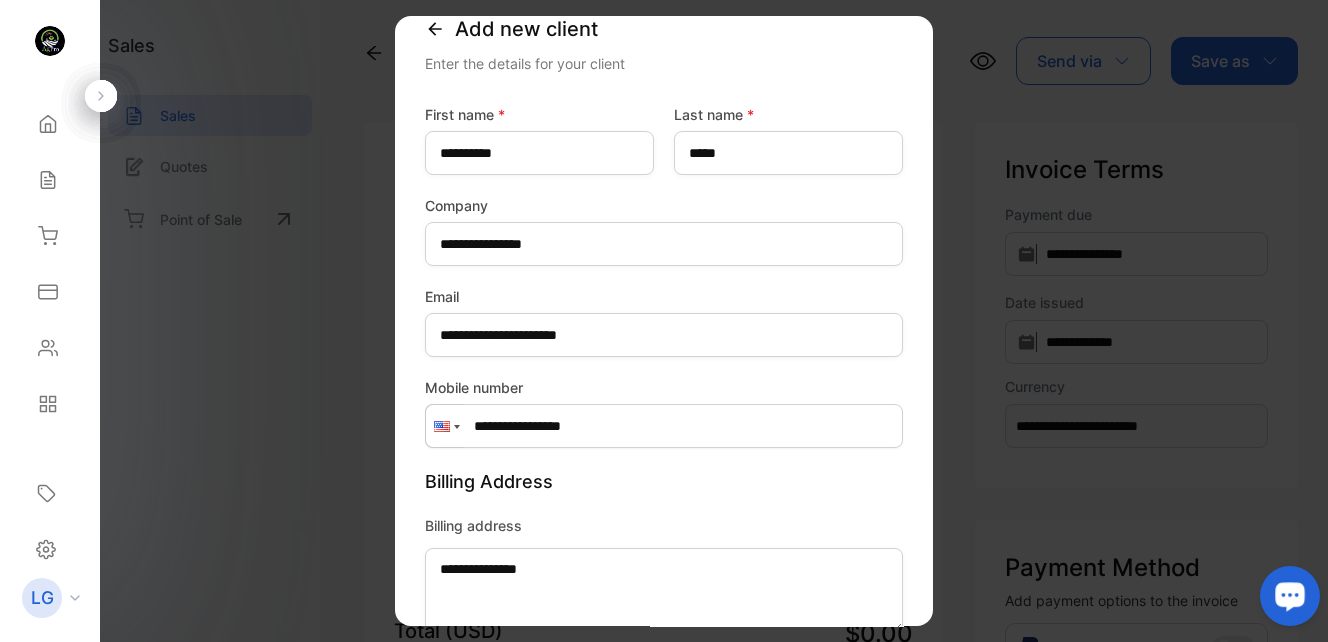 drag, startPoint x: 928, startPoint y: 333, endPoint x: 931, endPoint y: 366, distance: 33.13608 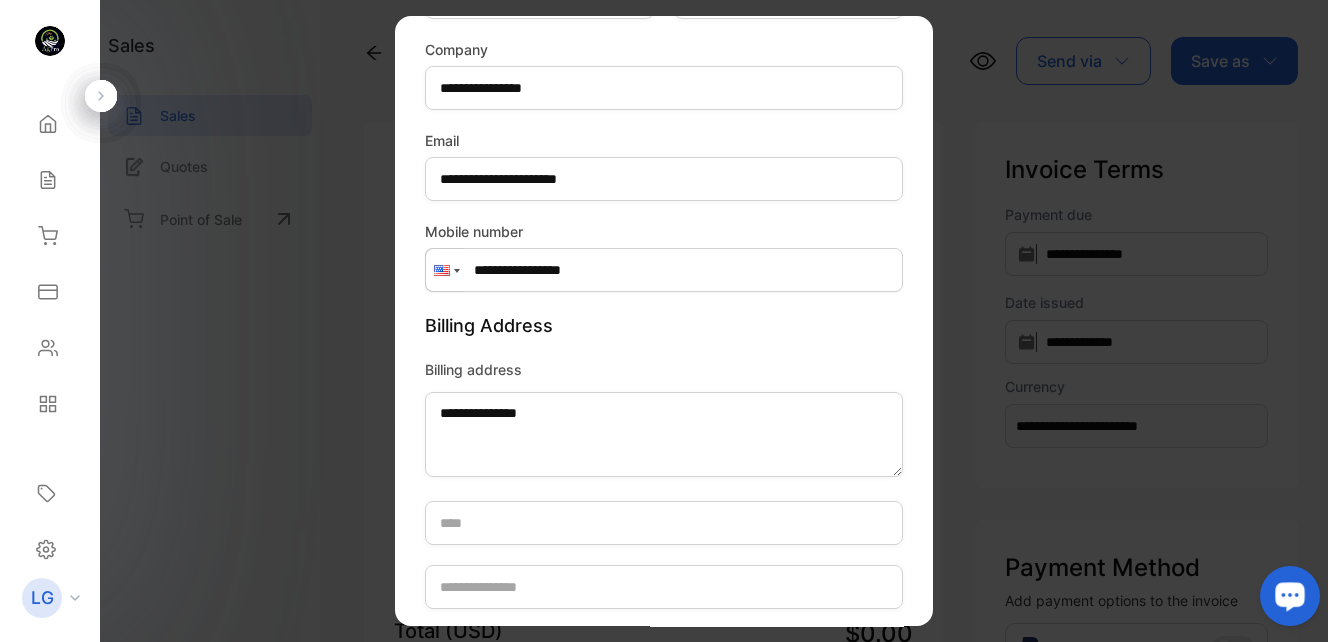 scroll, scrollTop: 353, scrollLeft: 0, axis: vertical 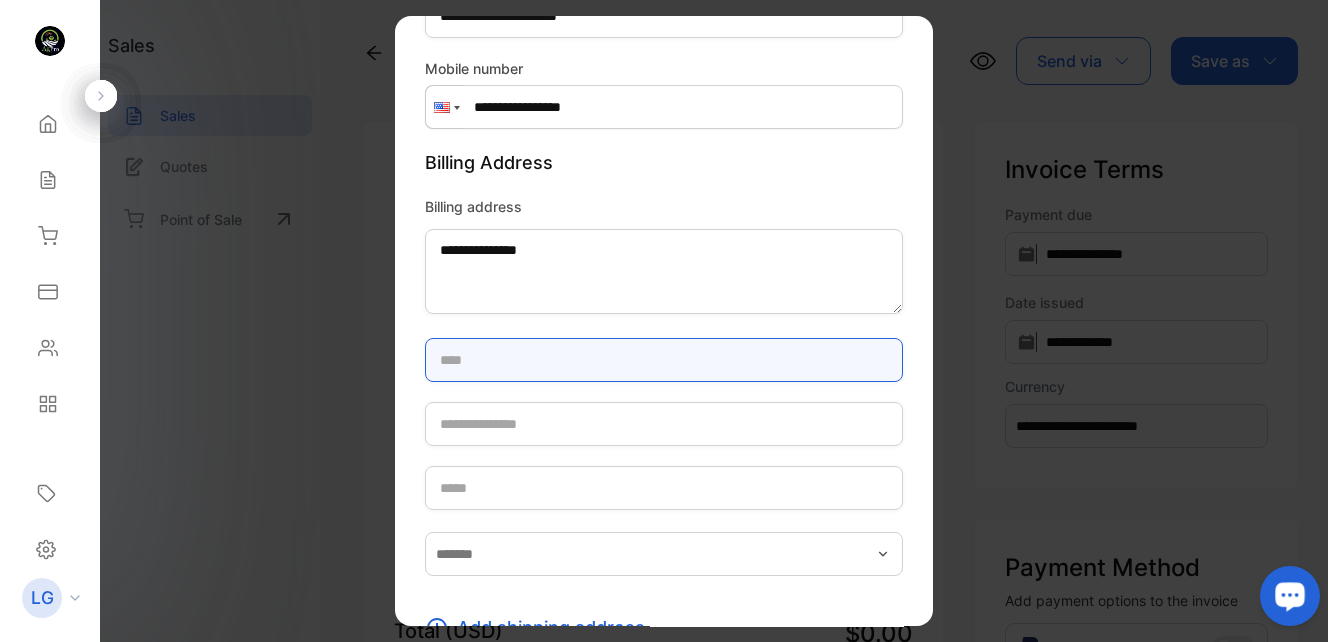 click at bounding box center (664, 360) 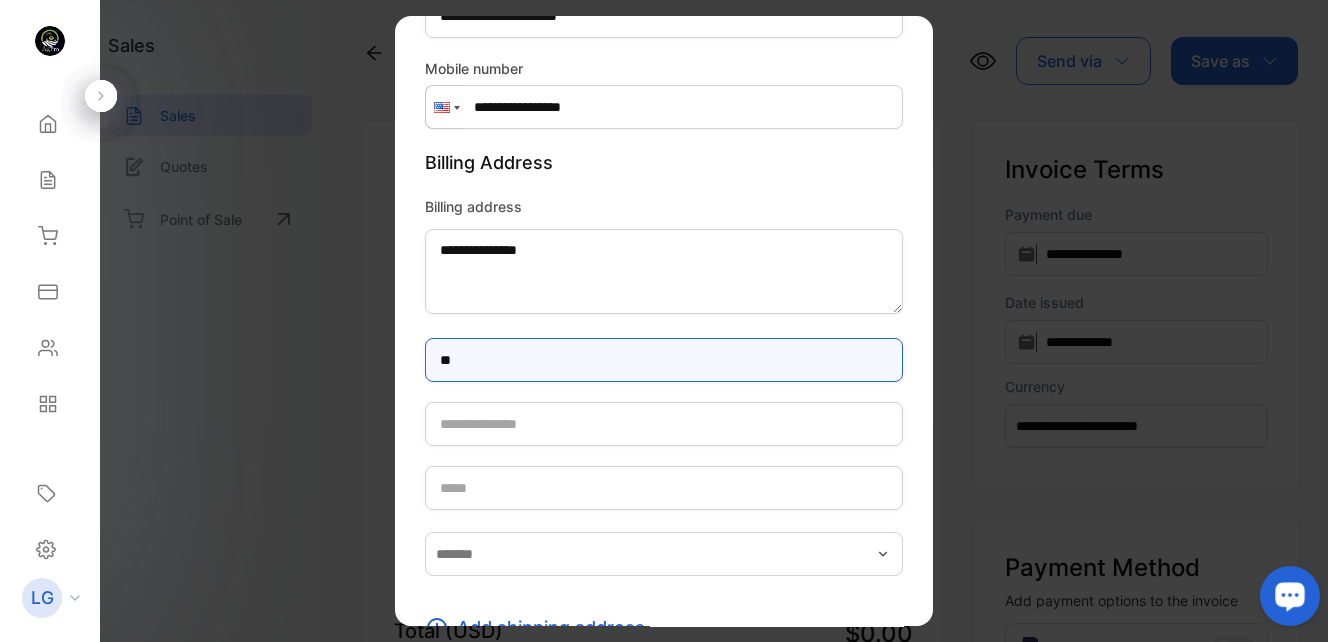 type on "*" 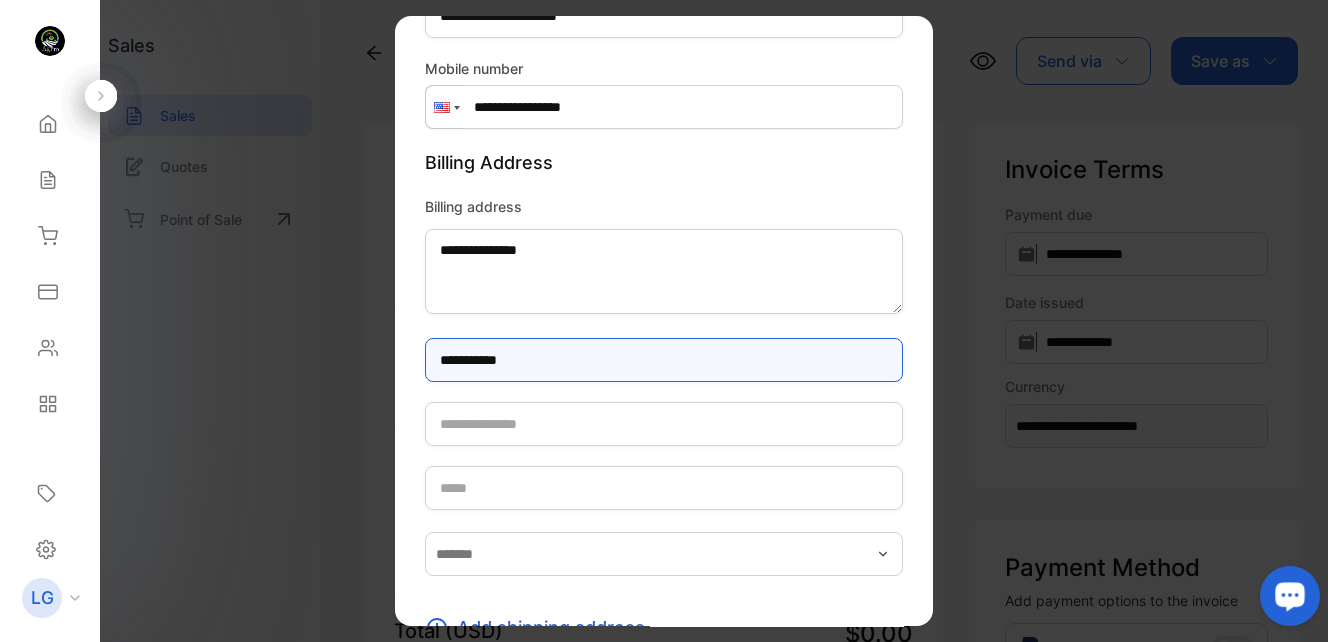 type on "**********" 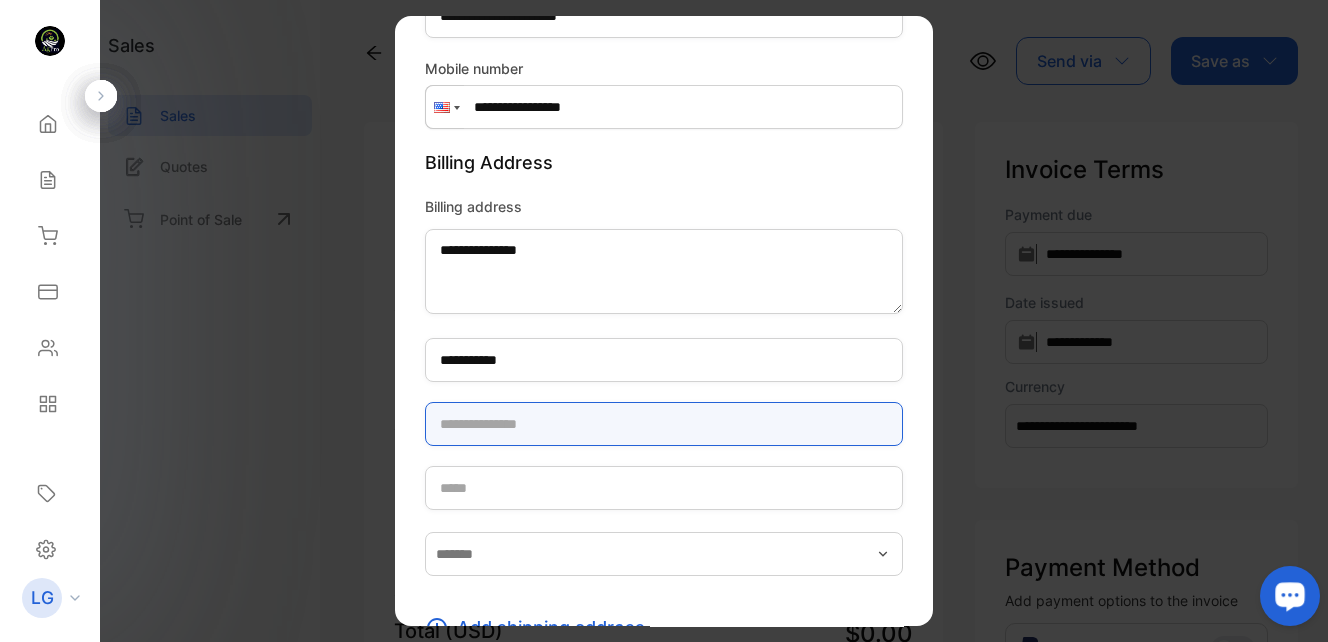 click at bounding box center [664, 424] 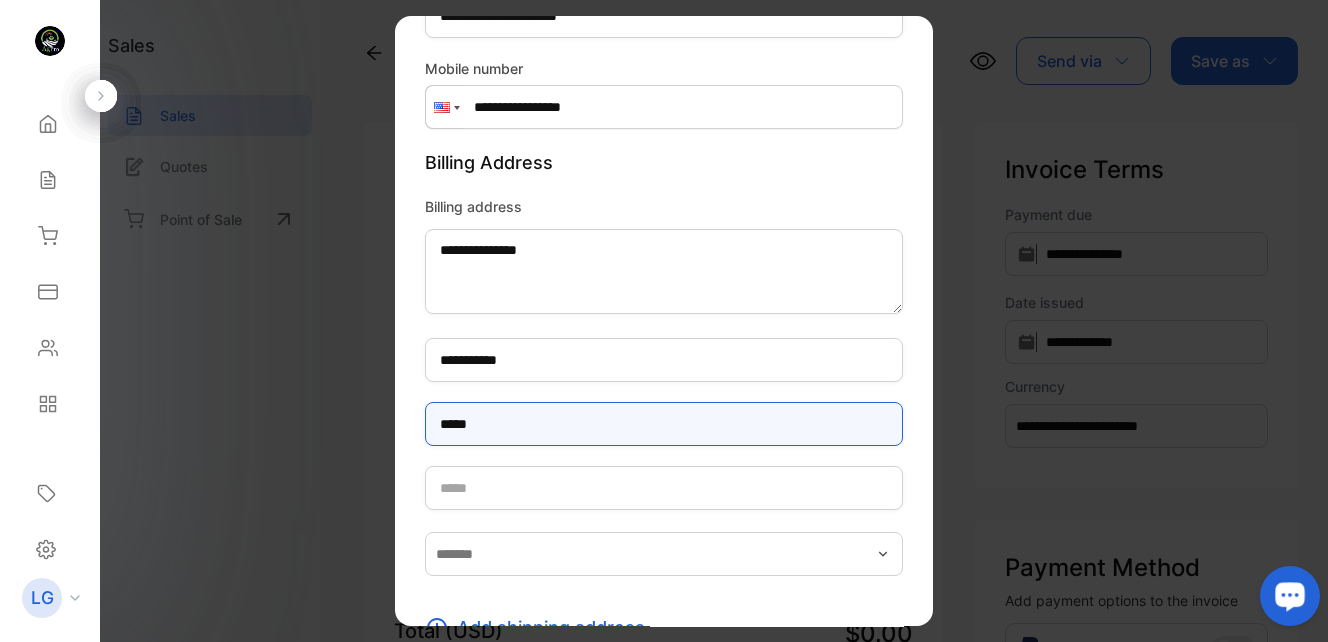 type on "*****" 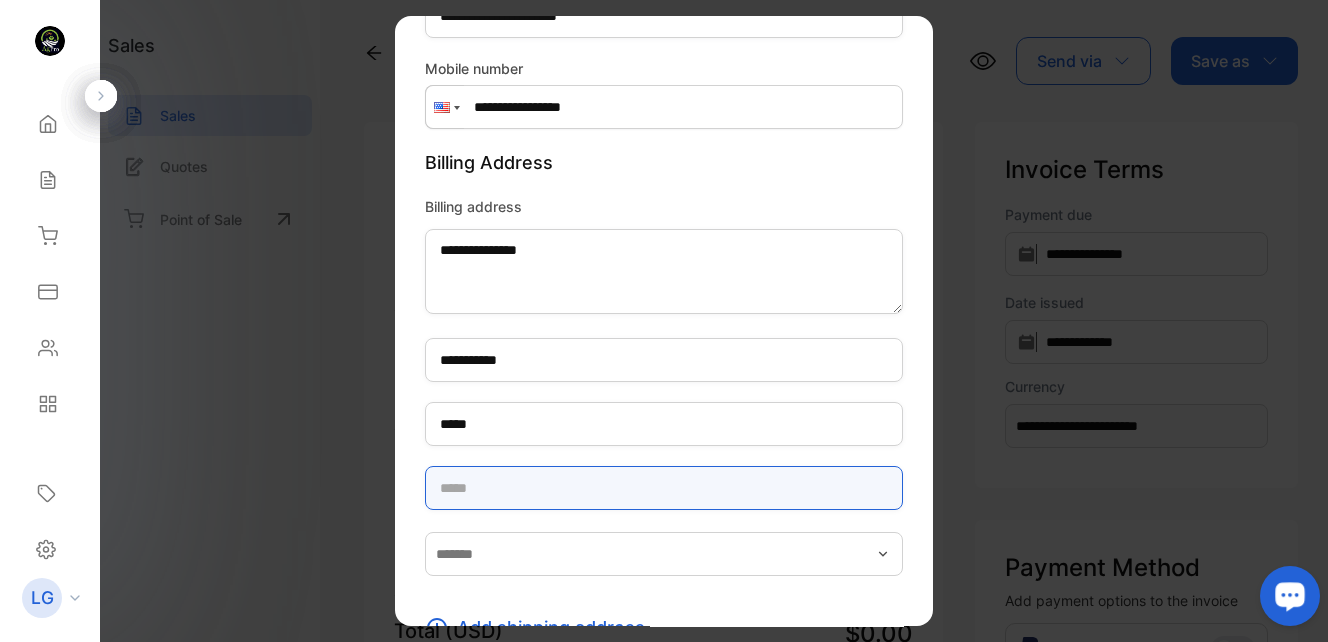 click at bounding box center (664, 488) 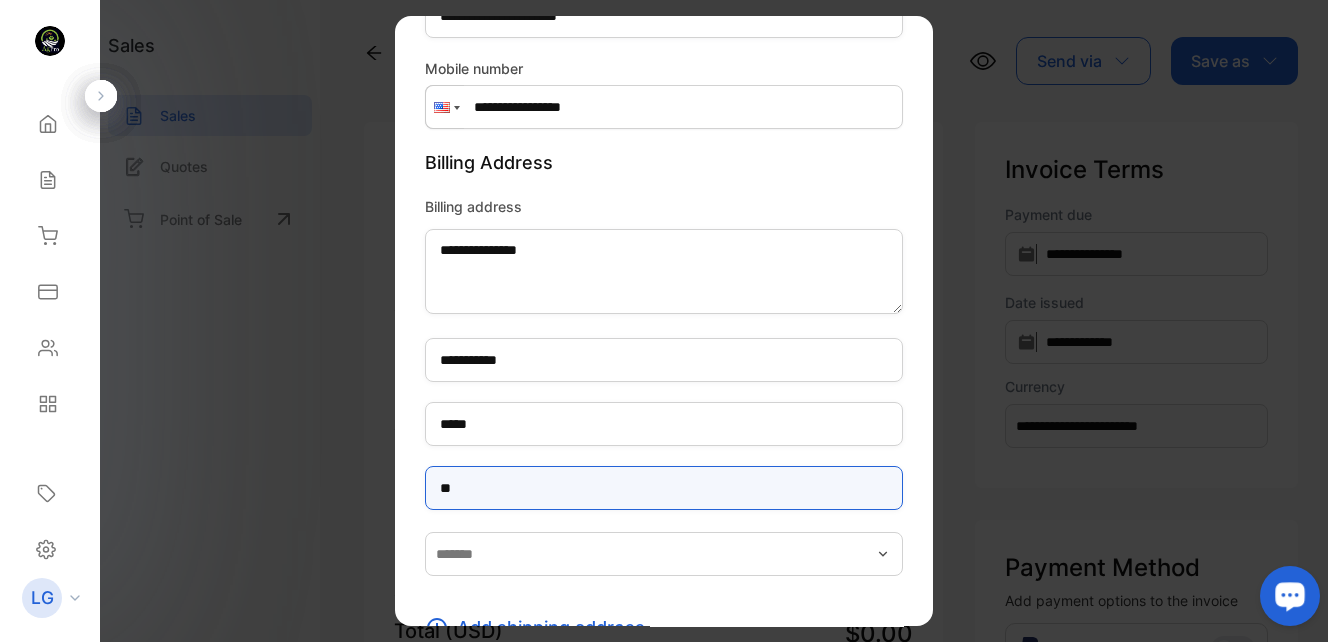 type on "*" 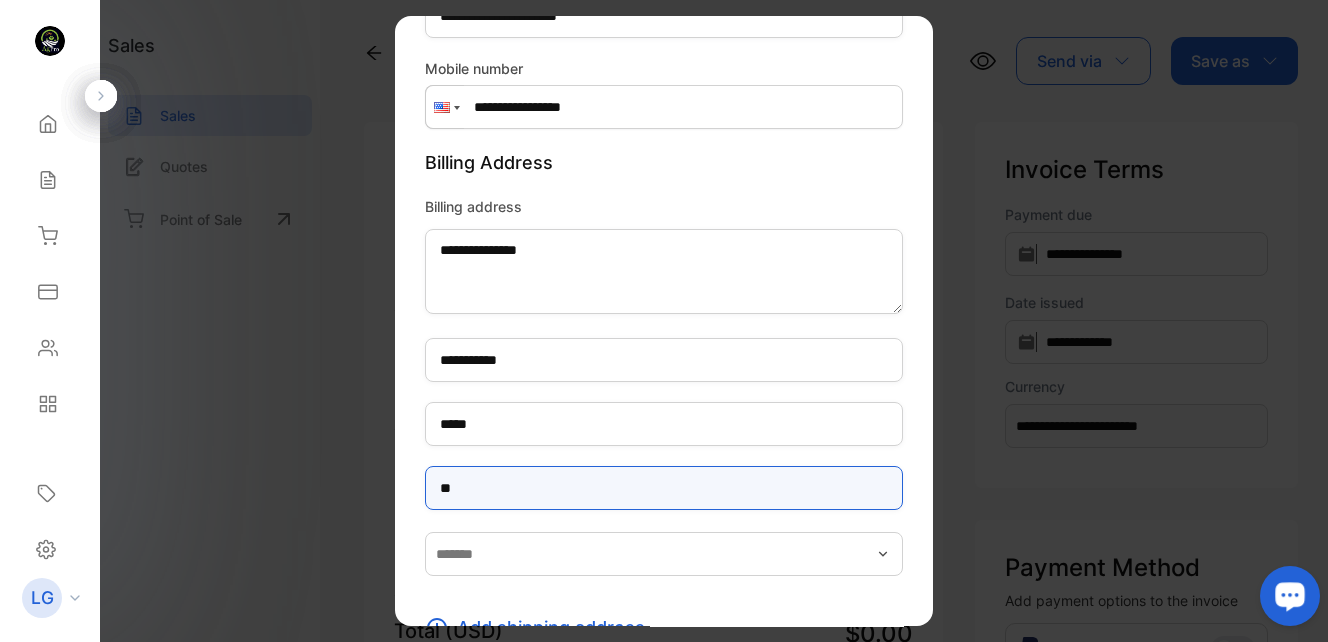 type on "**" 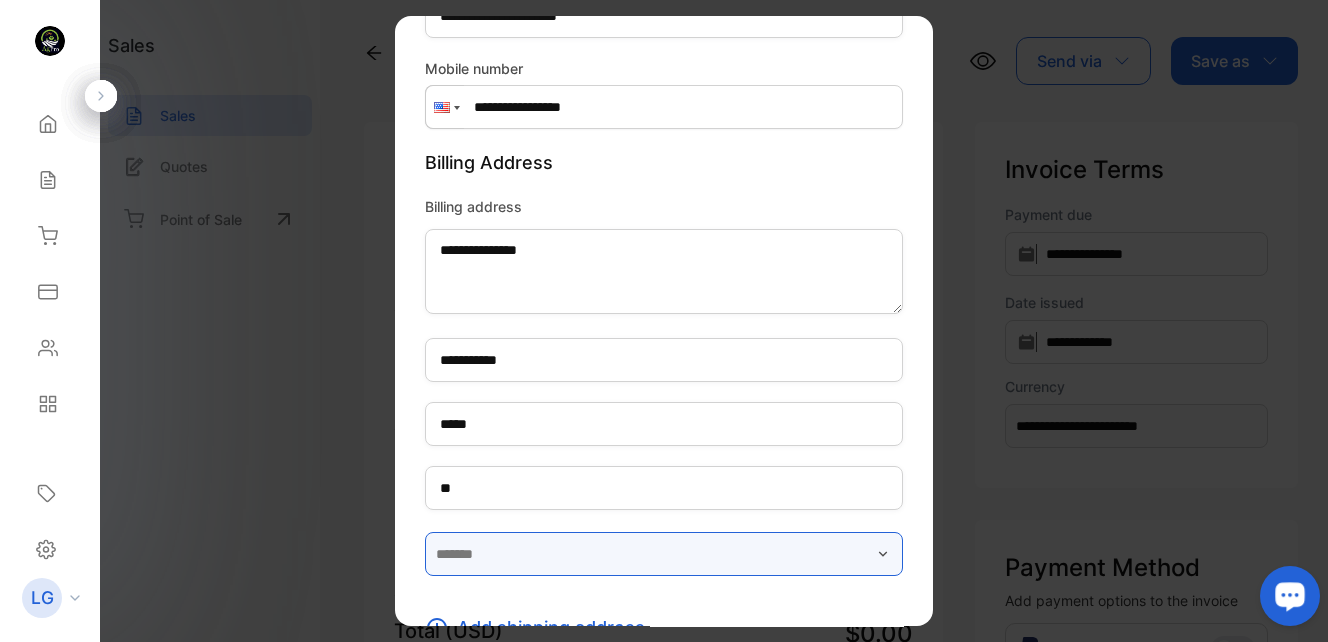 click at bounding box center (664, 554) 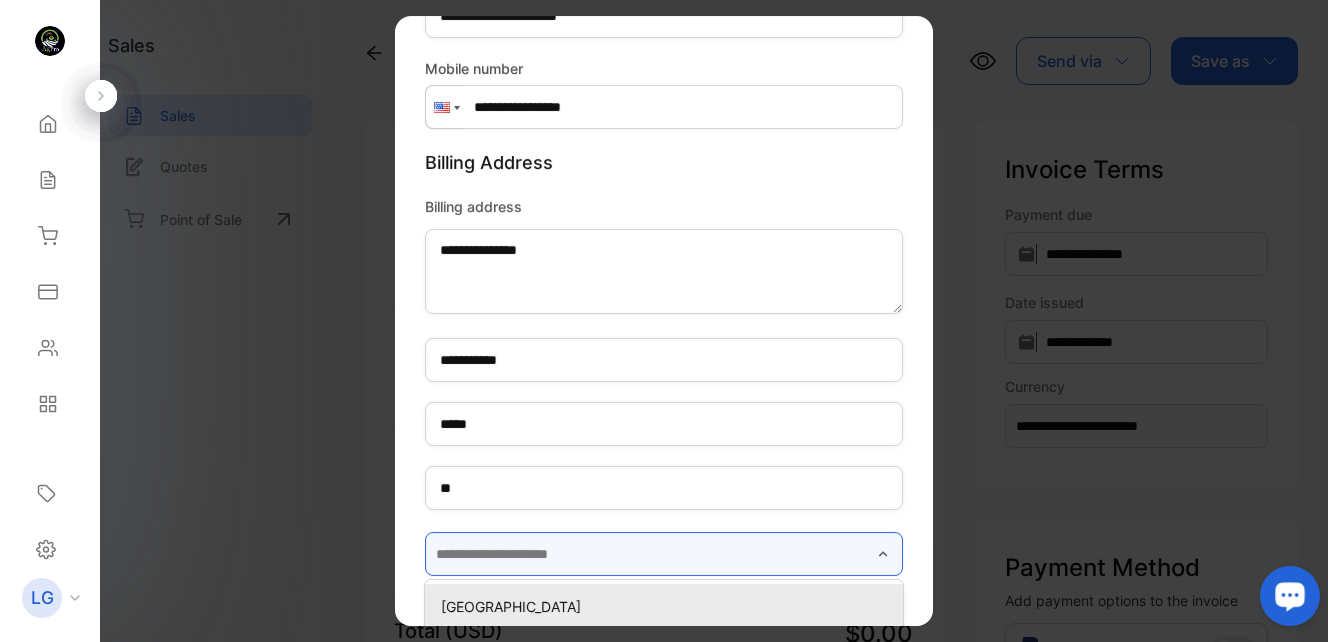 scroll, scrollTop: 357, scrollLeft: 0, axis: vertical 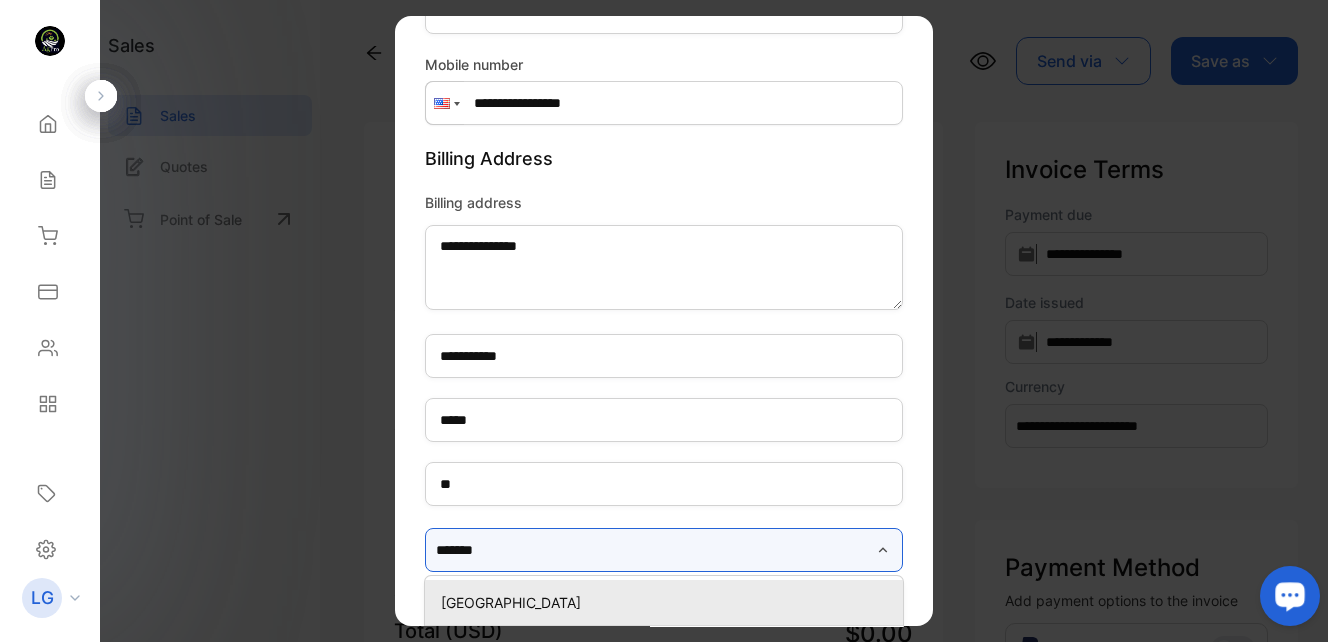 click on "******" at bounding box center (664, 550) 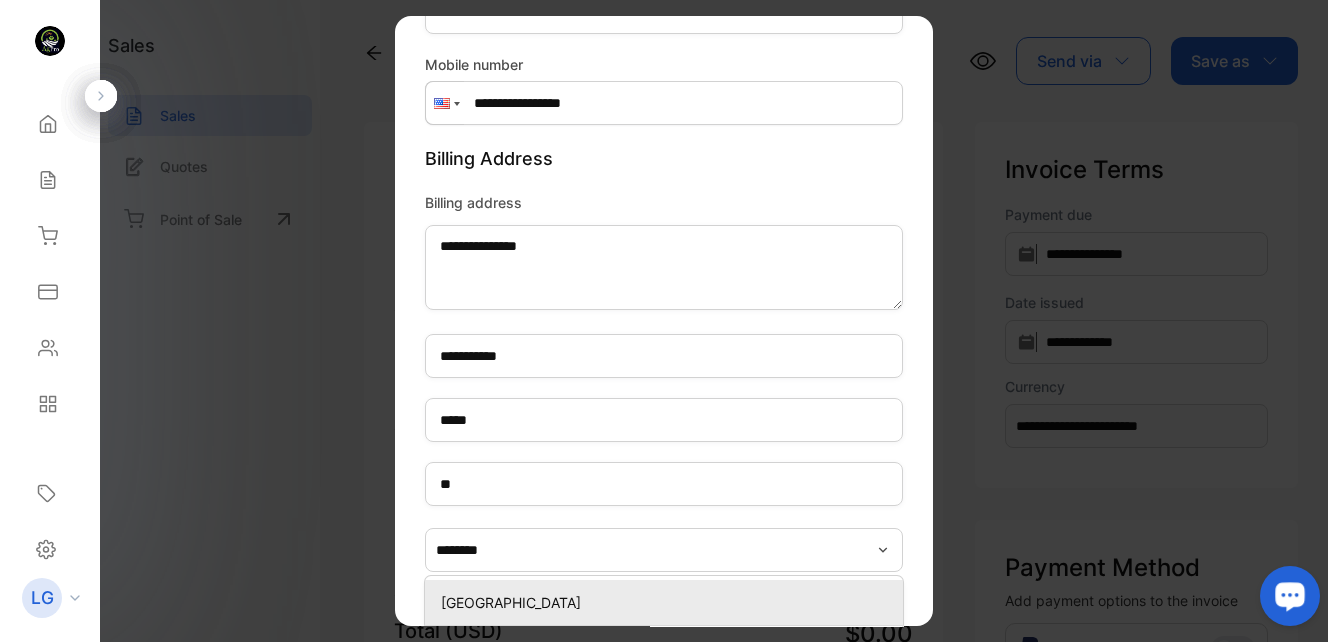 click on "[GEOGRAPHIC_DATA]" at bounding box center (668, 602) 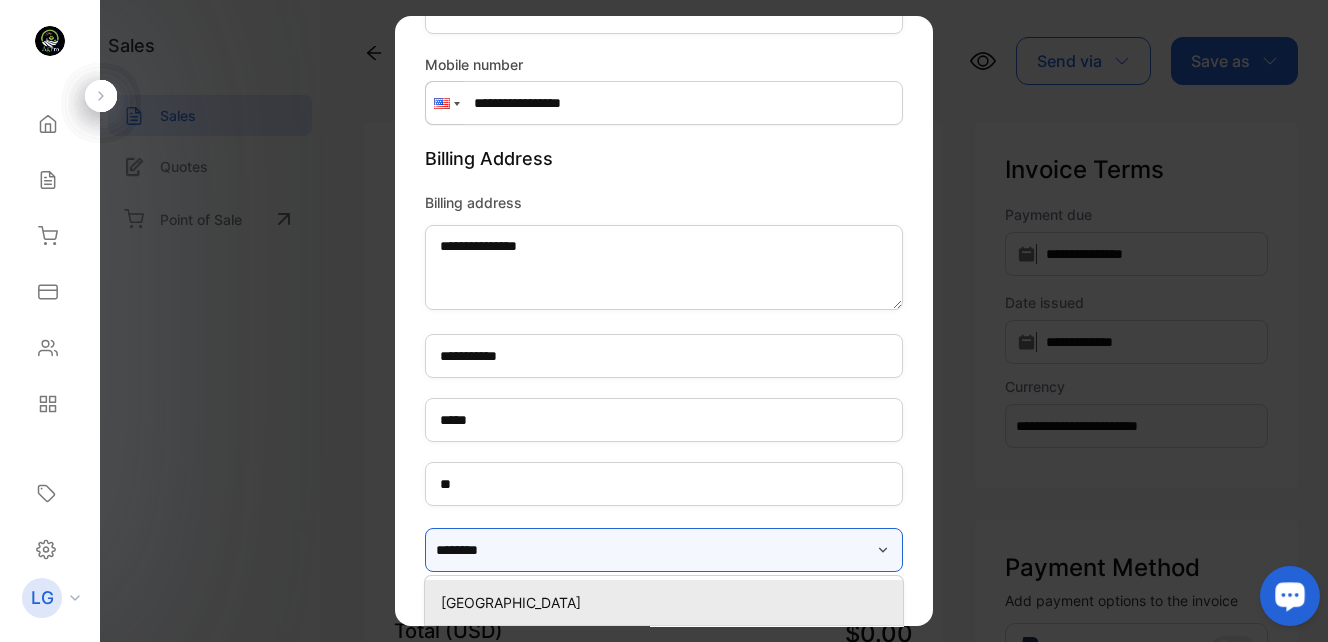 type on "**********" 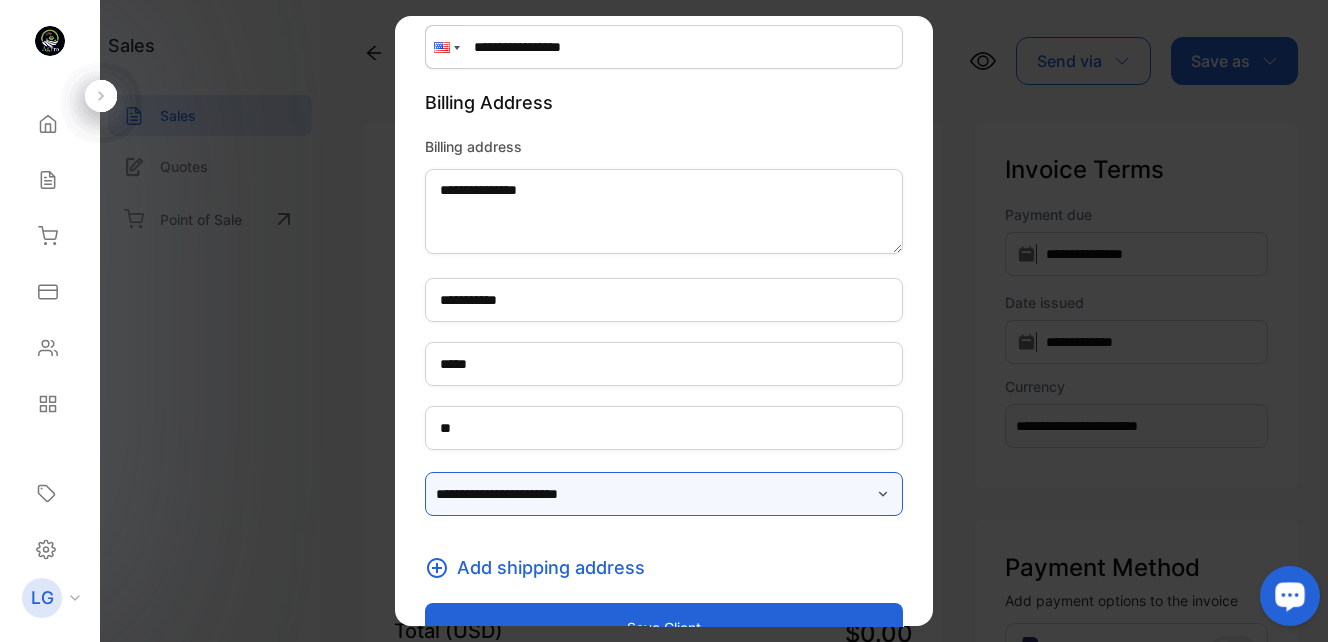 scroll, scrollTop: 462, scrollLeft: 0, axis: vertical 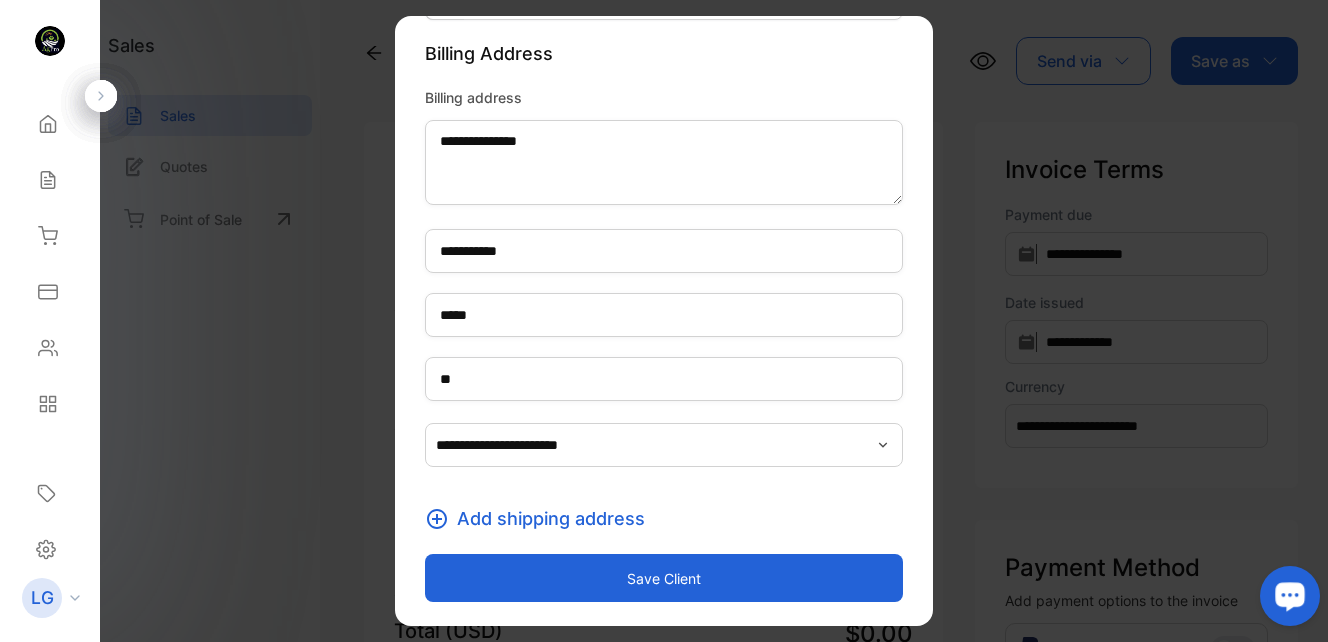 click on "Save client" at bounding box center [664, 578] 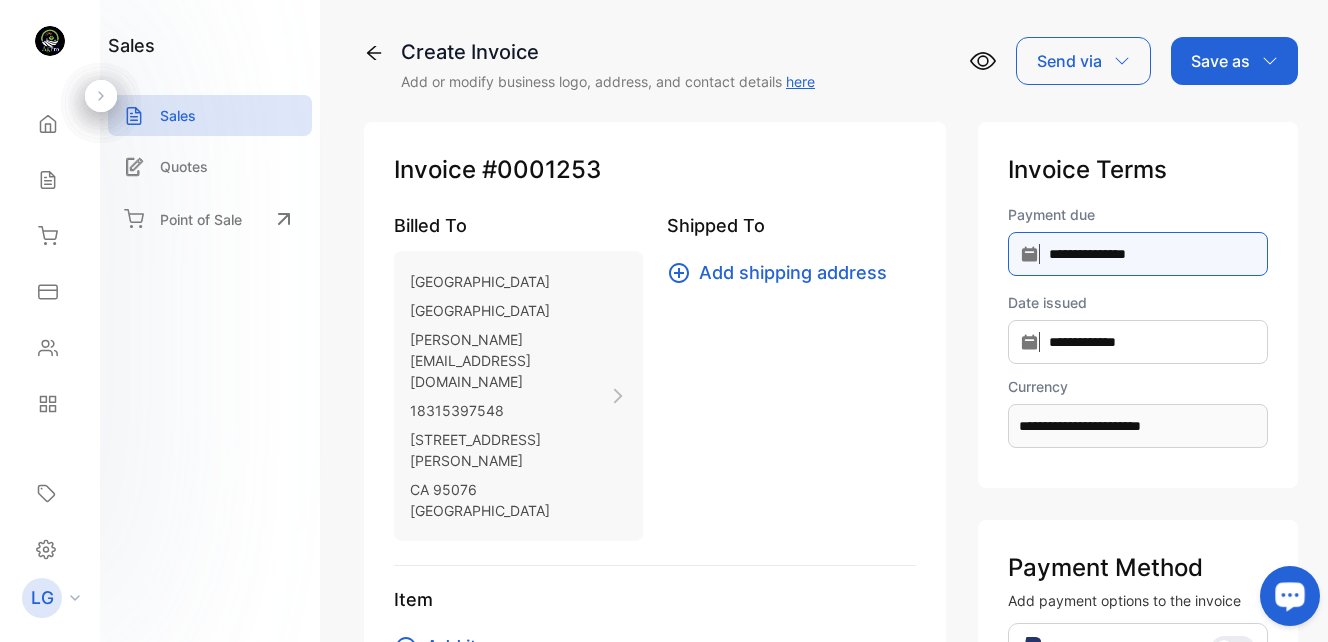 click on "**********" at bounding box center (1138, 254) 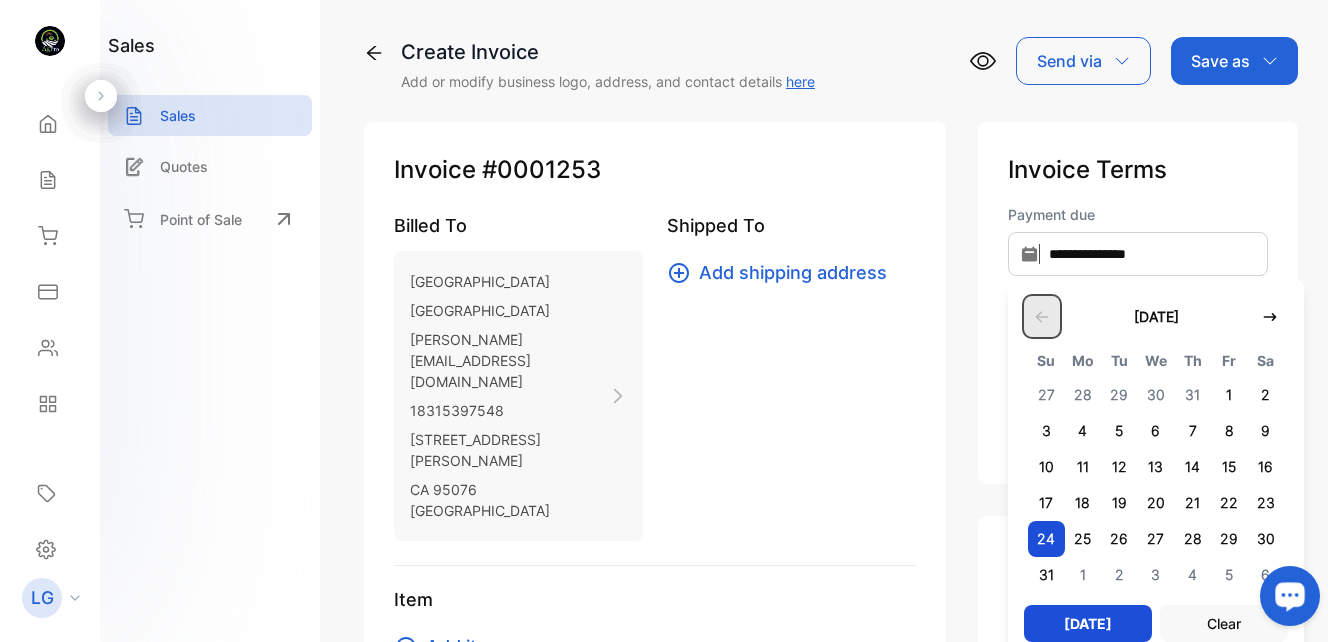 click 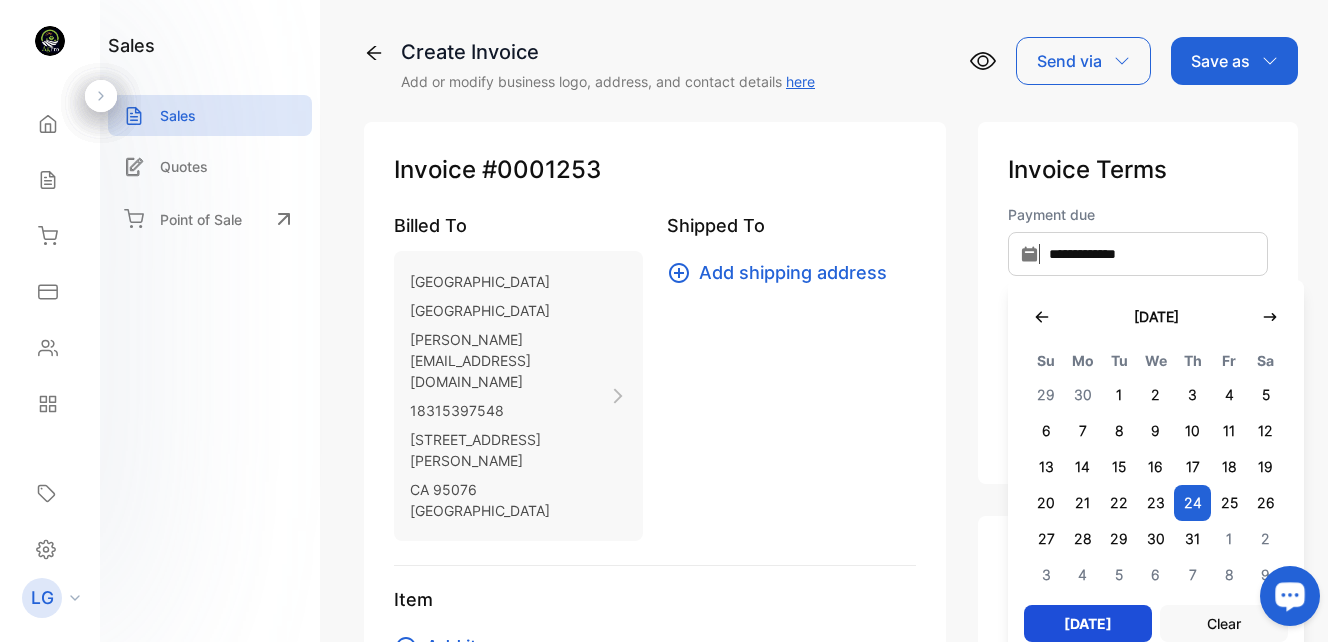 click on "24" at bounding box center [1192, 503] 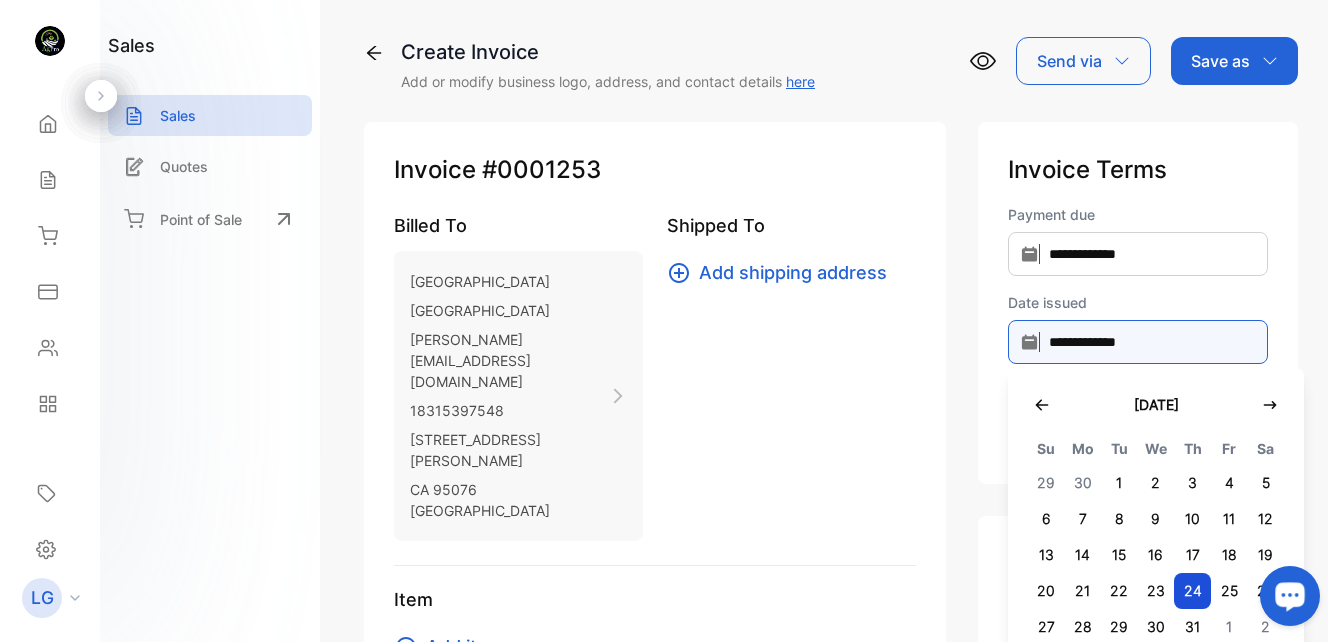 click on "**********" at bounding box center [1138, 342] 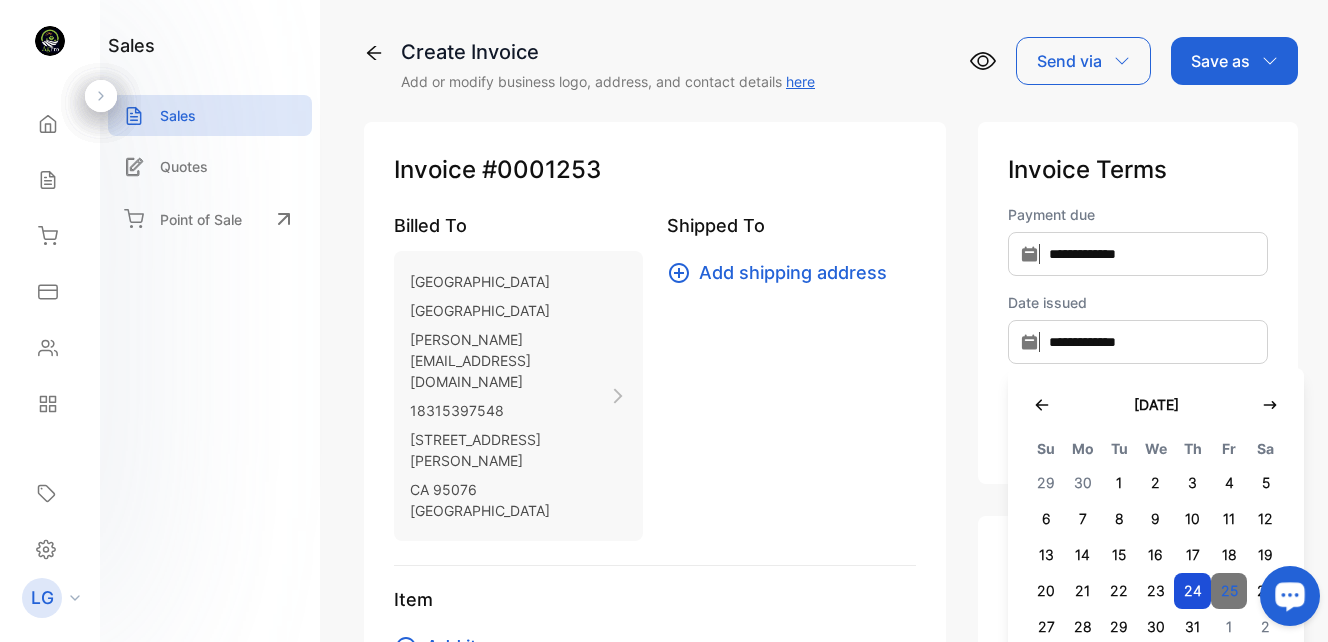 click on "25" at bounding box center (1229, 591) 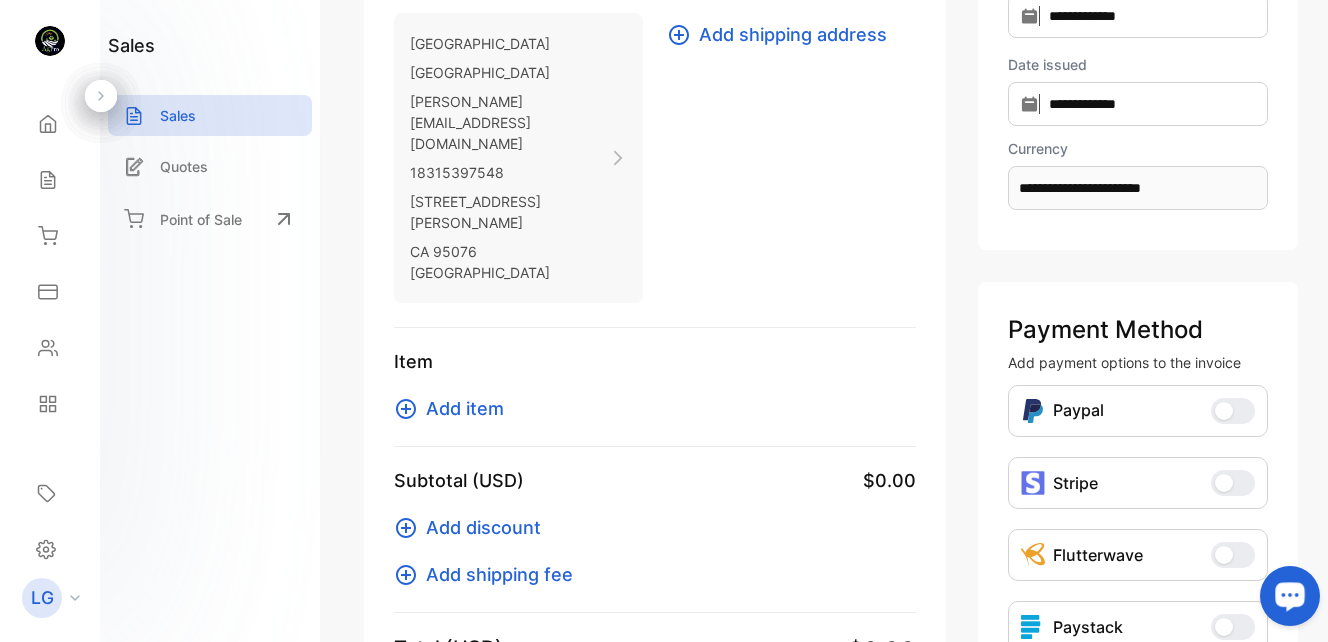 scroll, scrollTop: 284, scrollLeft: 0, axis: vertical 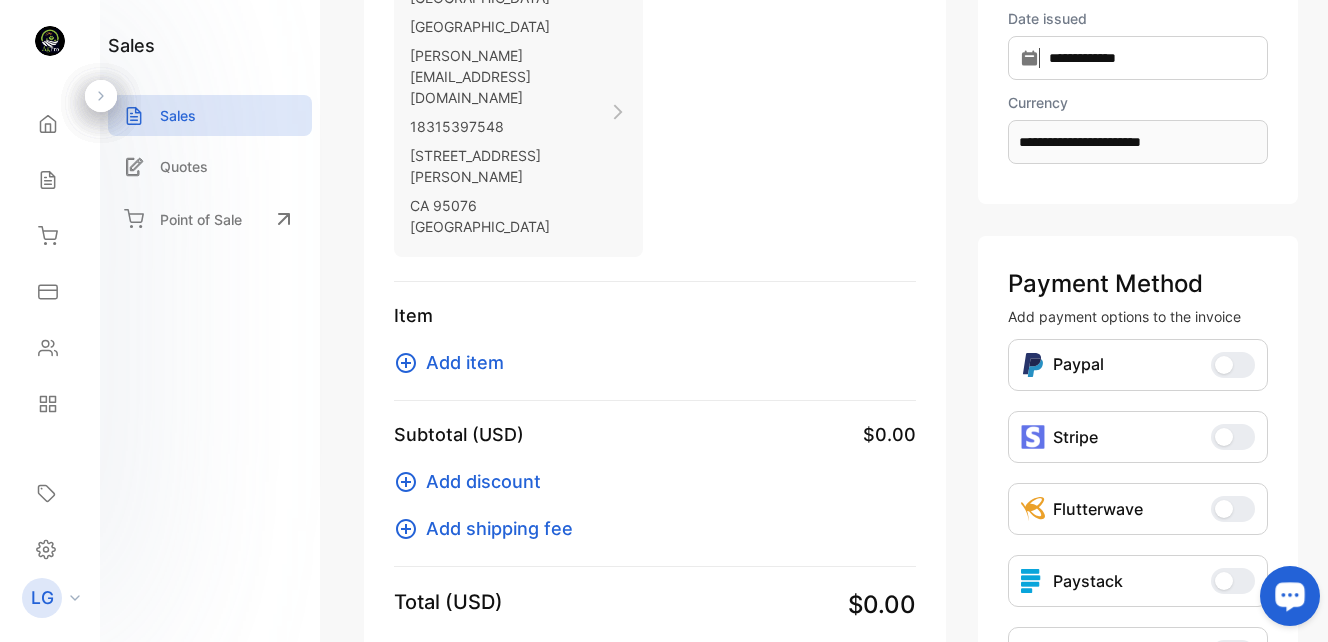click on "Add item" at bounding box center (465, 362) 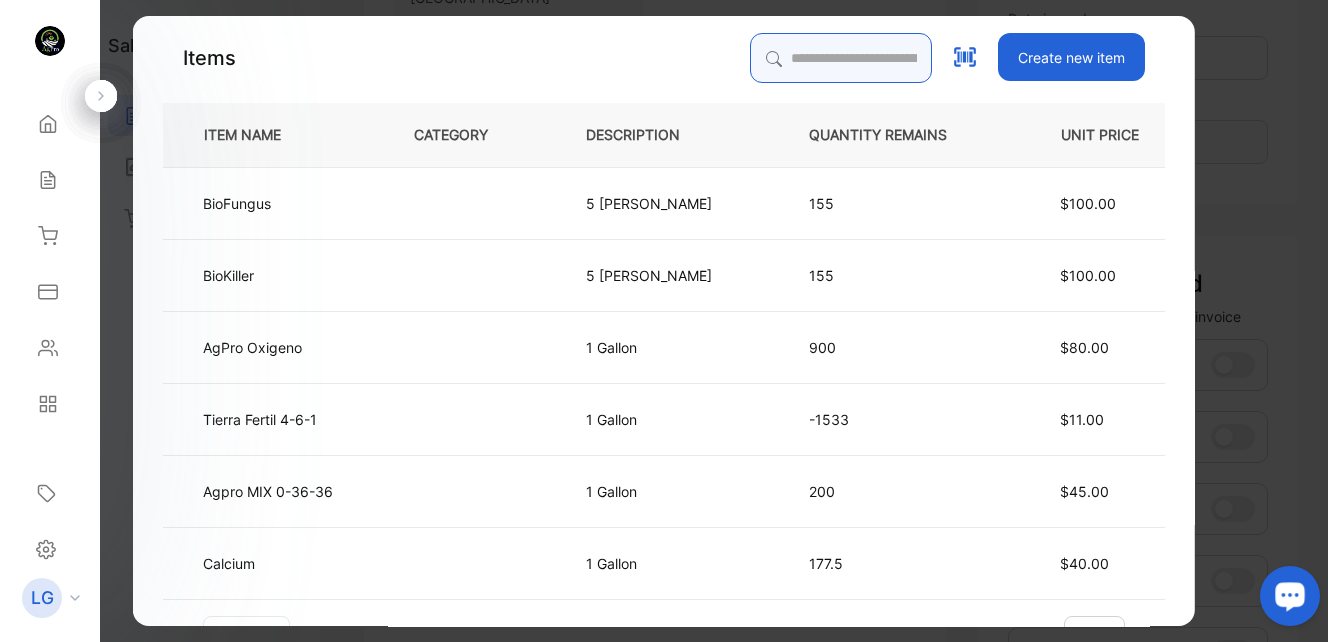 click at bounding box center (841, 58) 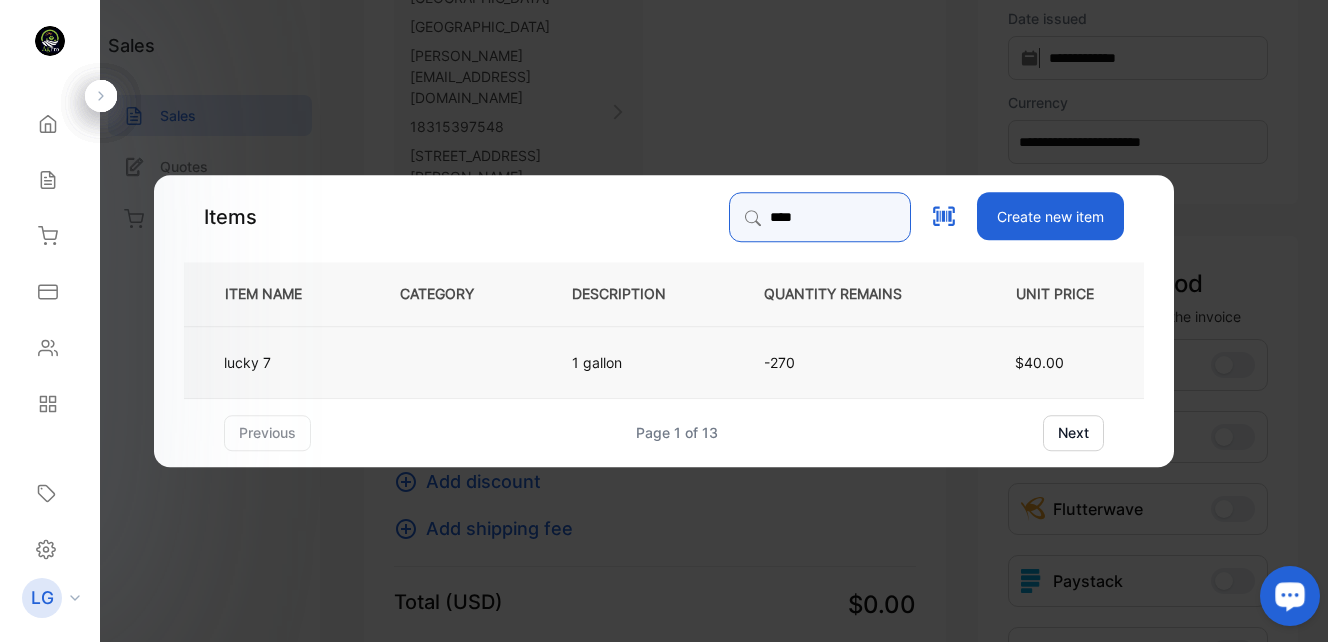 type on "****" 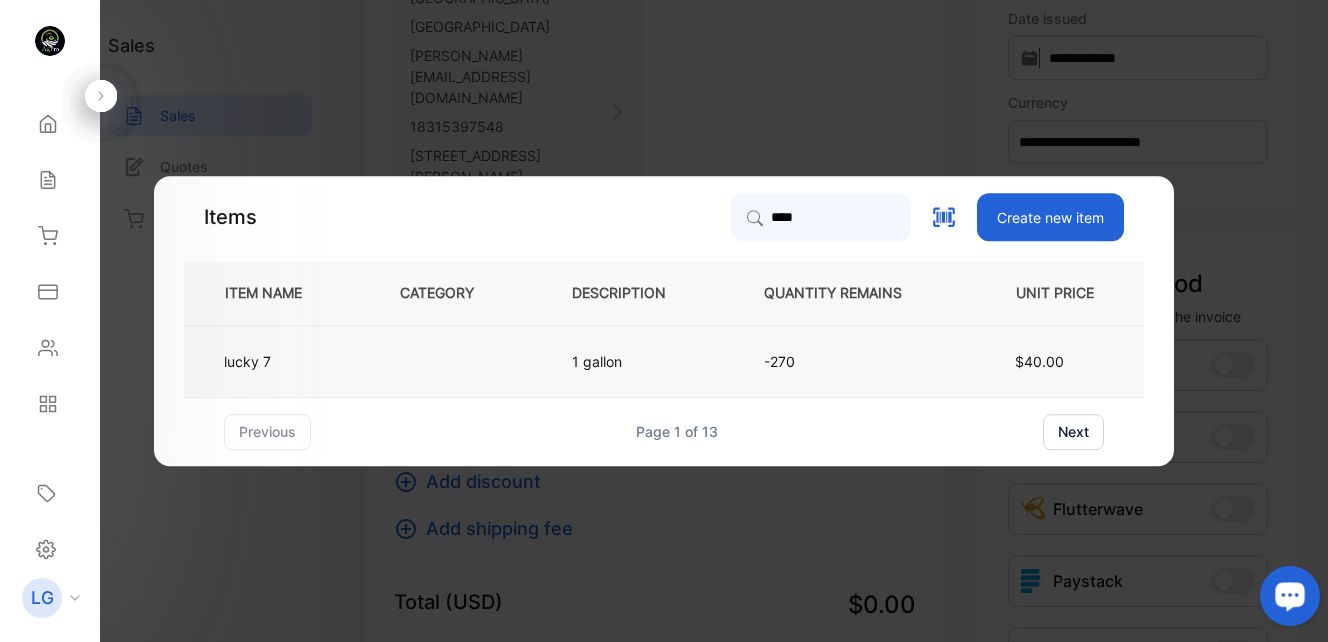 click on "lucky 7" at bounding box center [275, 361] 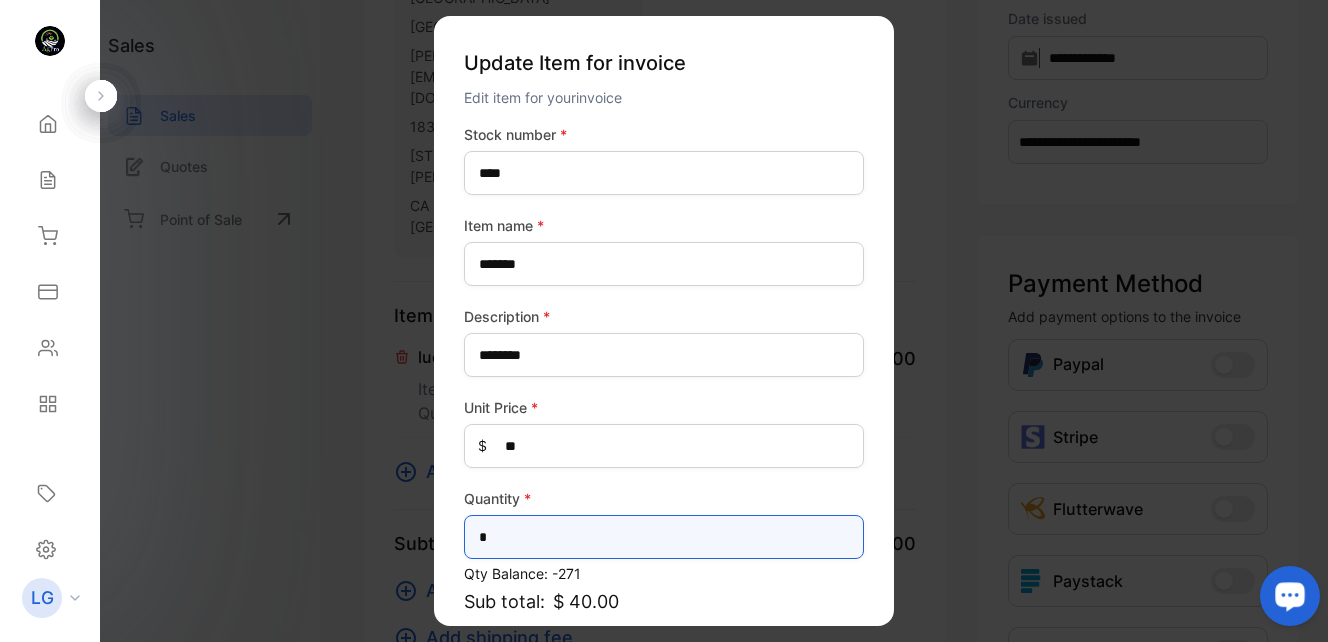 click on "*" at bounding box center [664, 537] 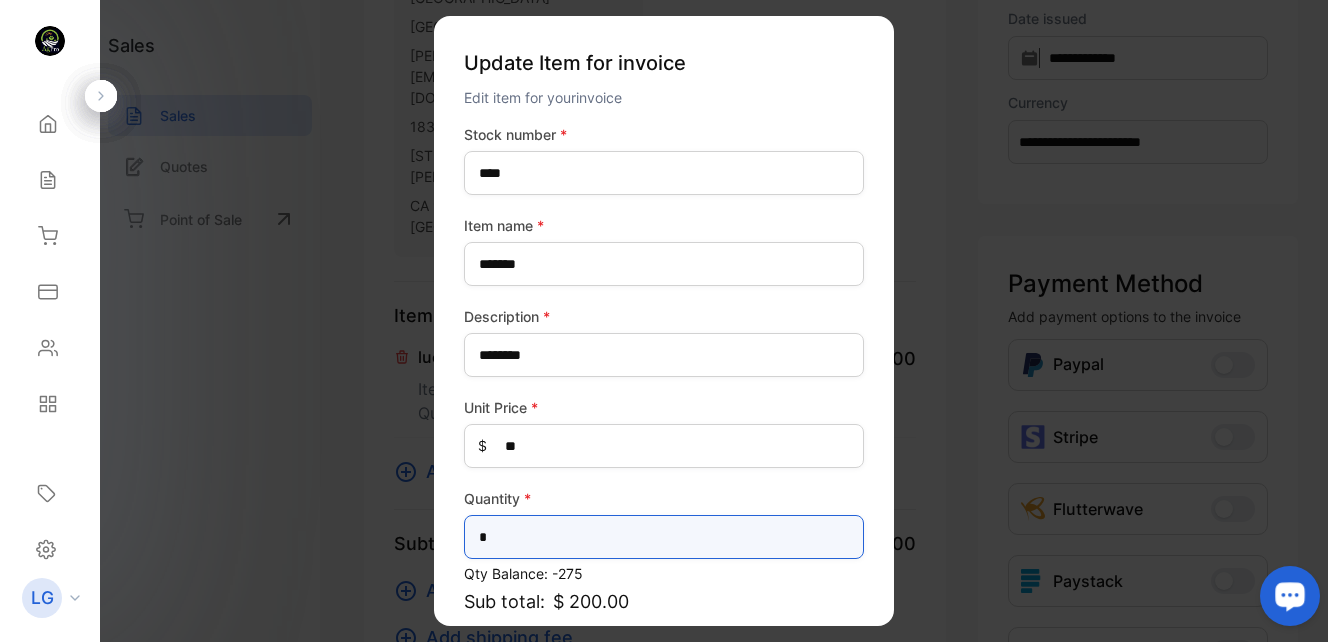 scroll, scrollTop: 181, scrollLeft: 0, axis: vertical 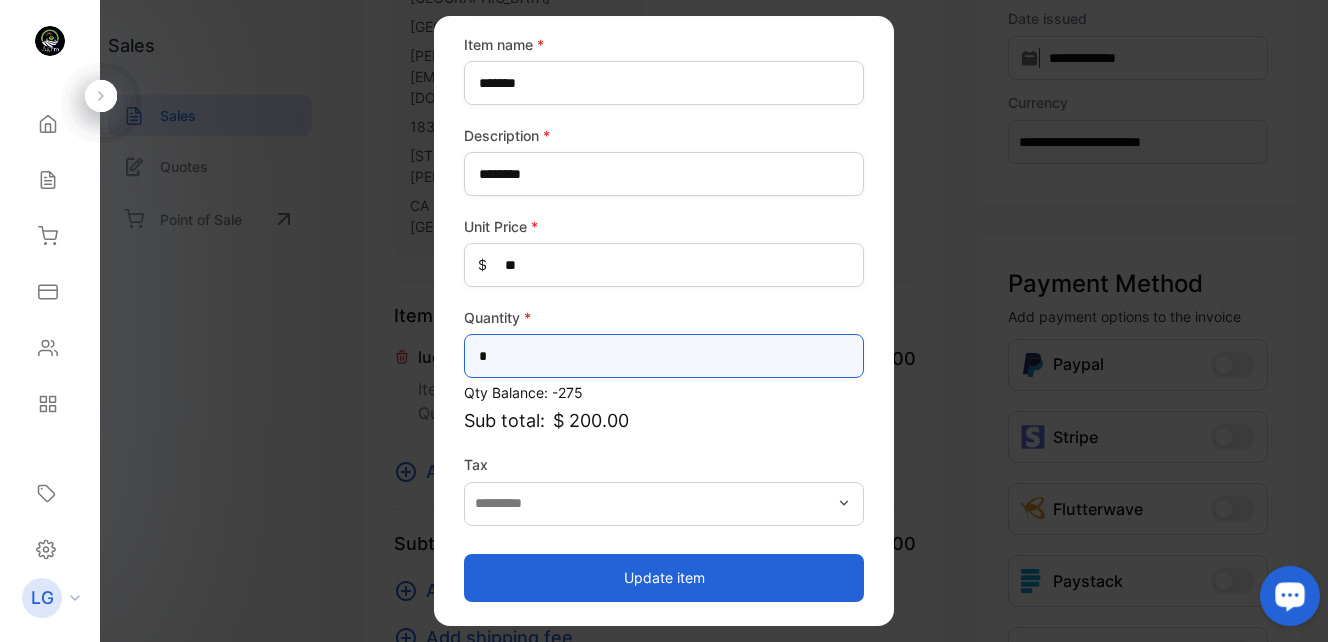 type on "*" 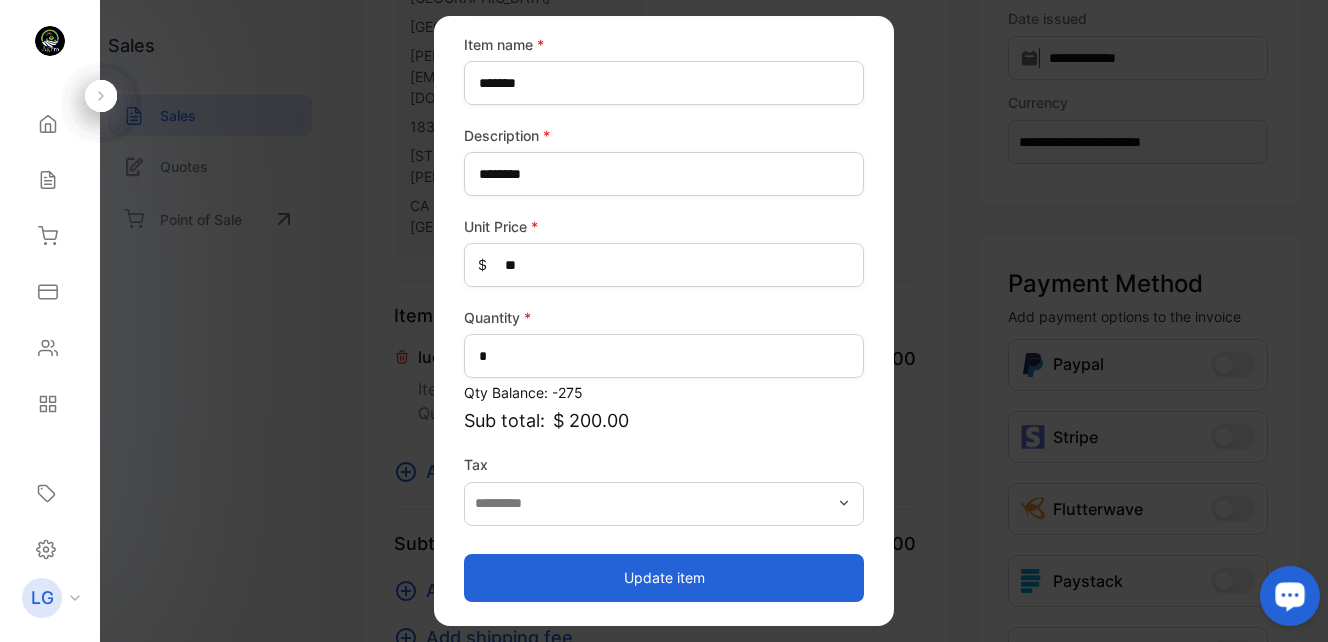 click on "Update item" at bounding box center (664, 578) 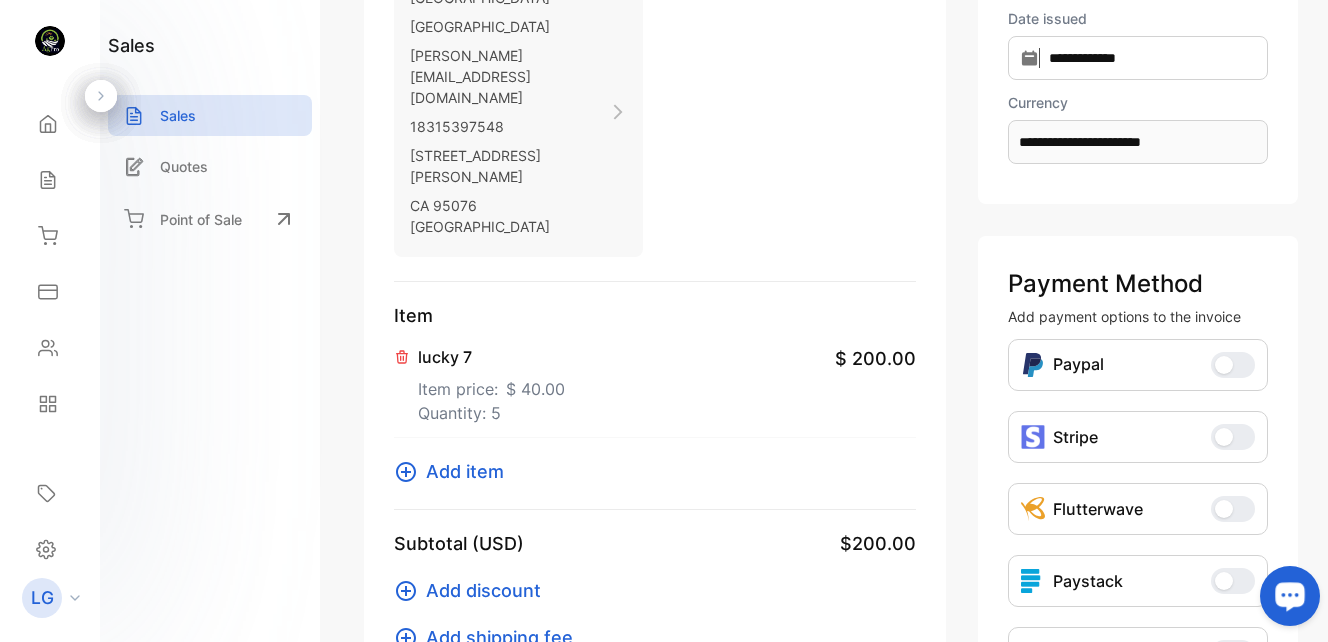 click on "Add item" at bounding box center (465, 471) 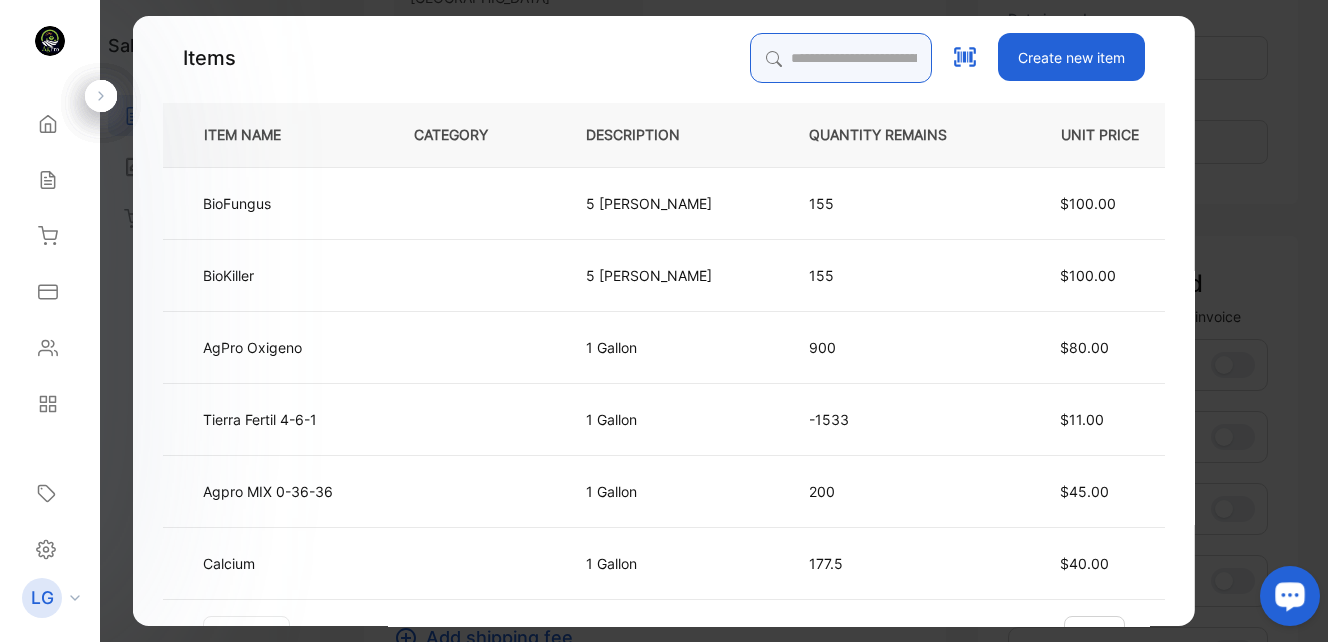 click at bounding box center [841, 58] 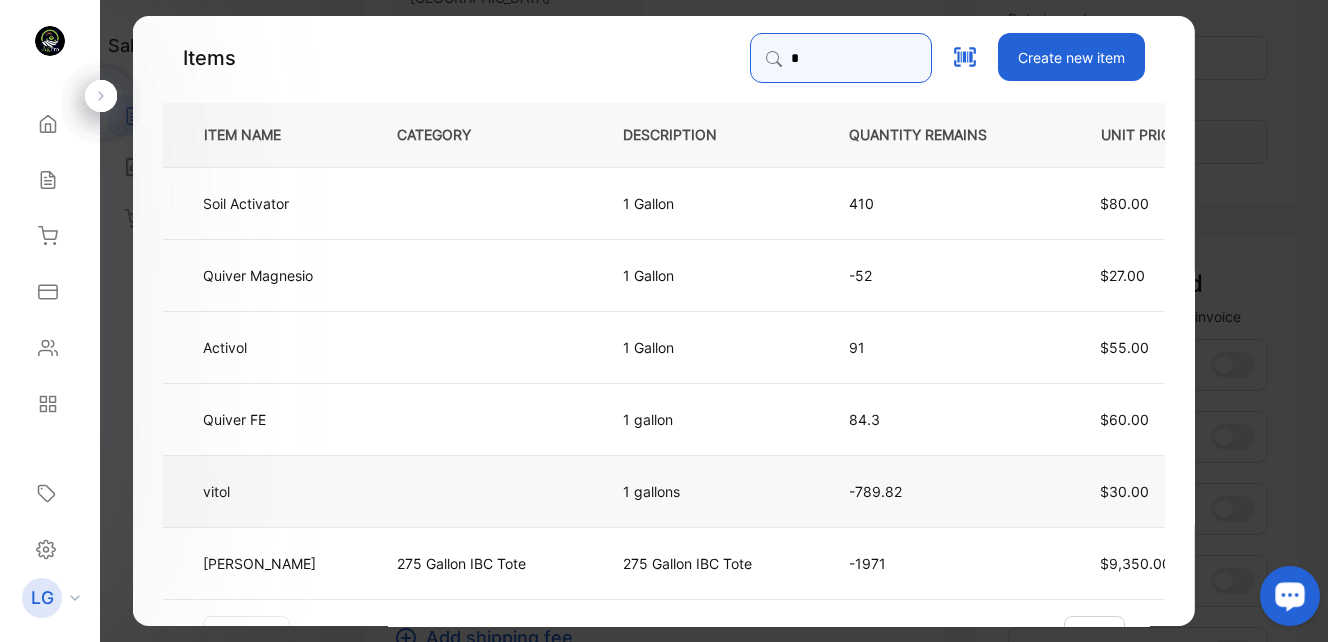 type on "*" 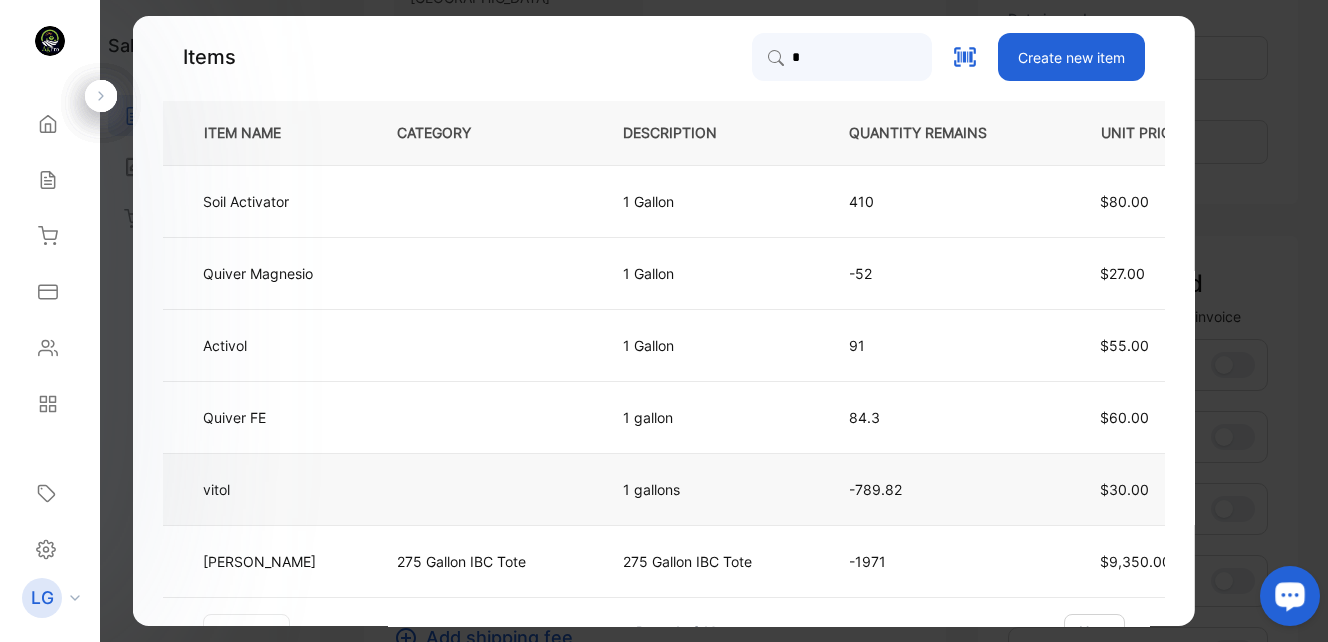 click on "vitol" at bounding box center (263, 489) 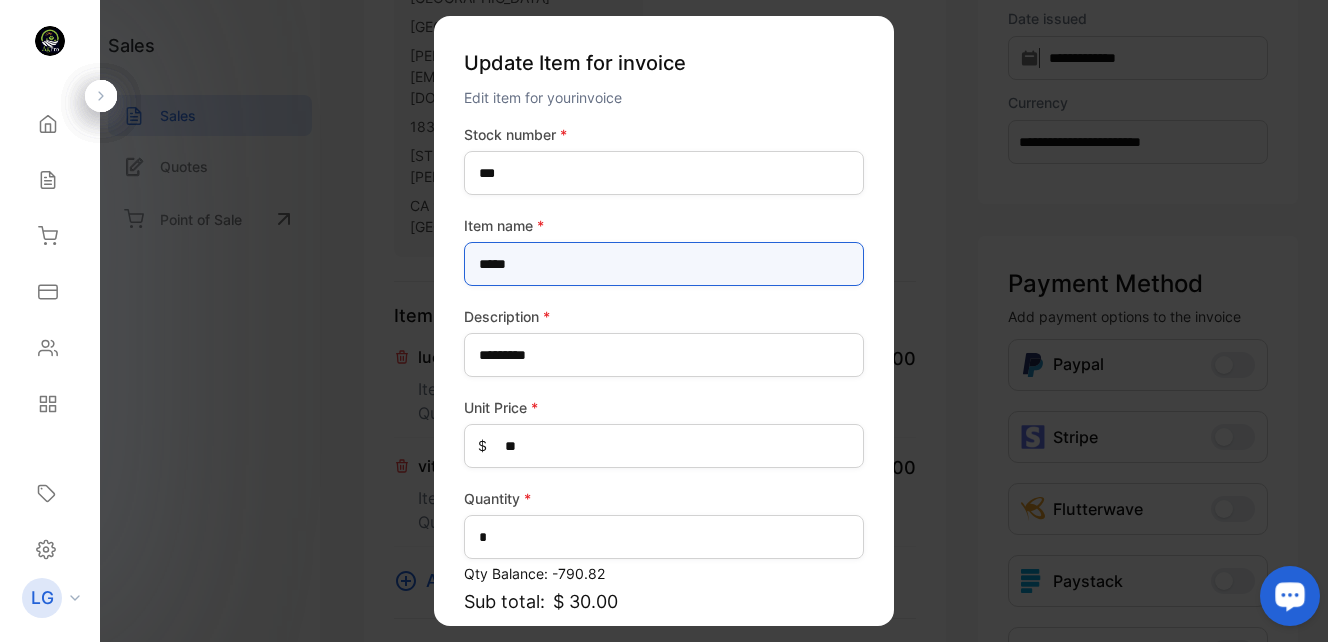 type on "*****" 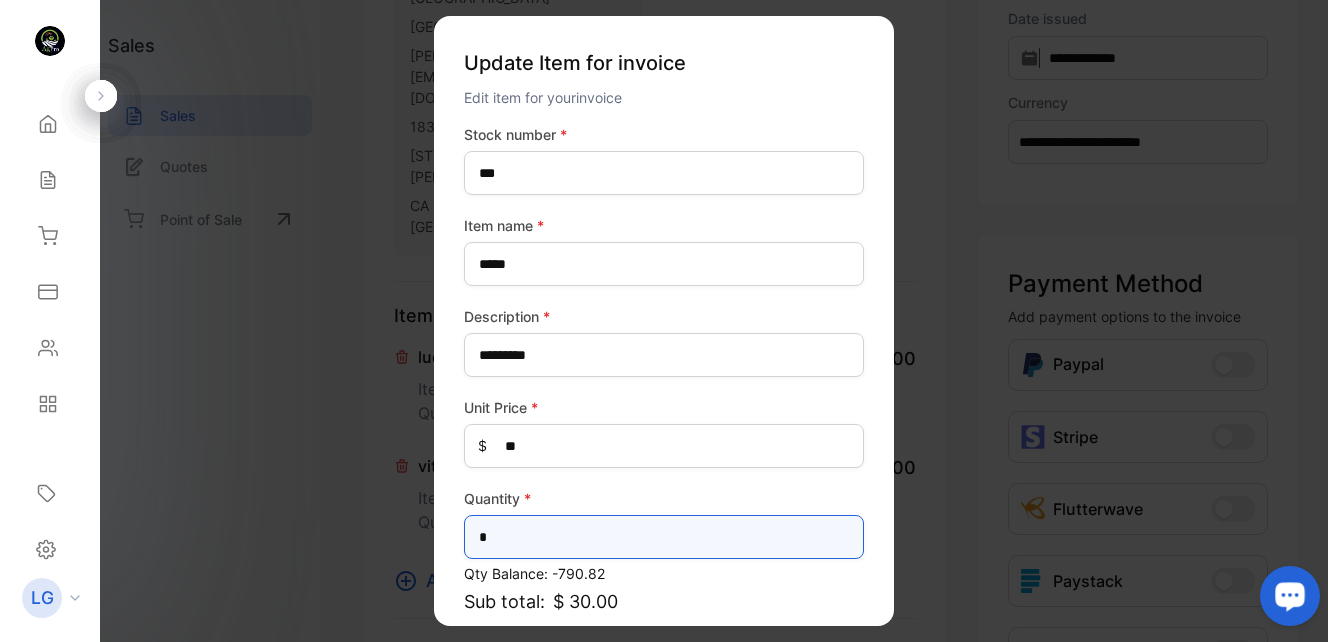 click on "*" at bounding box center [664, 537] 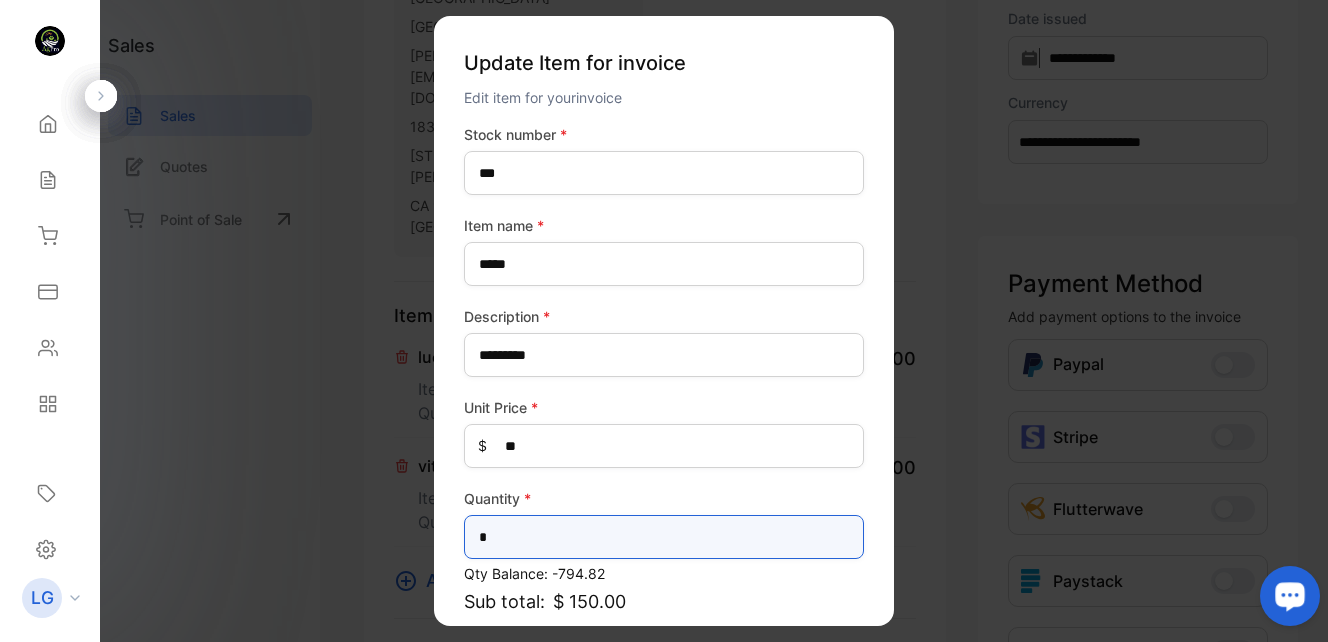 scroll, scrollTop: 181, scrollLeft: 0, axis: vertical 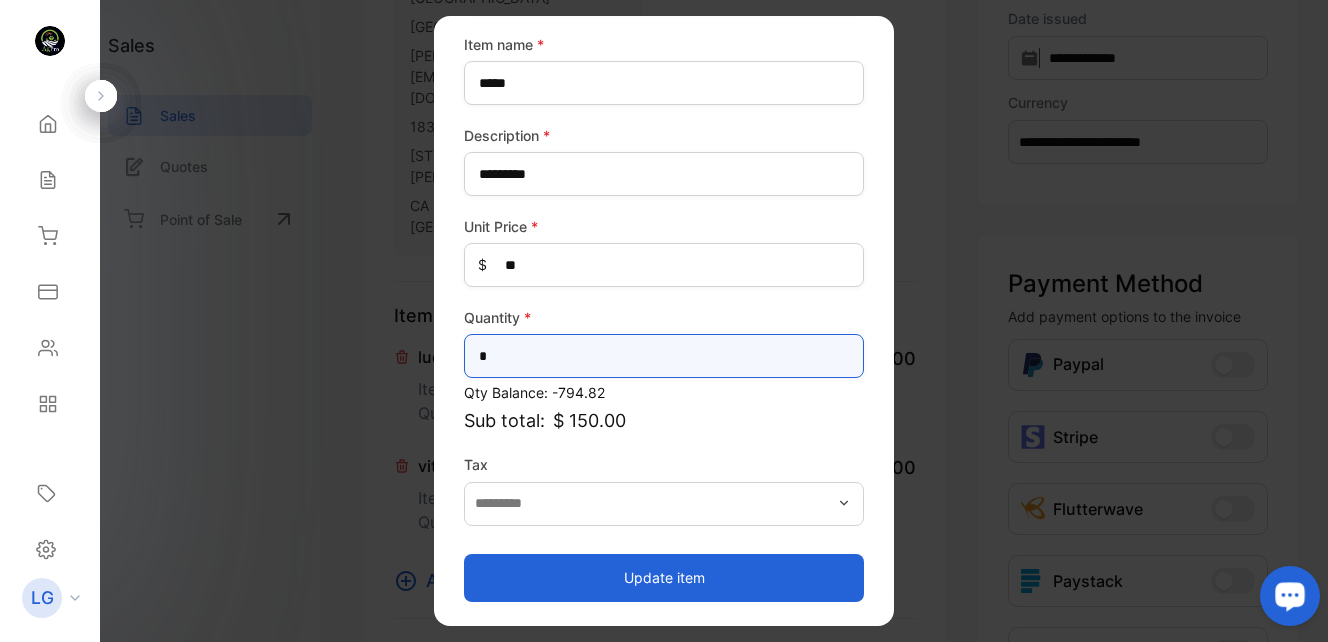 type on "*" 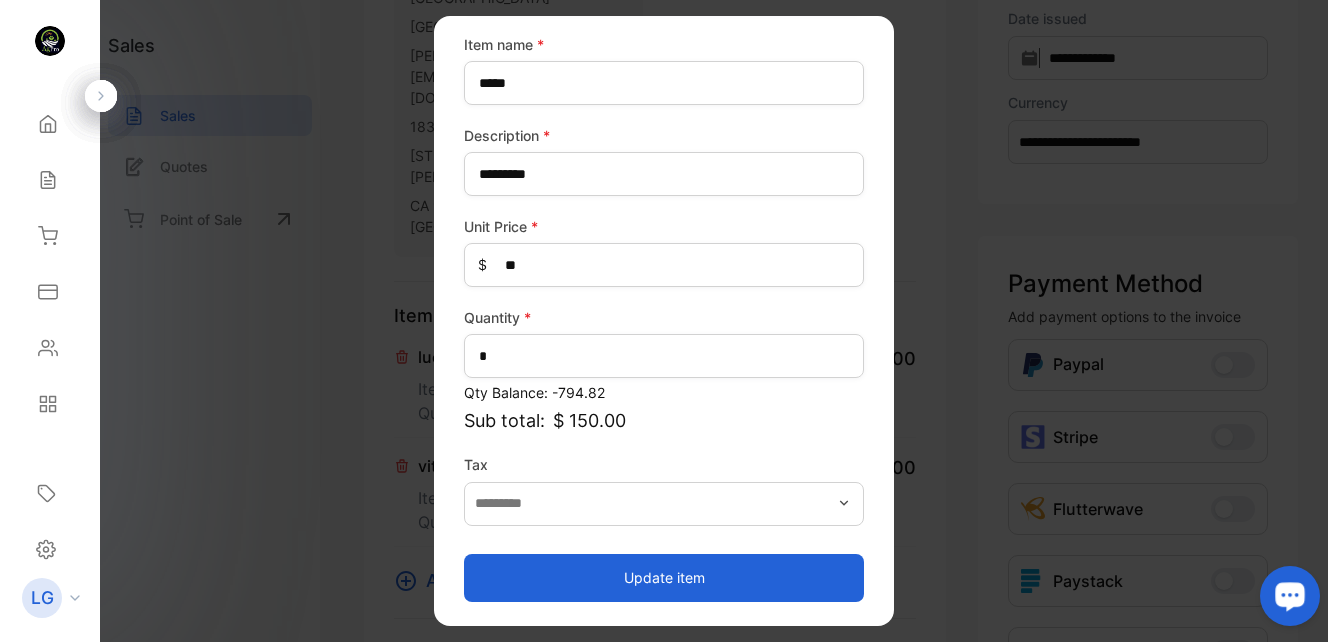 click on "Update item" at bounding box center [664, 578] 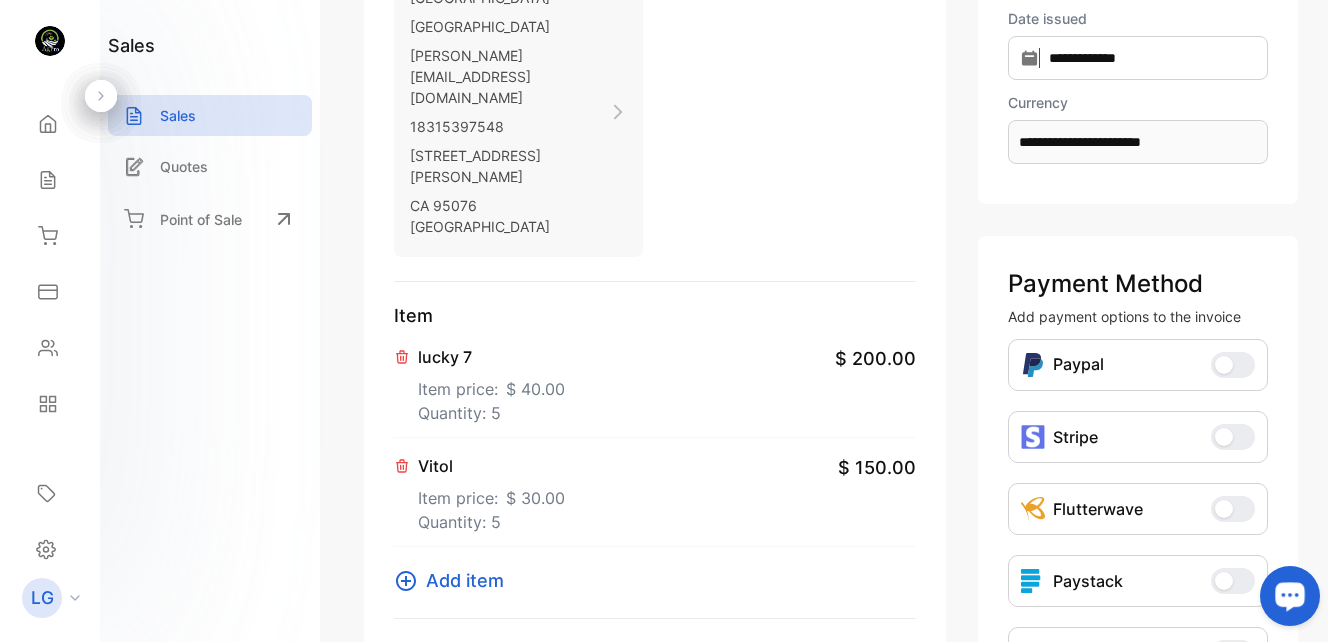 click on "Add item" at bounding box center [465, 580] 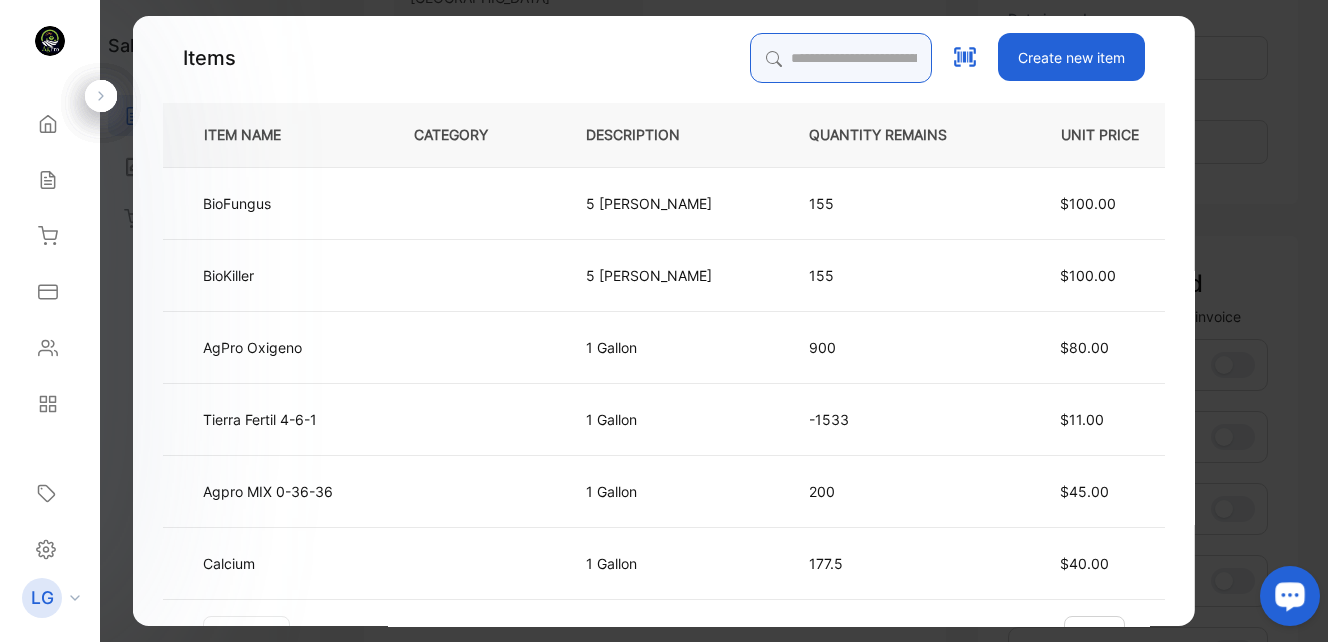 drag, startPoint x: 763, startPoint y: 36, endPoint x: 758, endPoint y: 54, distance: 18.681541 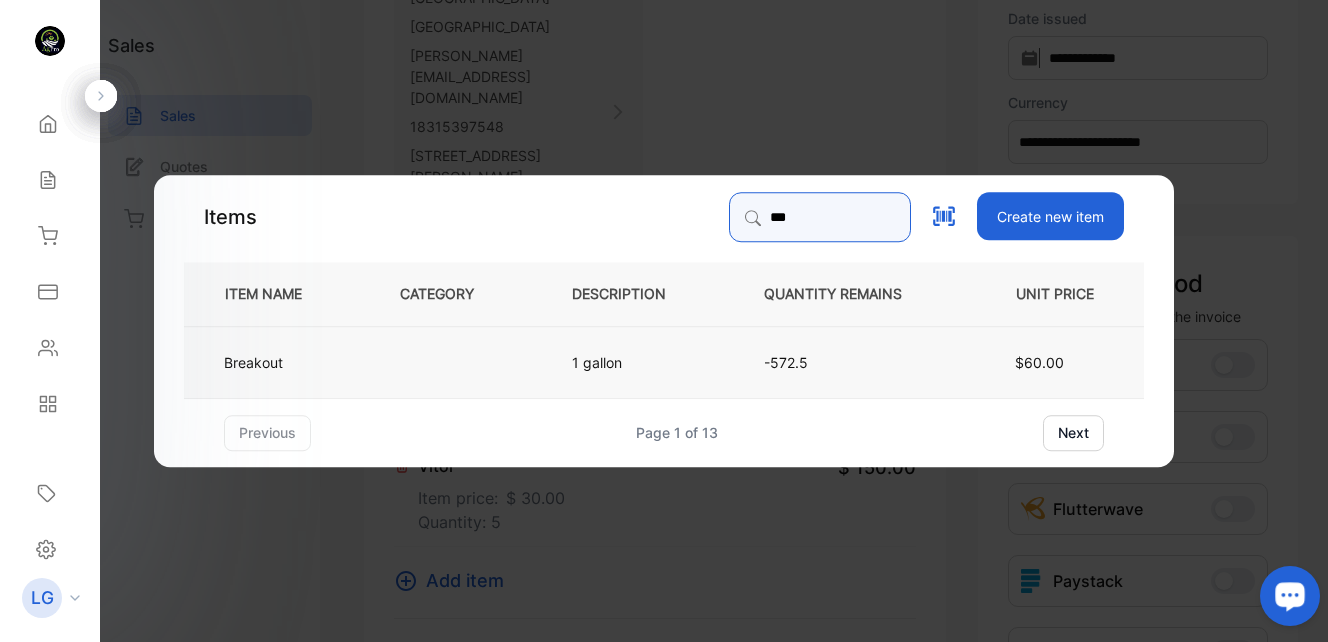 type on "***" 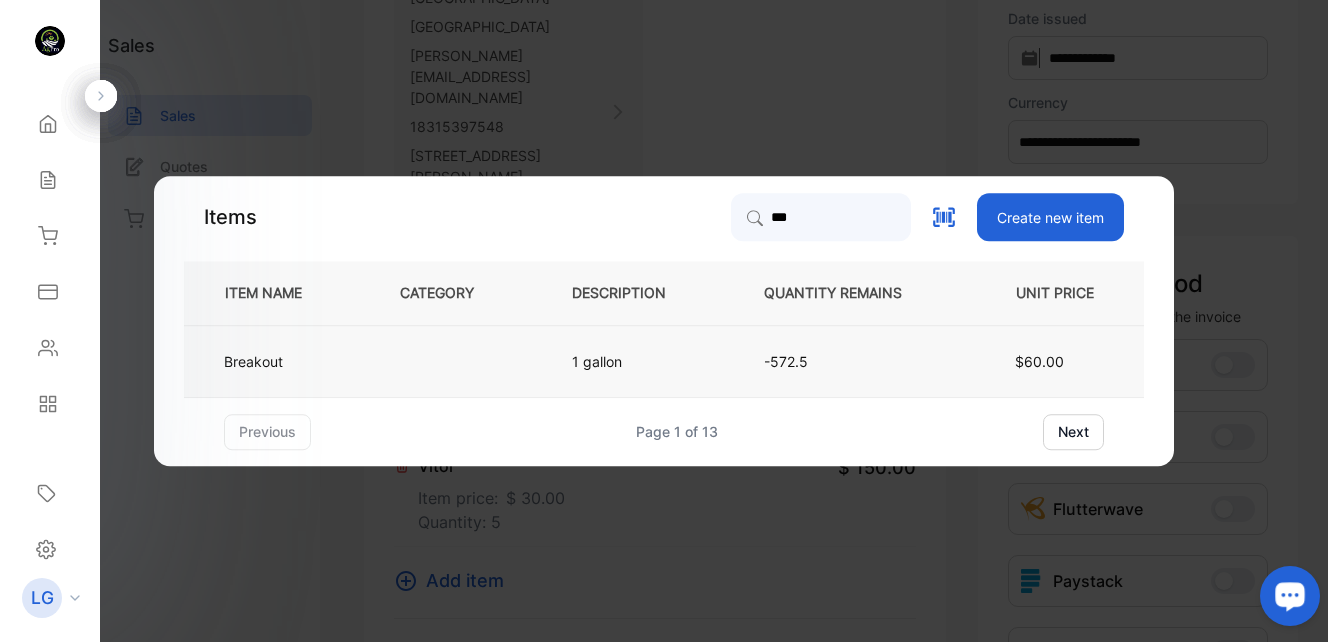 click on "Breakout" at bounding box center [275, 361] 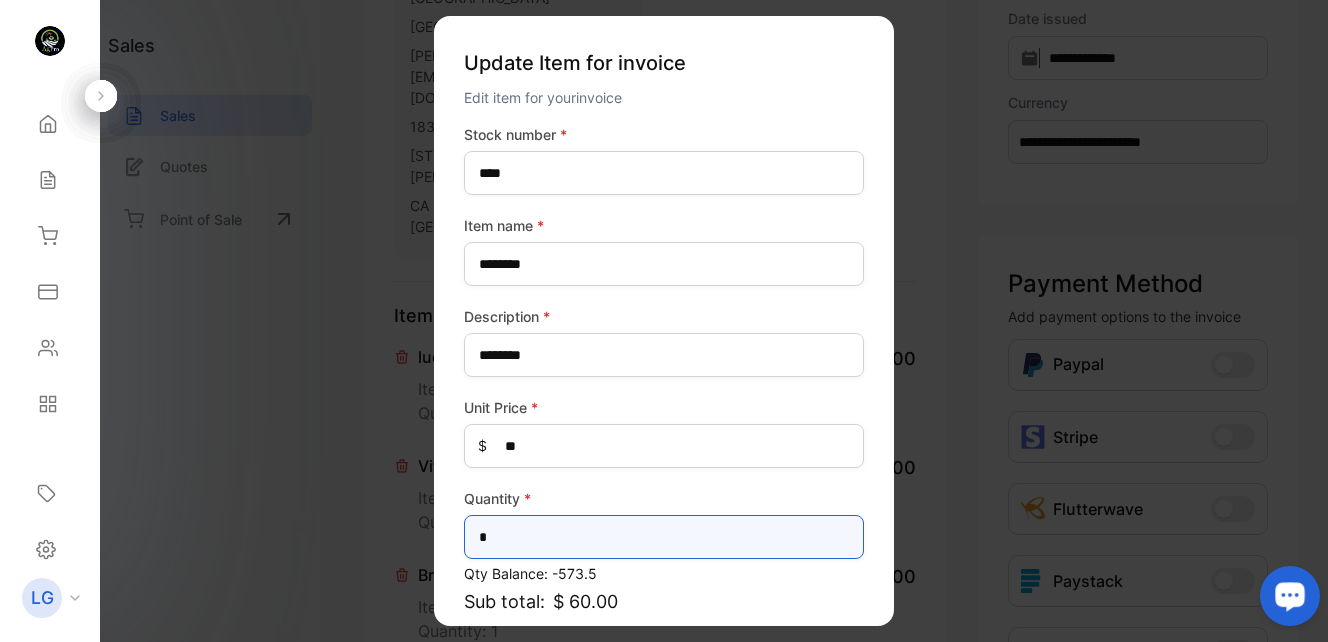 click on "*" at bounding box center (664, 537) 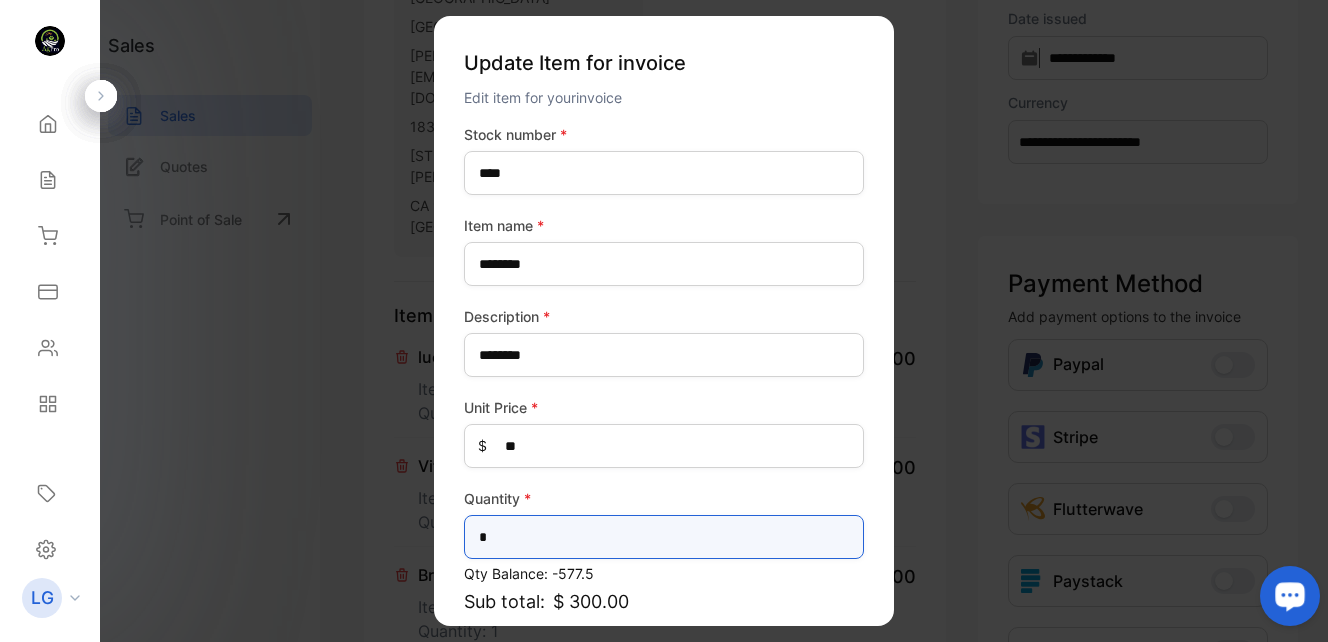 scroll, scrollTop: 181, scrollLeft: 0, axis: vertical 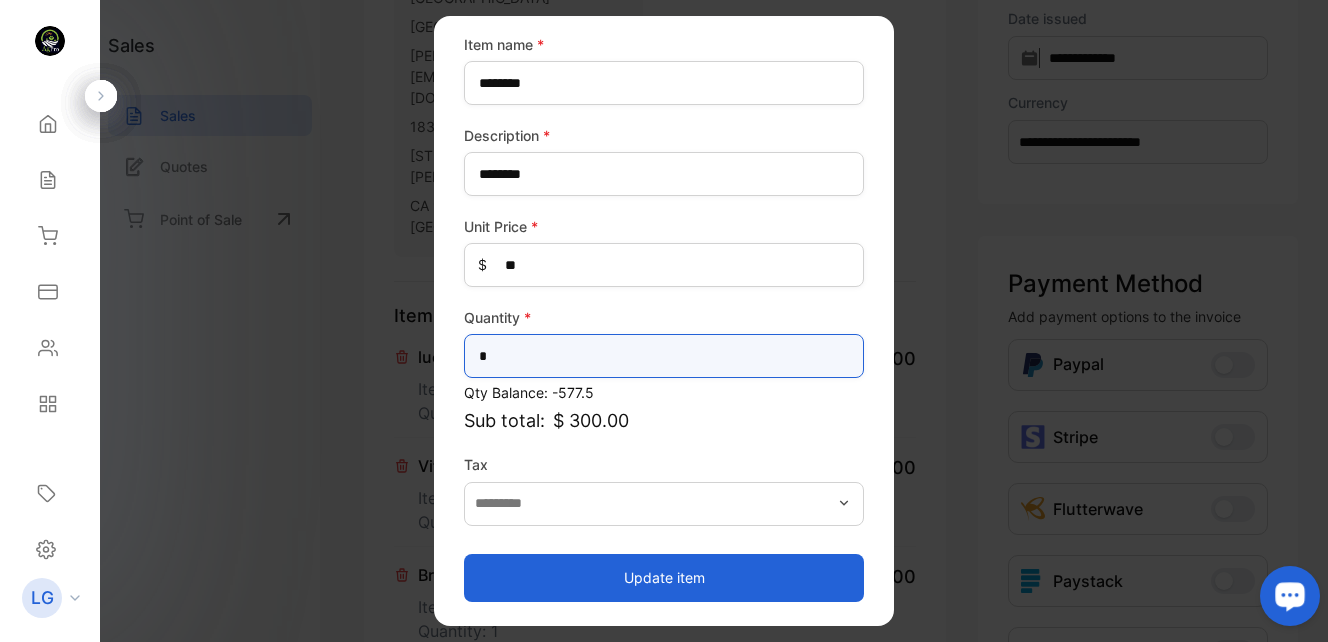 type on "*" 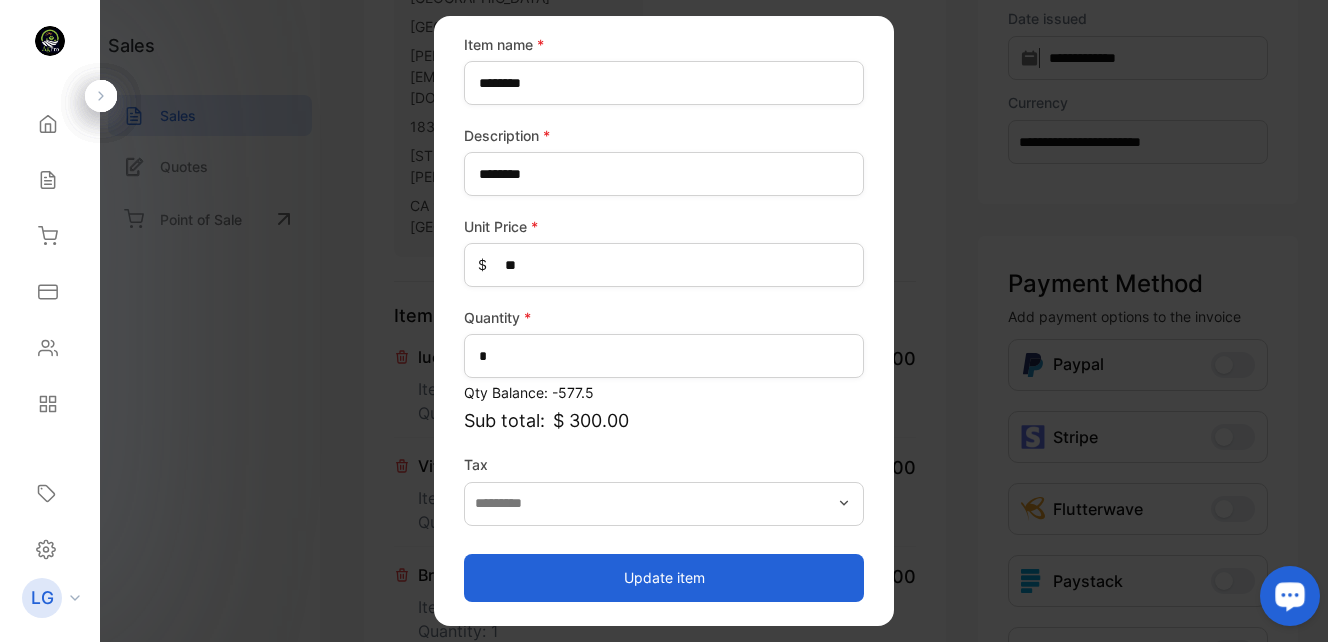 click on "Update item" at bounding box center (664, 578) 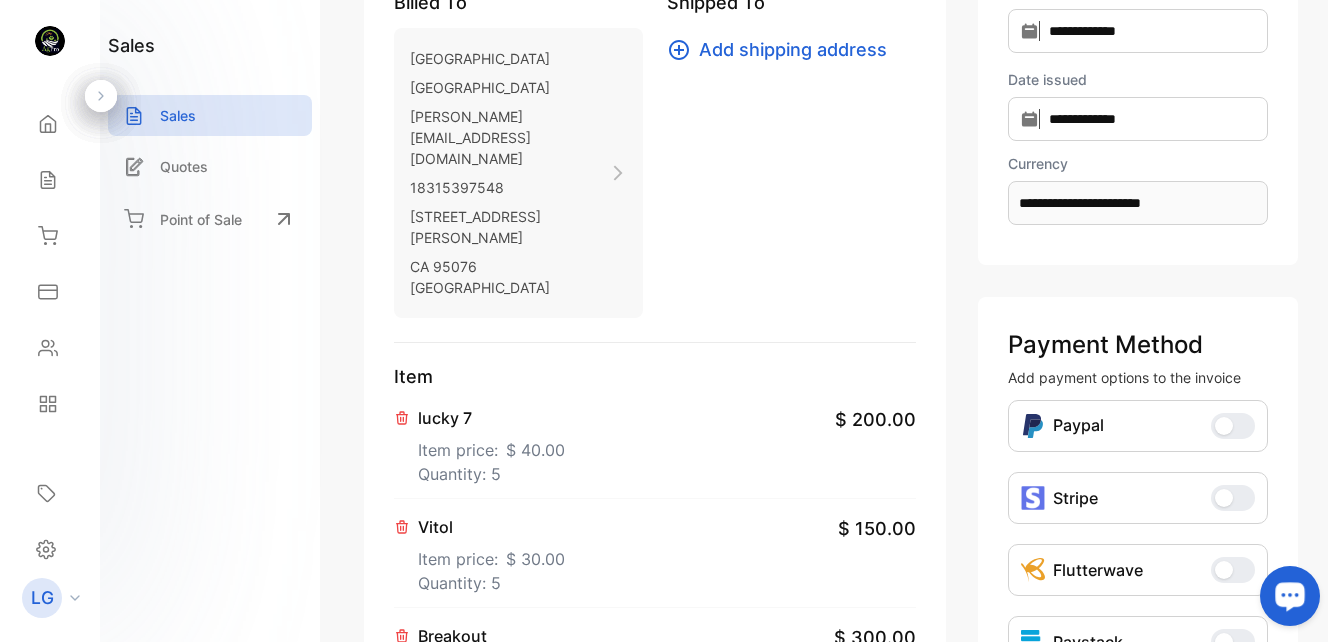 scroll, scrollTop: 0, scrollLeft: 0, axis: both 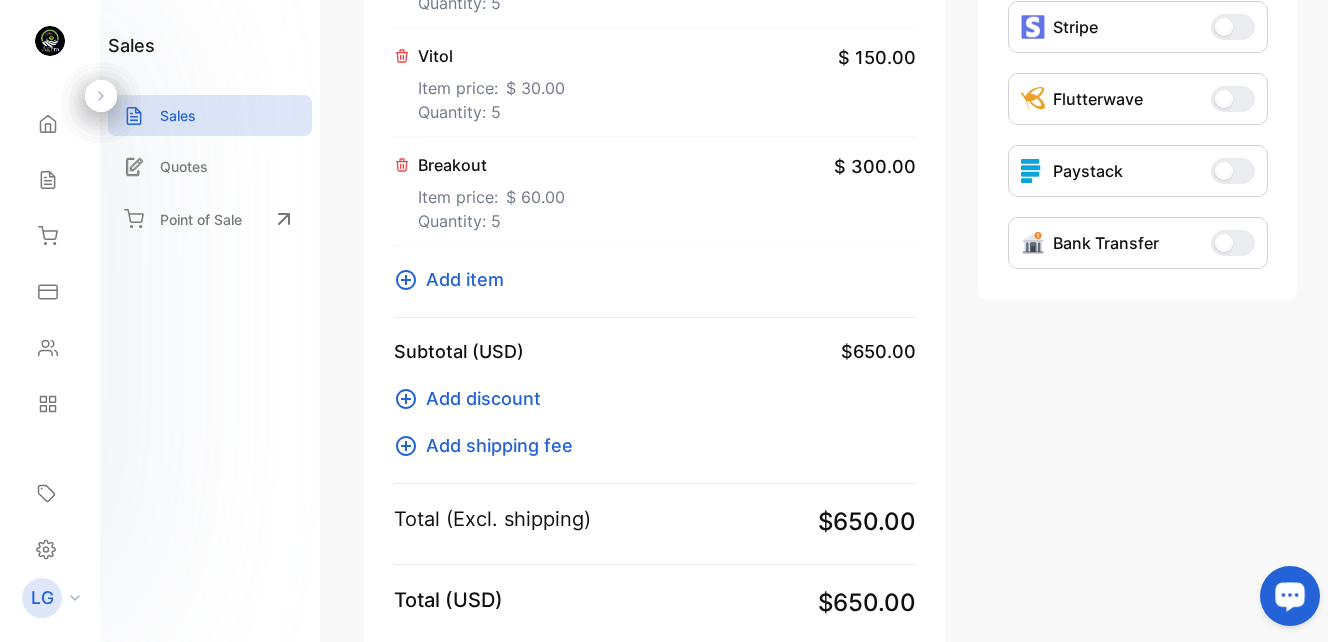 click on "Notes" at bounding box center [655, 679] 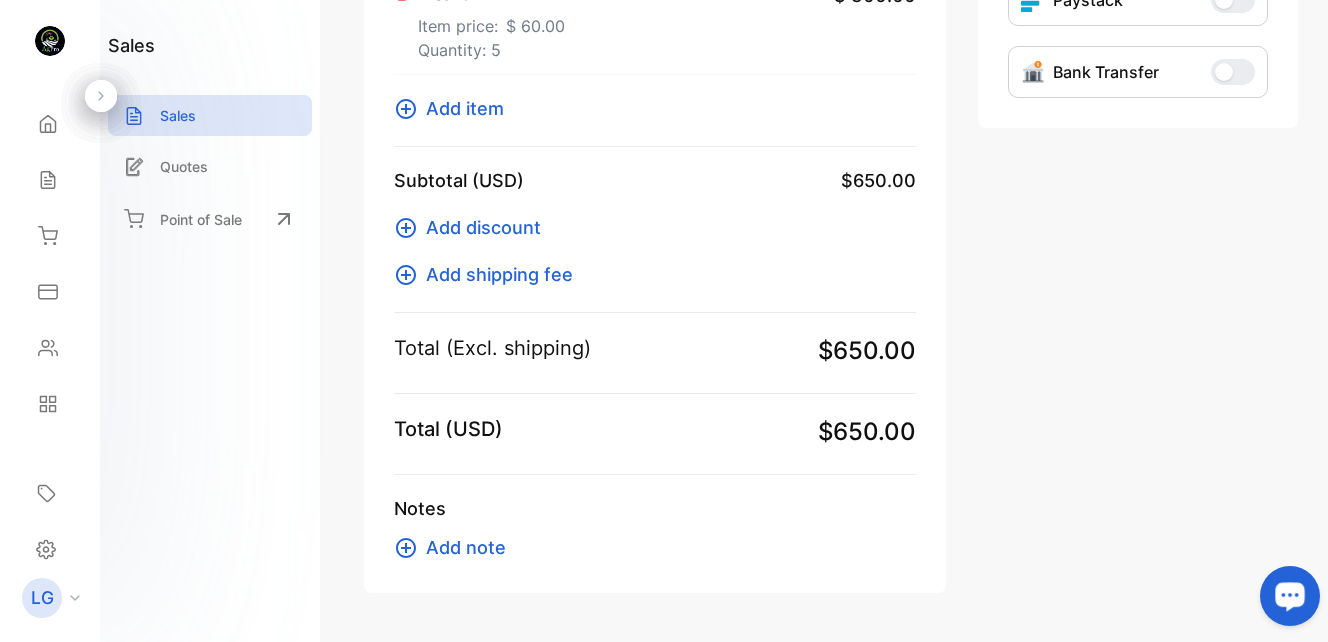 click on "Add note" at bounding box center [466, 547] 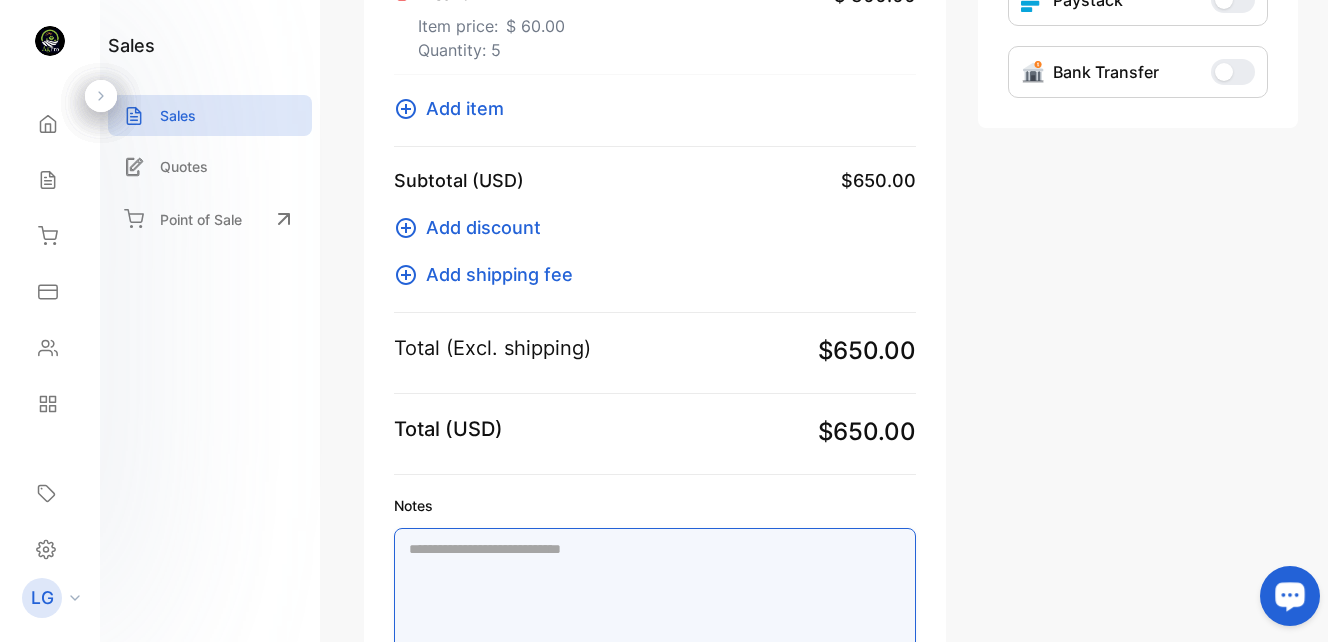 click on "Notes" at bounding box center [655, 591] 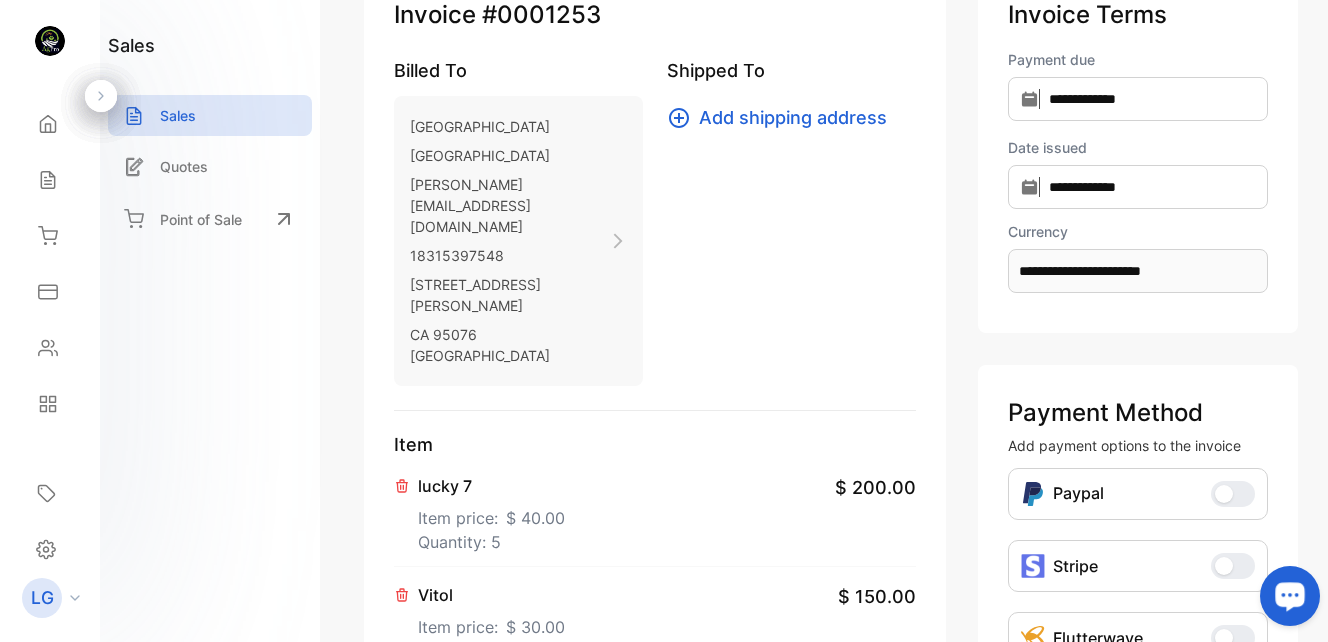 scroll, scrollTop: 173, scrollLeft: 0, axis: vertical 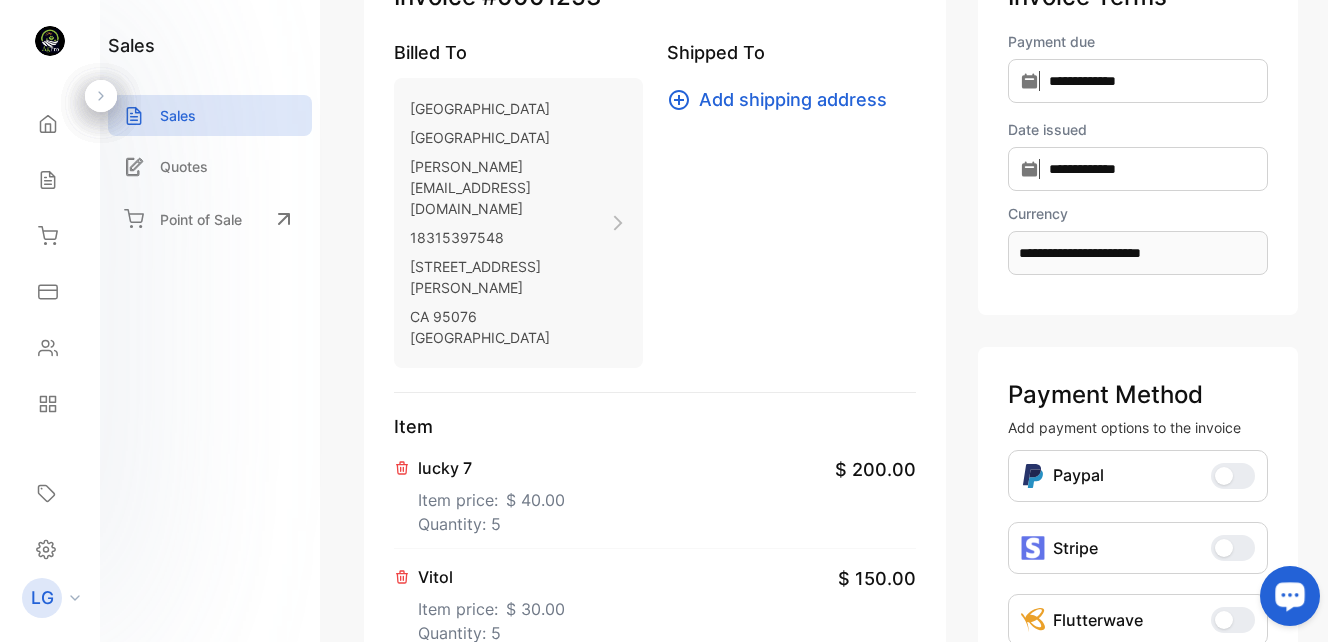 type on "**********" 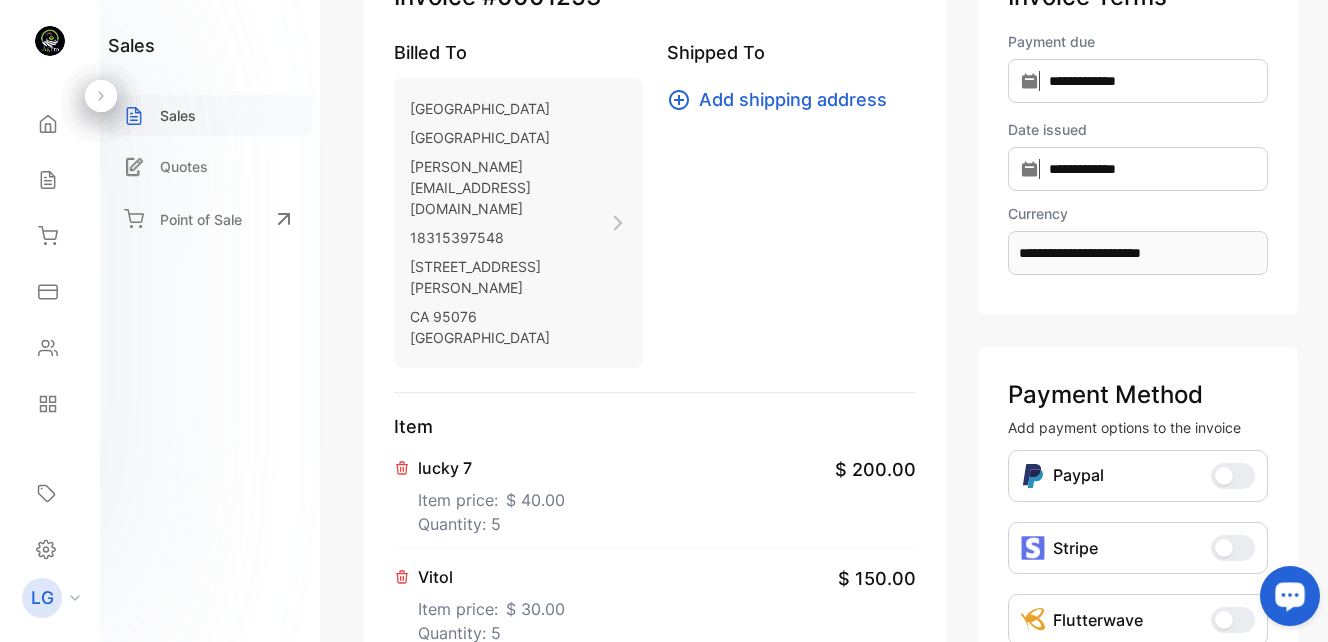 click on "Sales" at bounding box center (210, 115) 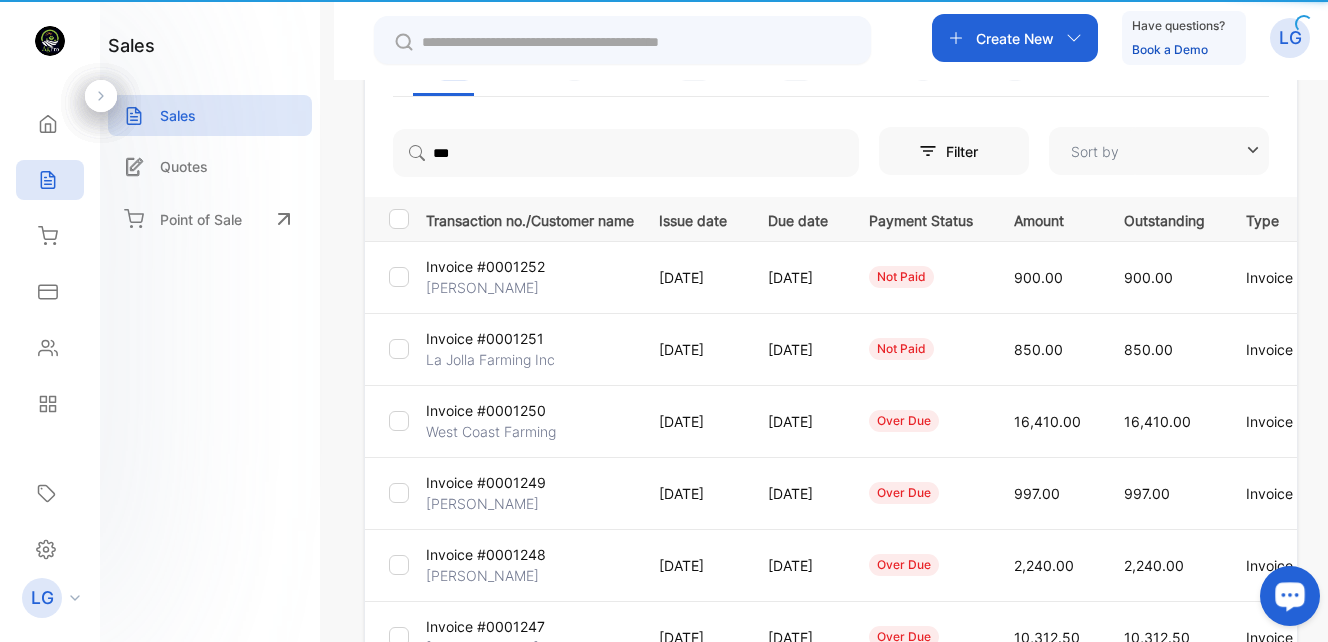 type on "**********" 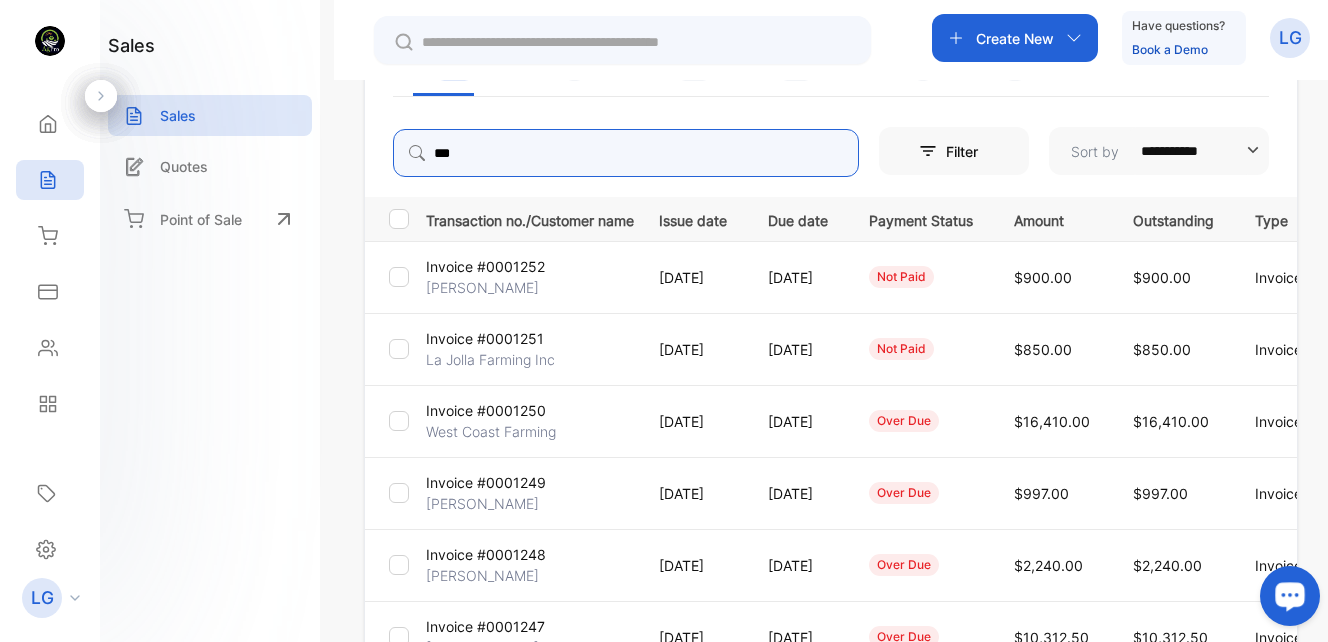 click on "***" at bounding box center [626, 153] 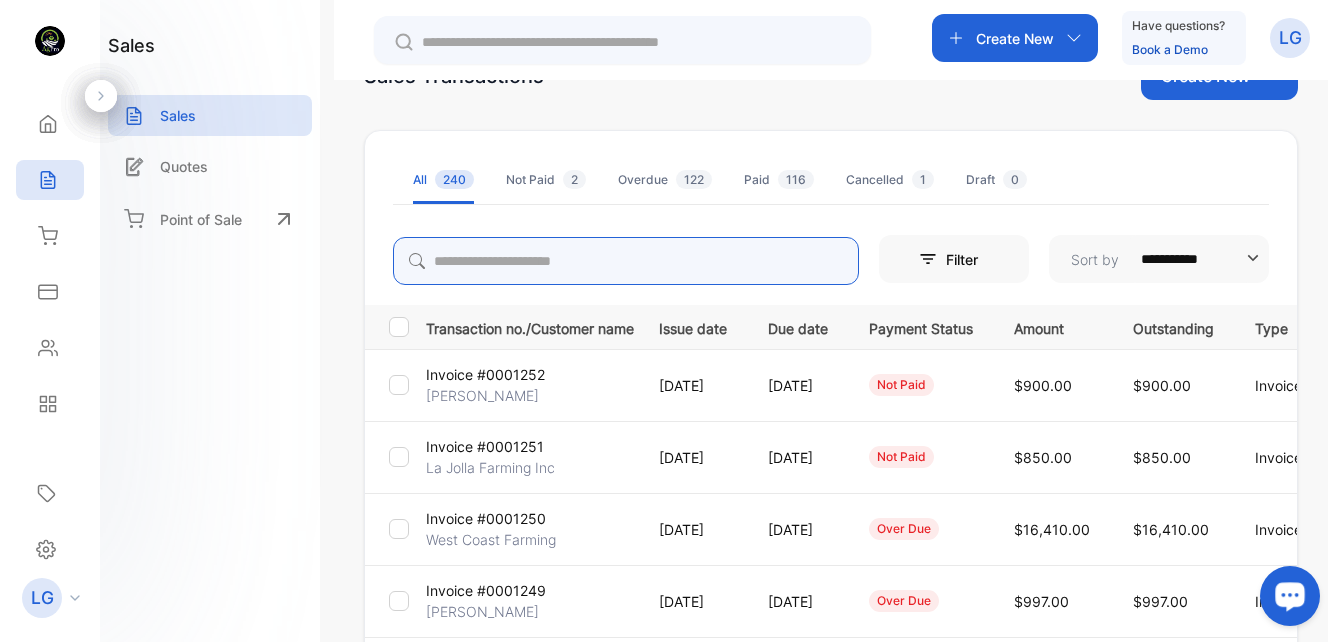scroll, scrollTop: 12, scrollLeft: 0, axis: vertical 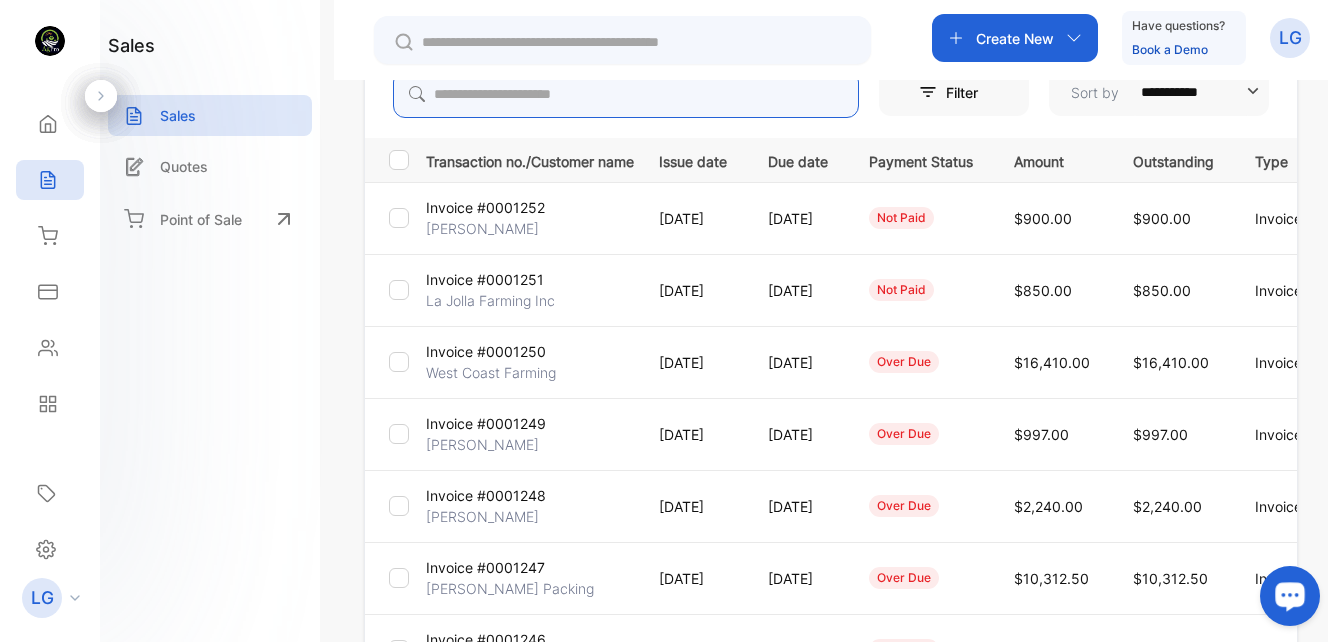 type 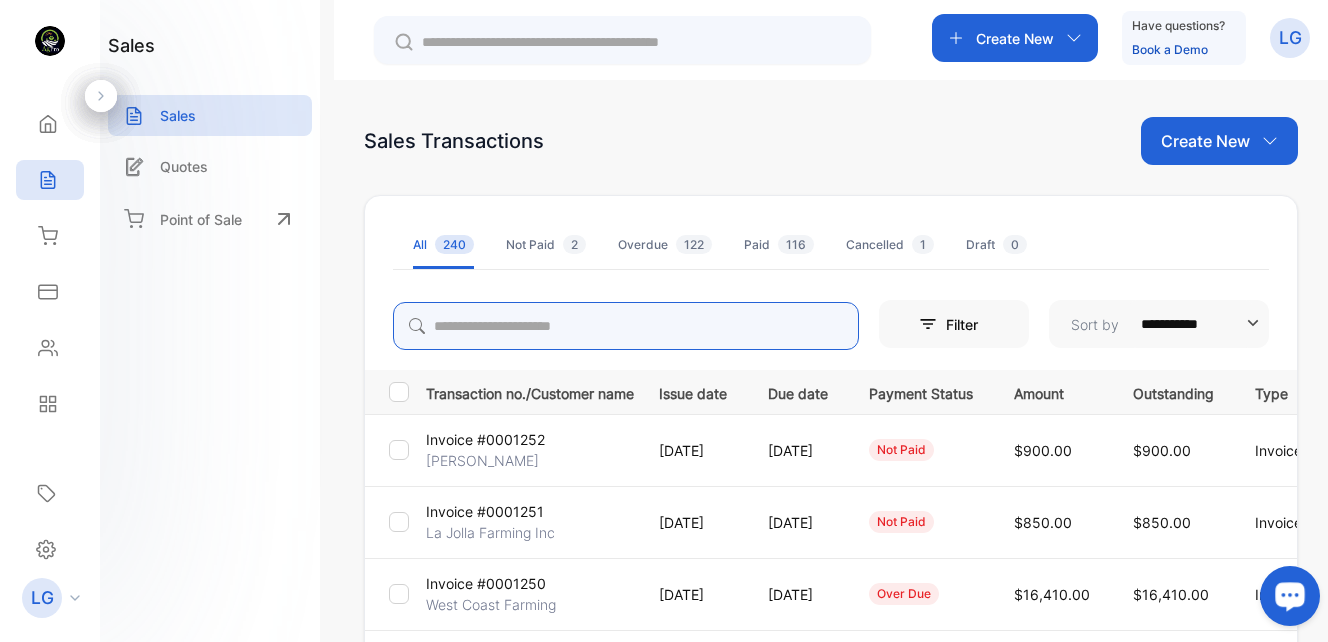 click on "Create New" at bounding box center [1015, 38] 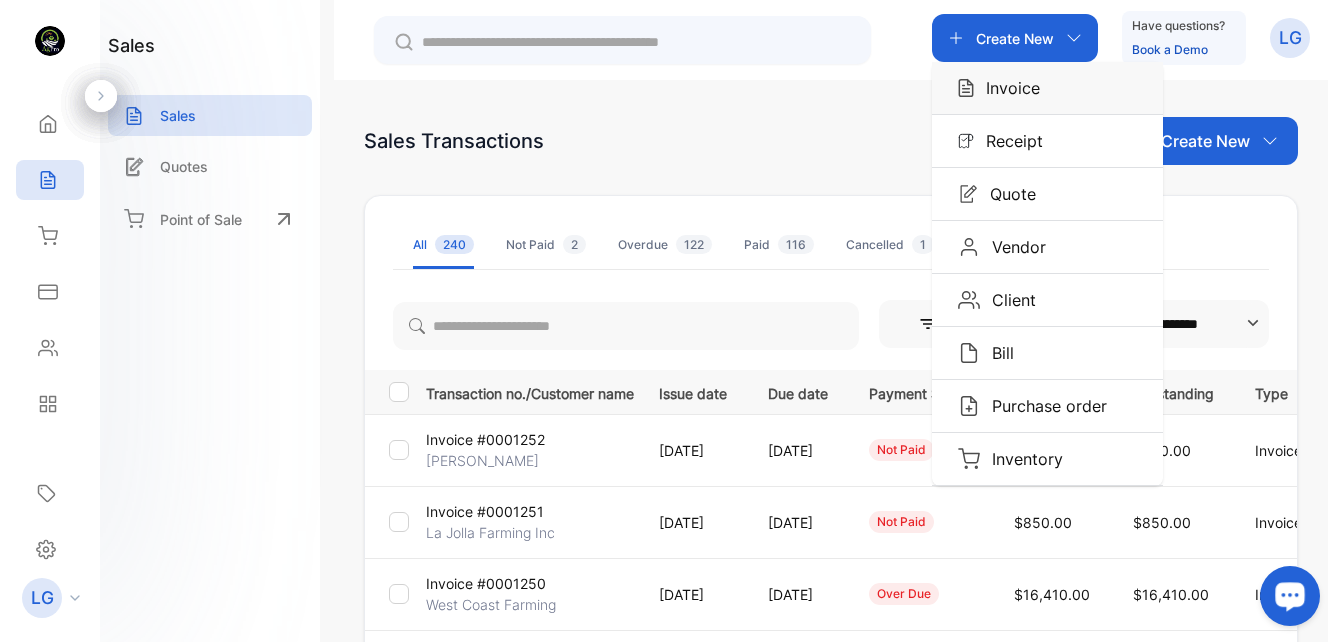 click on "Invoice" at bounding box center (1007, 88) 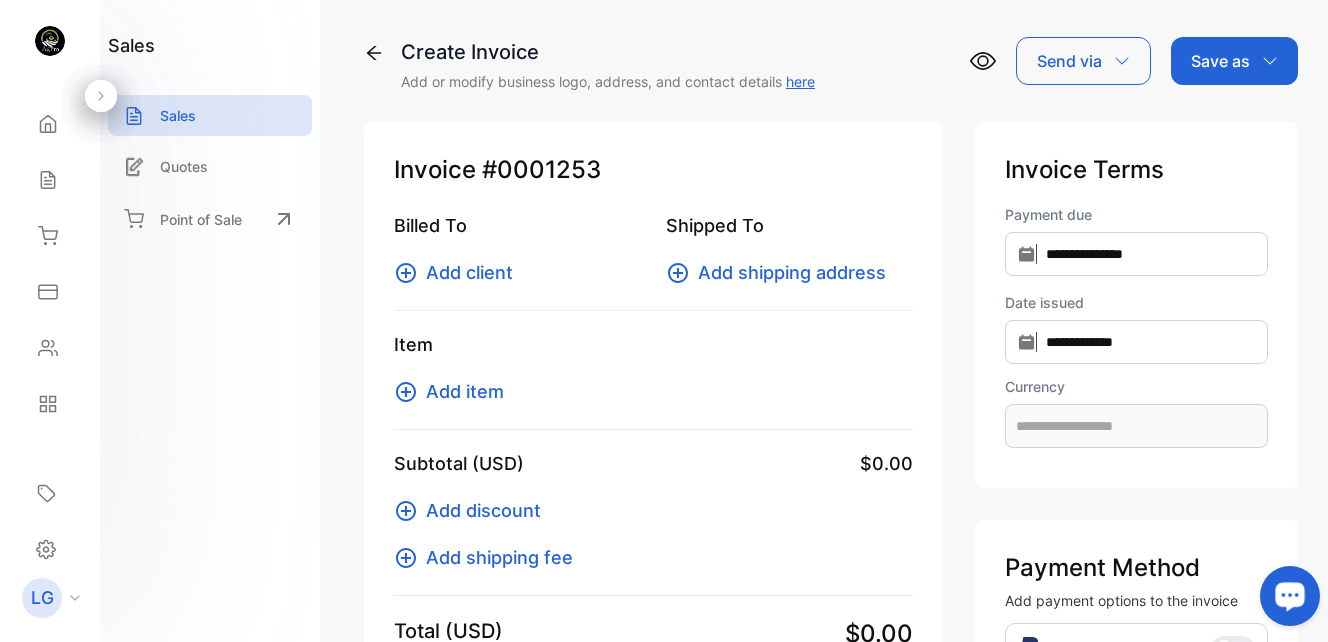 type on "**********" 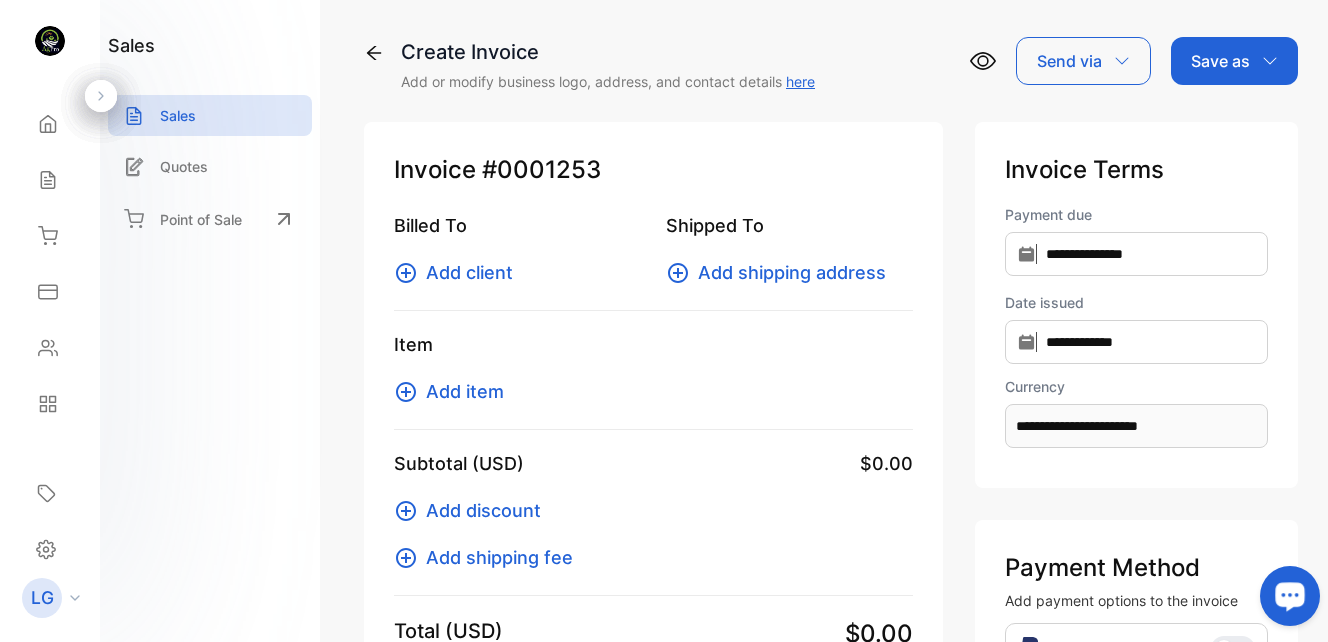 click on "Add client" at bounding box center (469, 272) 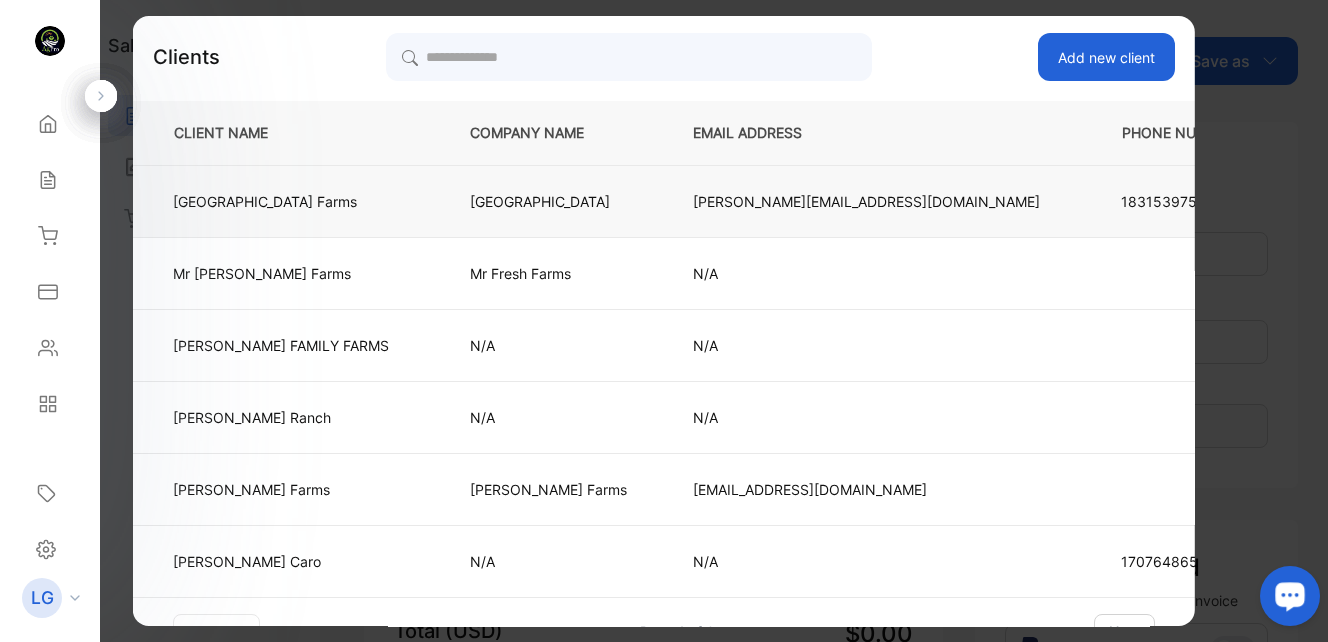 click on "[GEOGRAPHIC_DATA]" at bounding box center (281, 201) 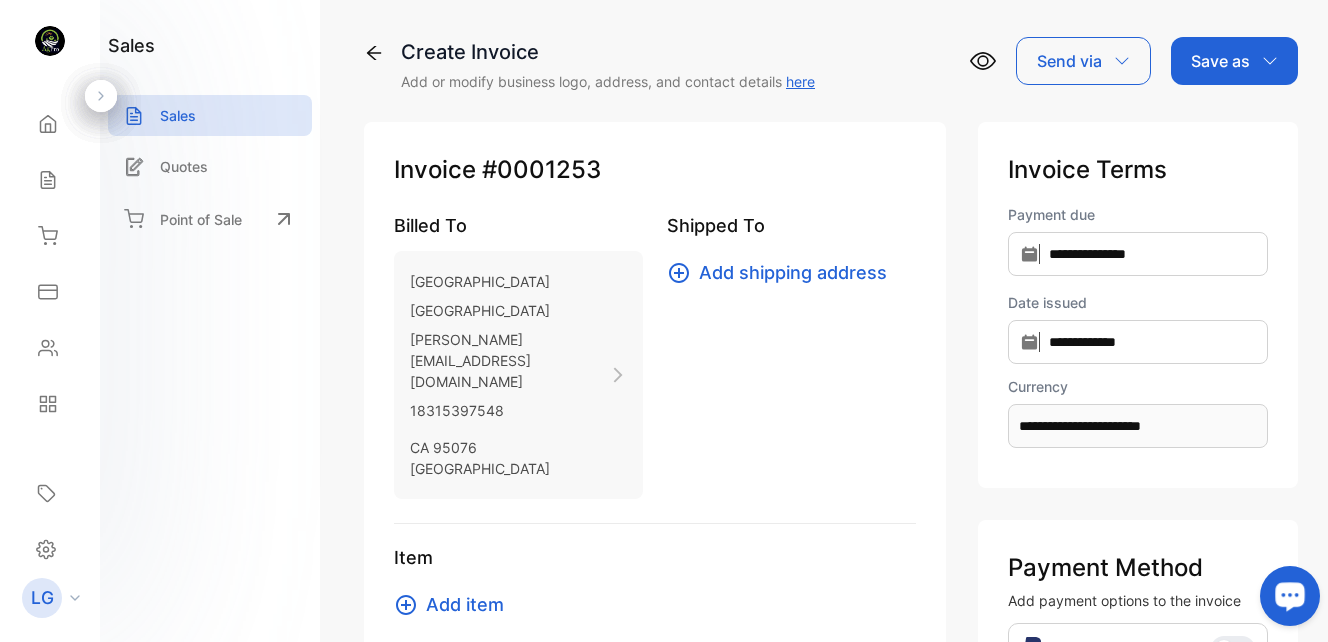 click on "Add item" at bounding box center [465, 604] 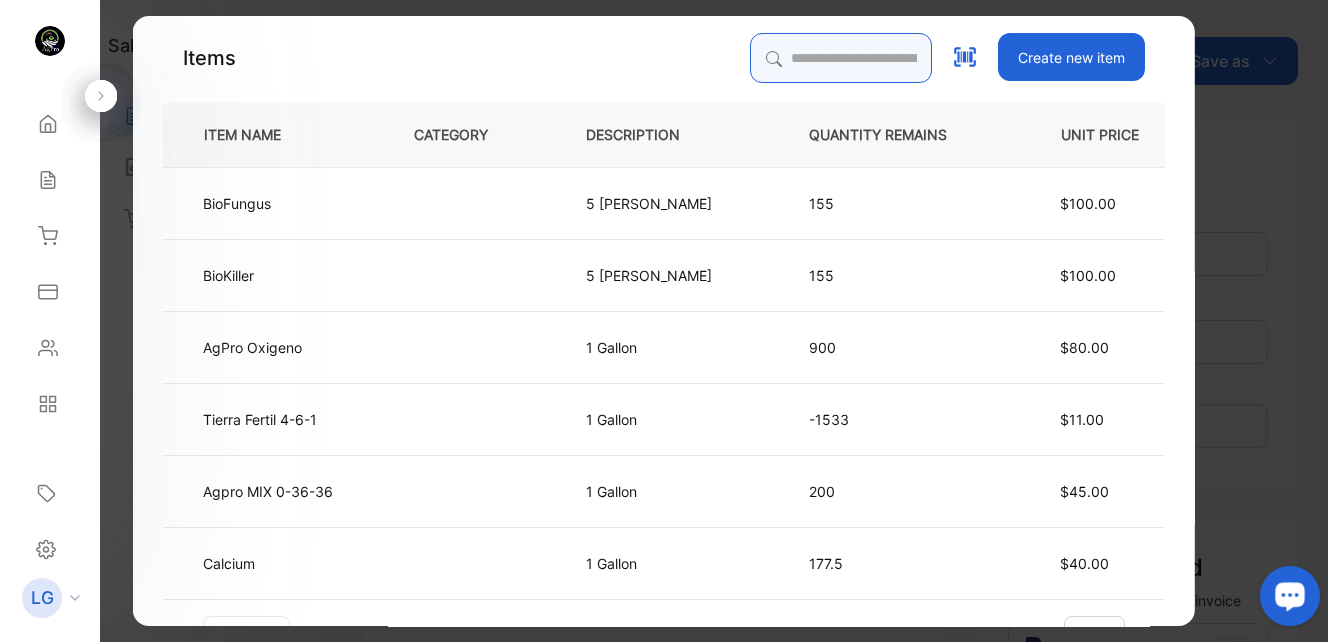 click at bounding box center (841, 58) 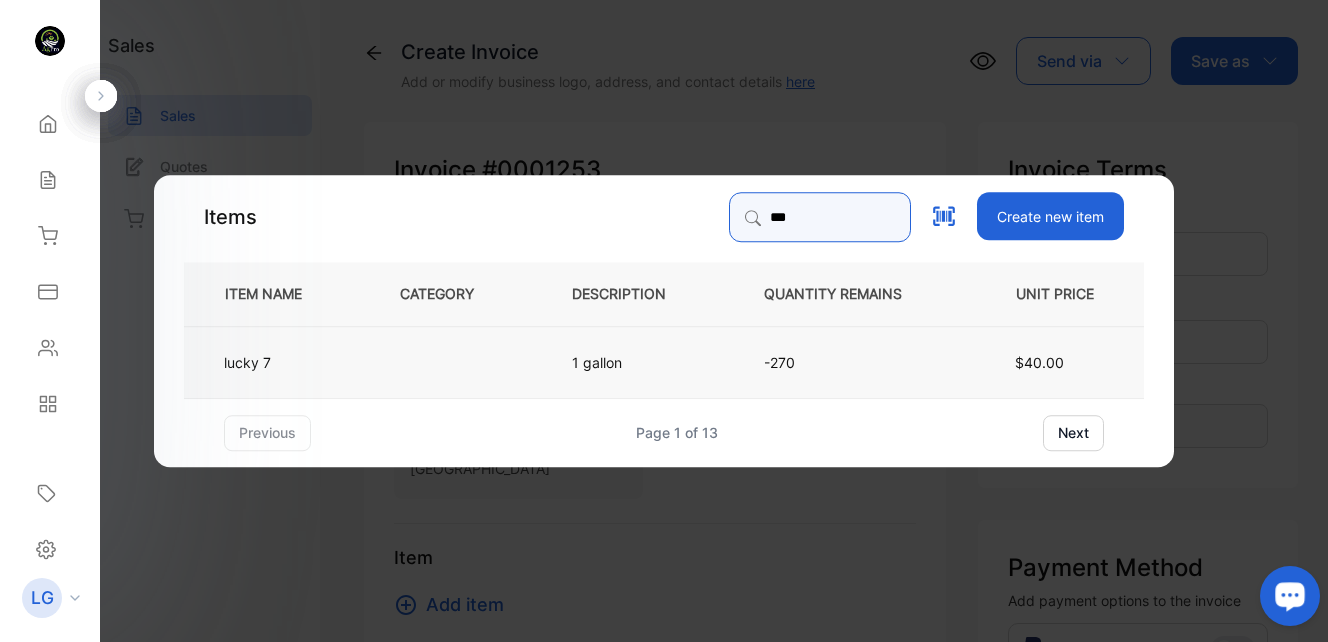 type on "***" 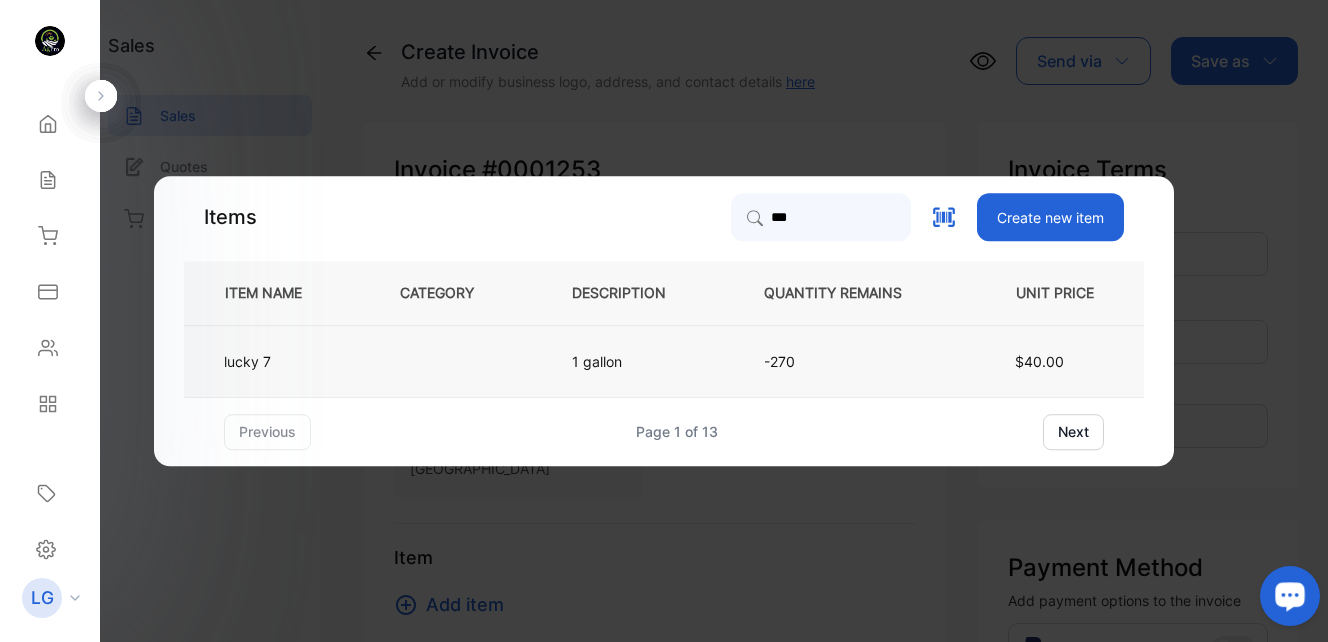 click on "lucky 7" at bounding box center (250, 361) 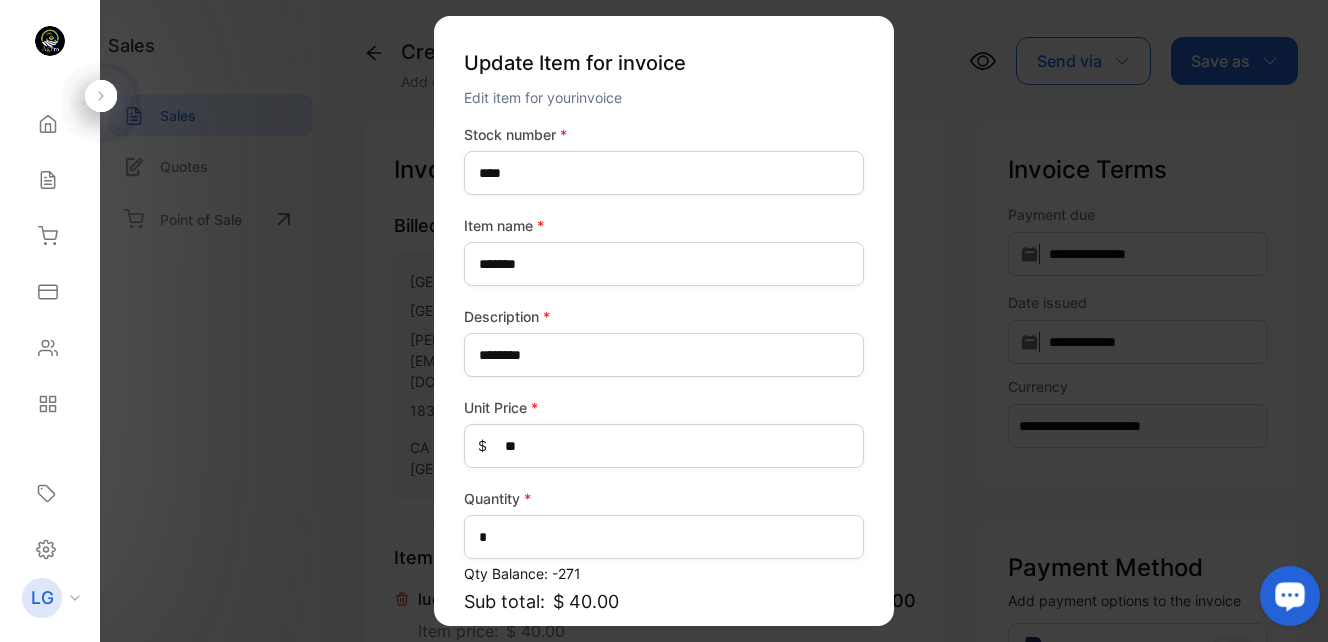 click on "Stock number   * **** Item name   * ******* Description   * ******** Unit Price   * $ ** Quantity   * * Qty Balance: -271 Sub total: $ 40.00 Tax     Update item" at bounding box center (664, 453) 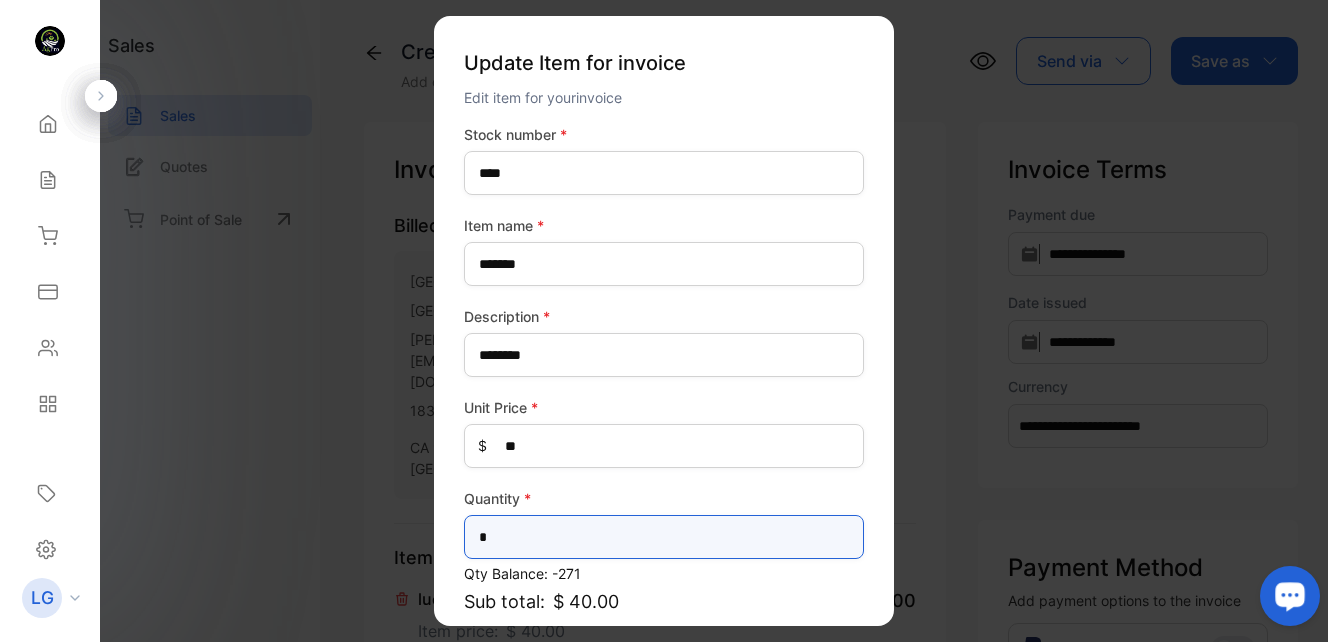 click on "*" at bounding box center (664, 537) 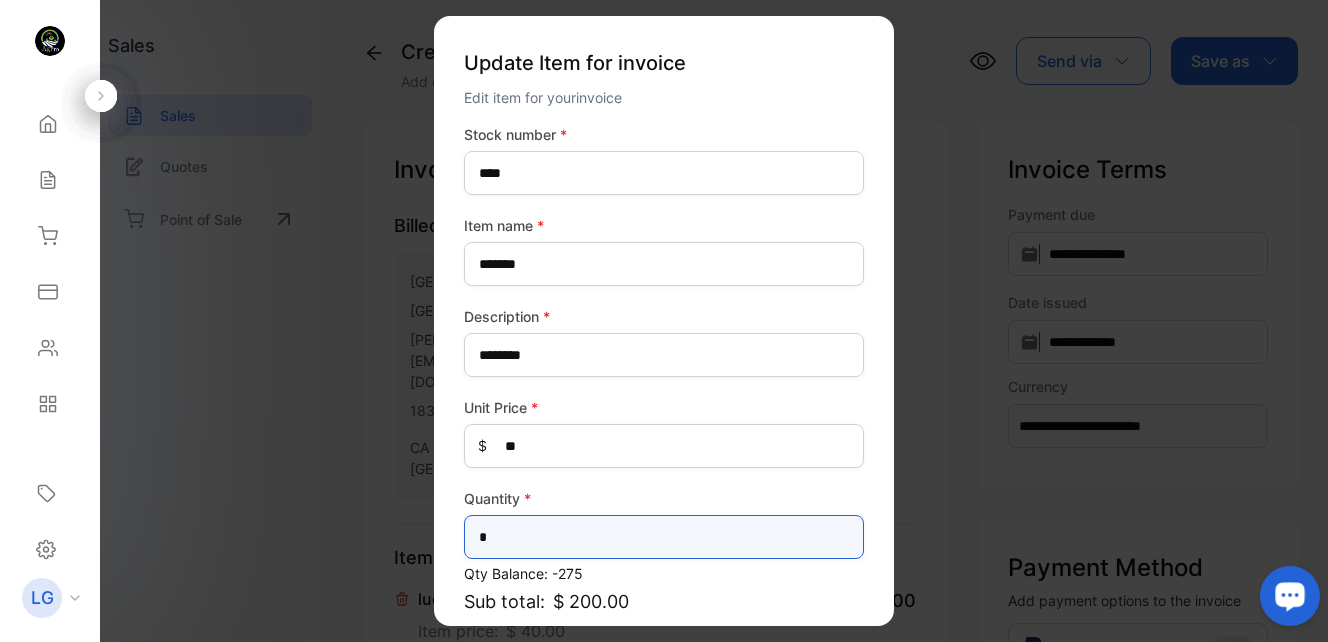 scroll, scrollTop: 181, scrollLeft: 0, axis: vertical 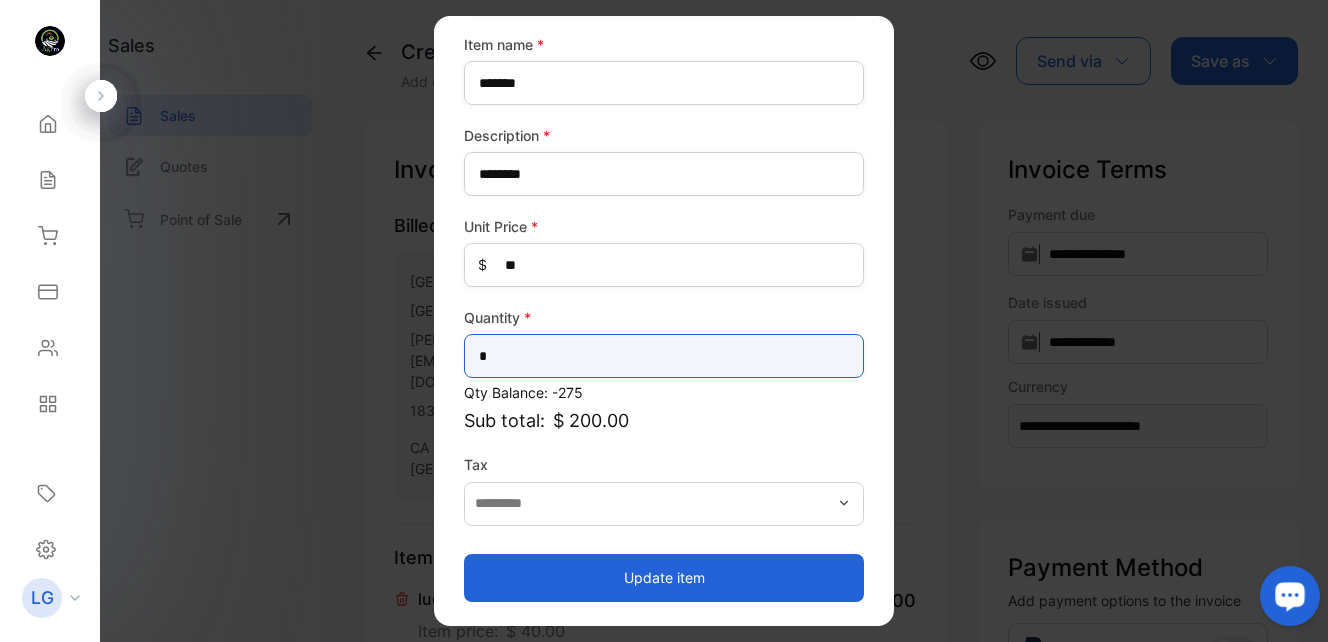 type on "*" 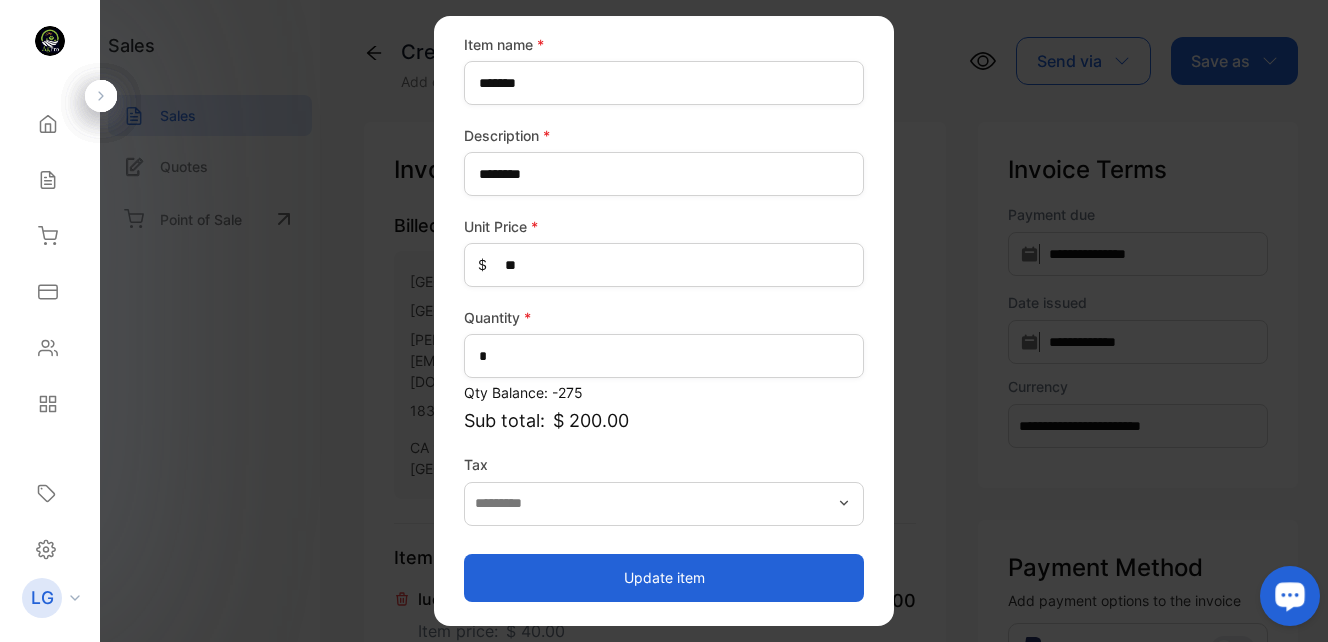 click on "Update item" at bounding box center (664, 578) 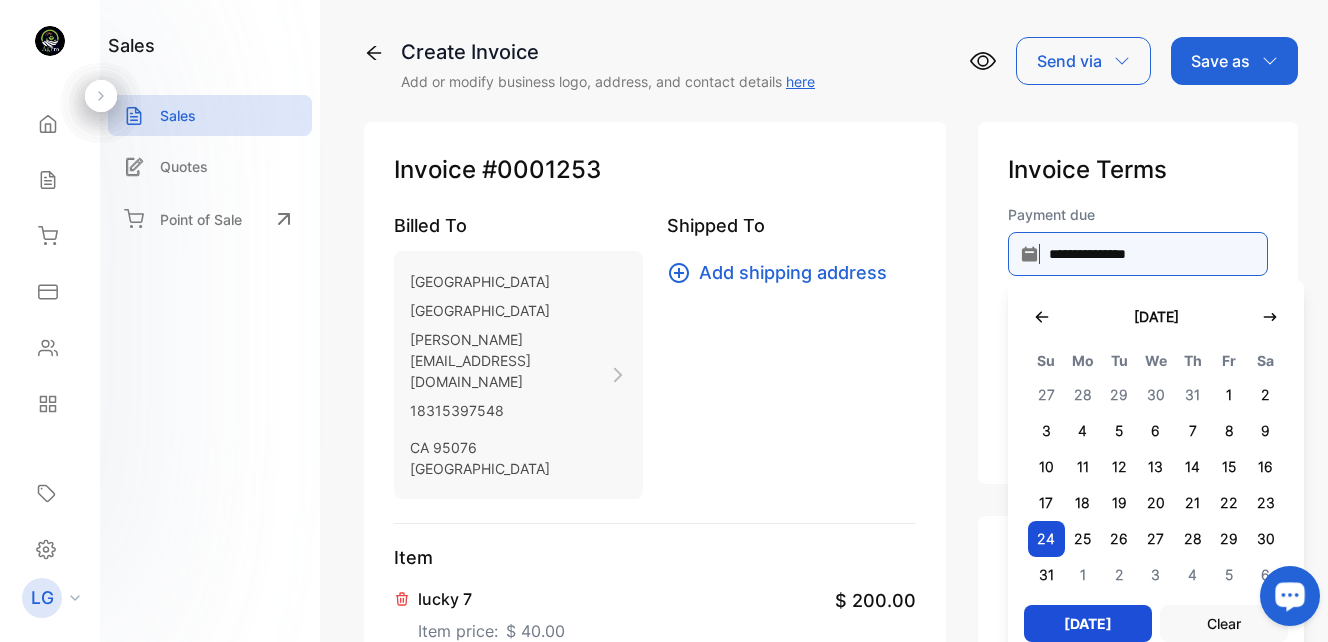 click on "**********" at bounding box center [1138, 254] 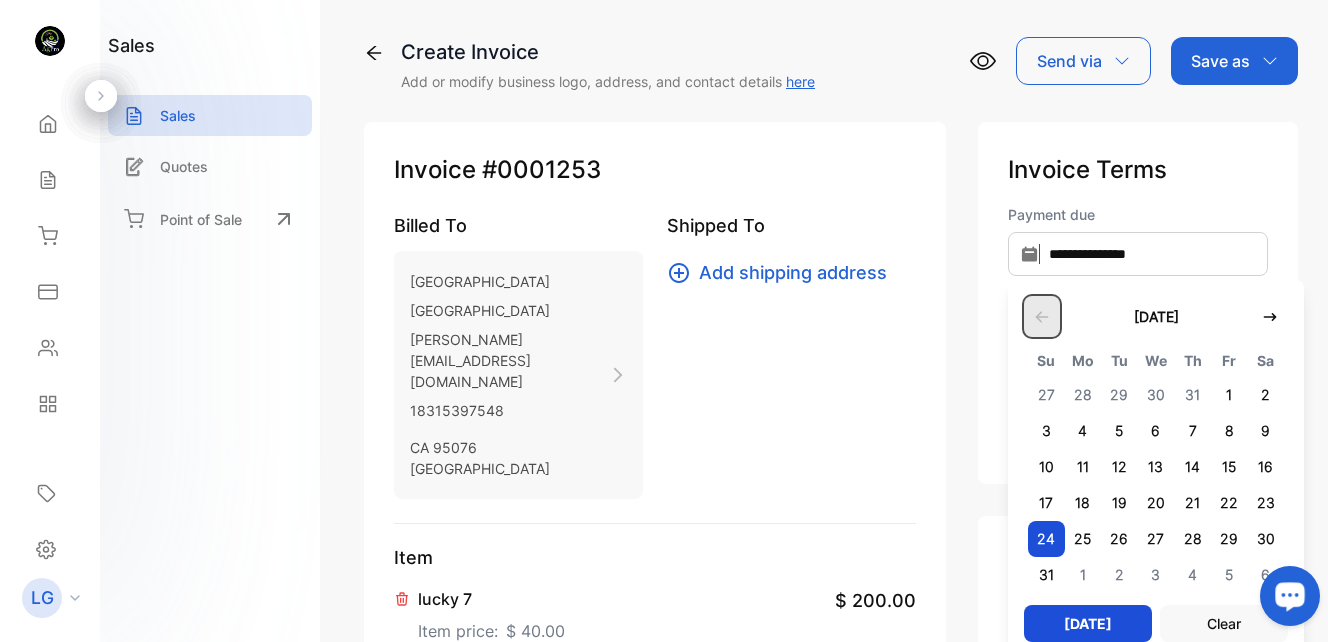 click at bounding box center [1042, 316] 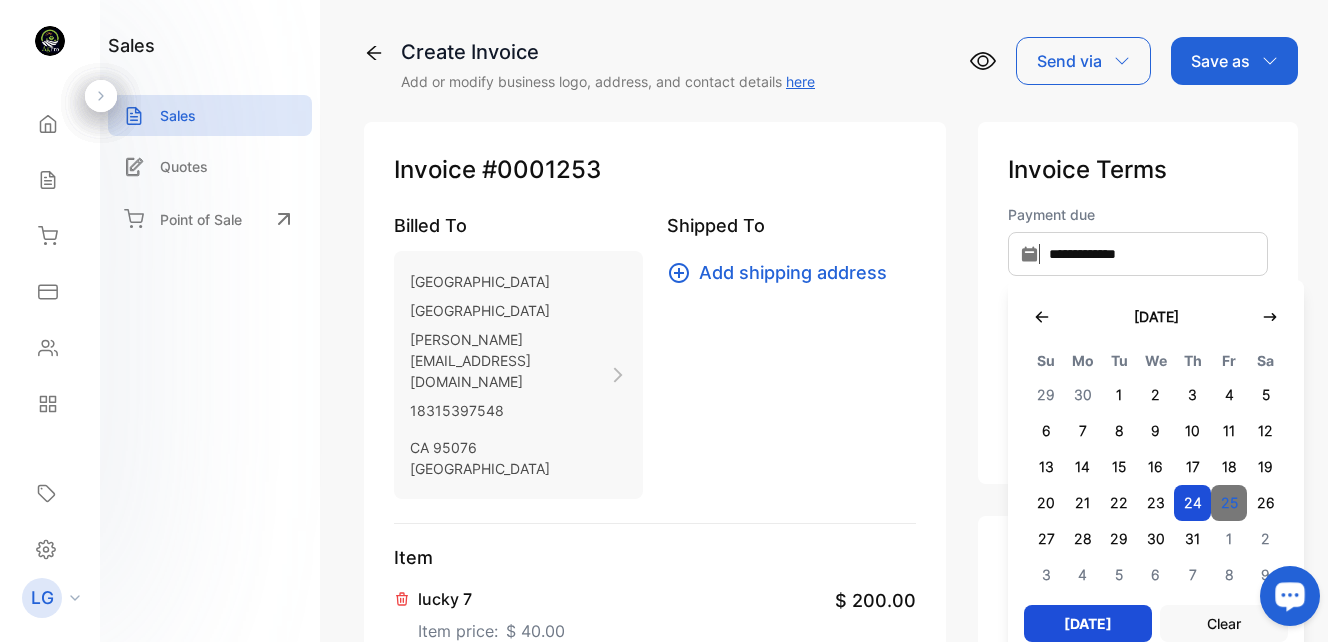 click on "25" at bounding box center [1229, 503] 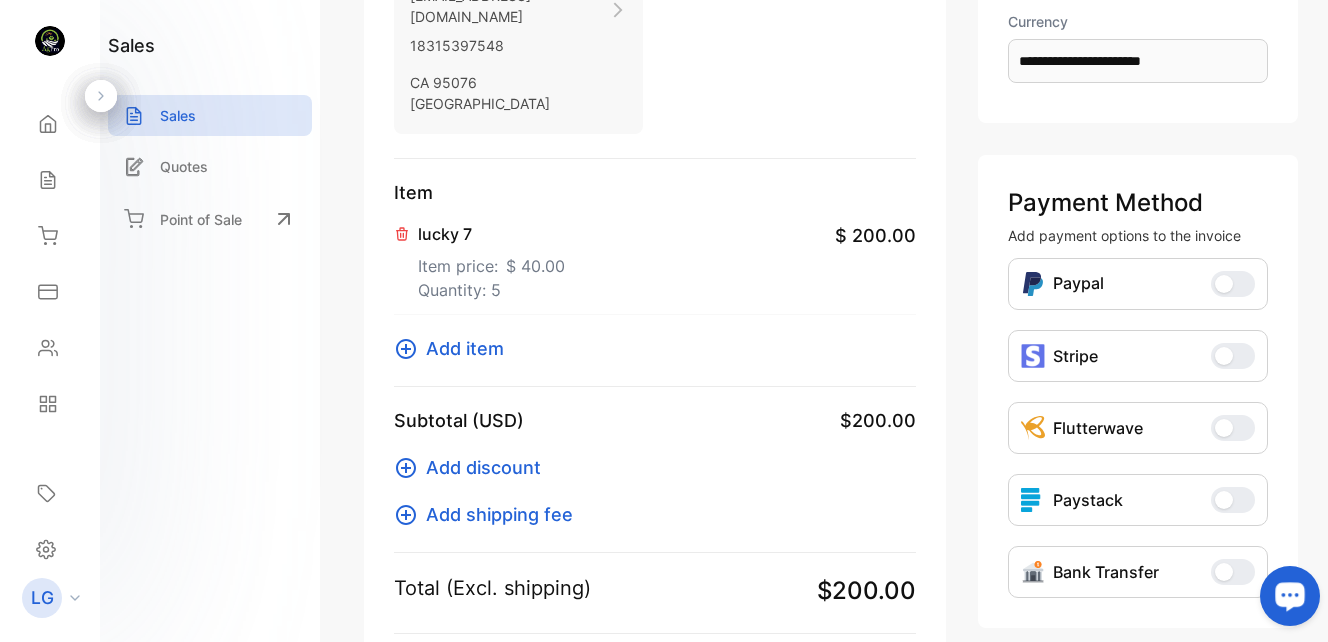scroll, scrollTop: 368, scrollLeft: 0, axis: vertical 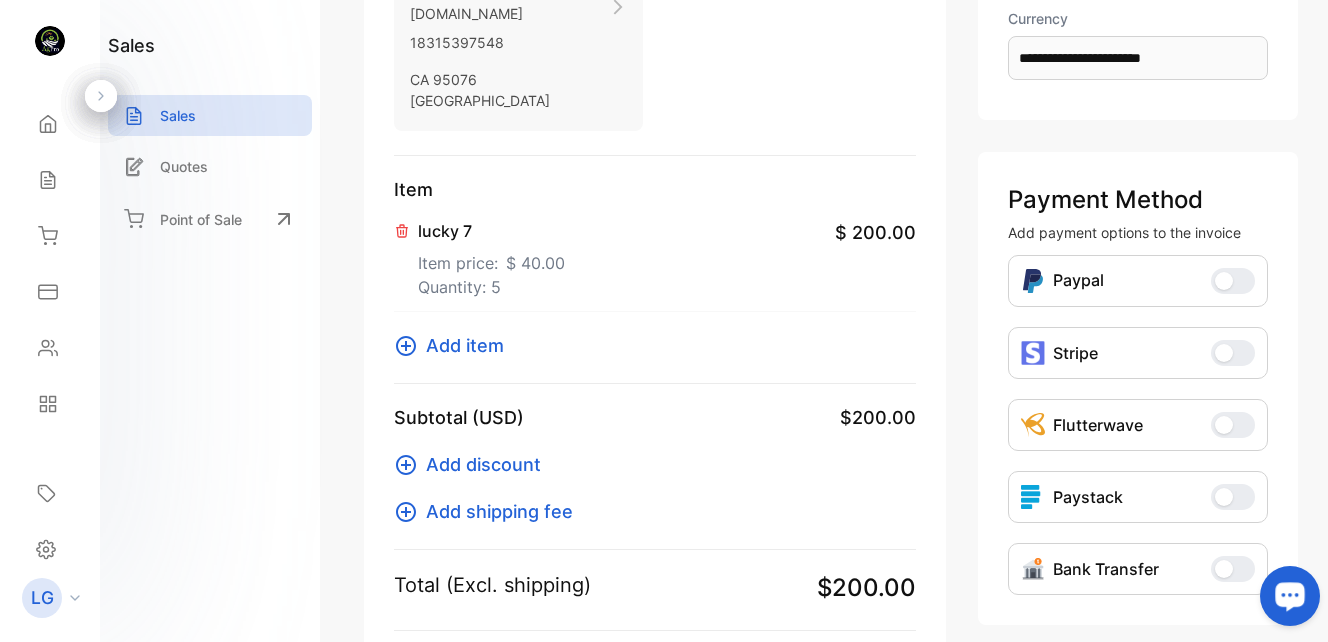 click on "Add item" at bounding box center (465, 345) 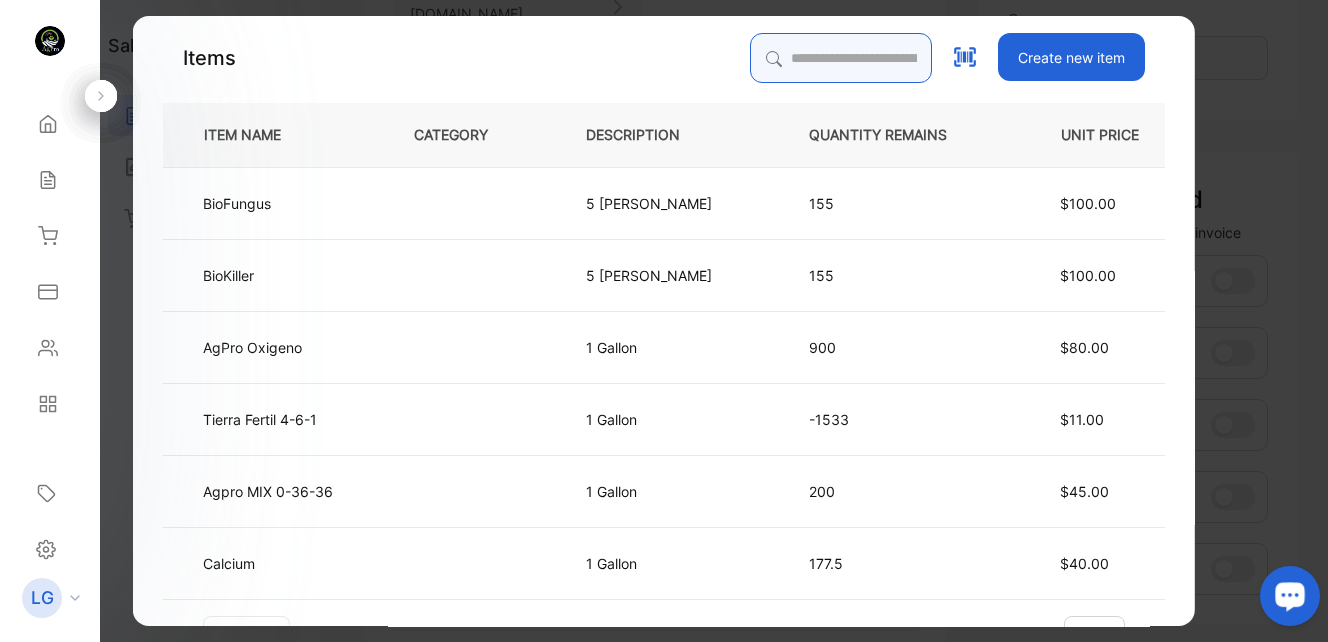 click at bounding box center [841, 58] 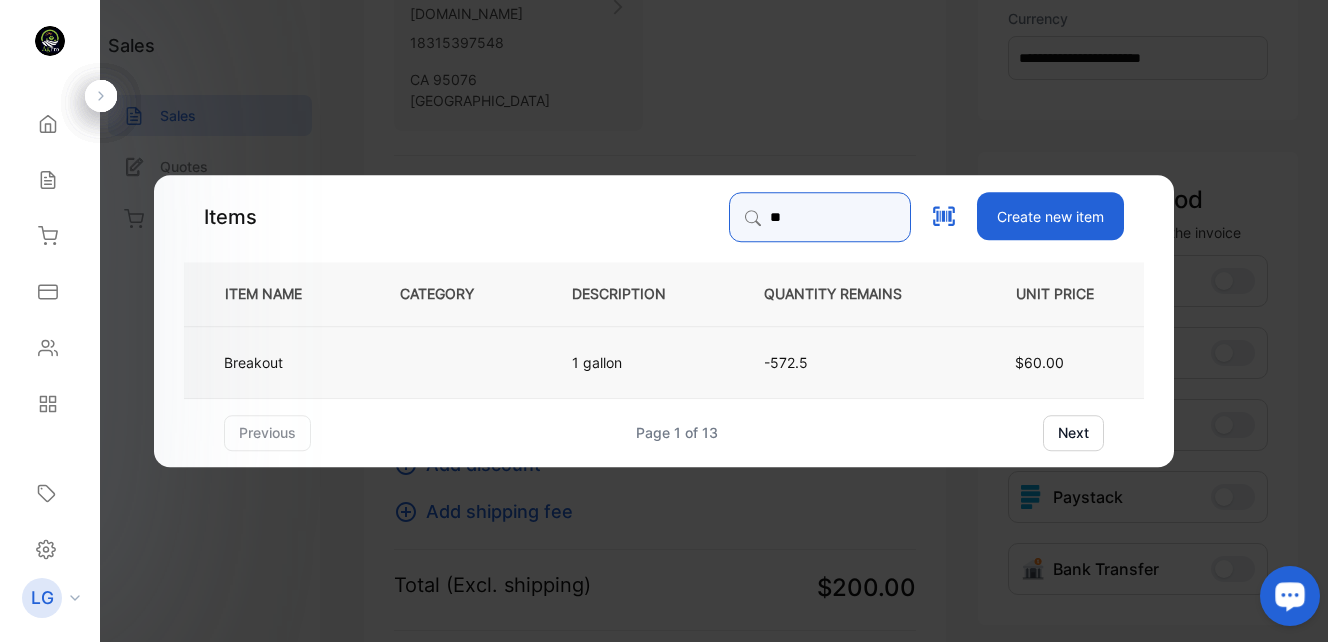 type on "**" 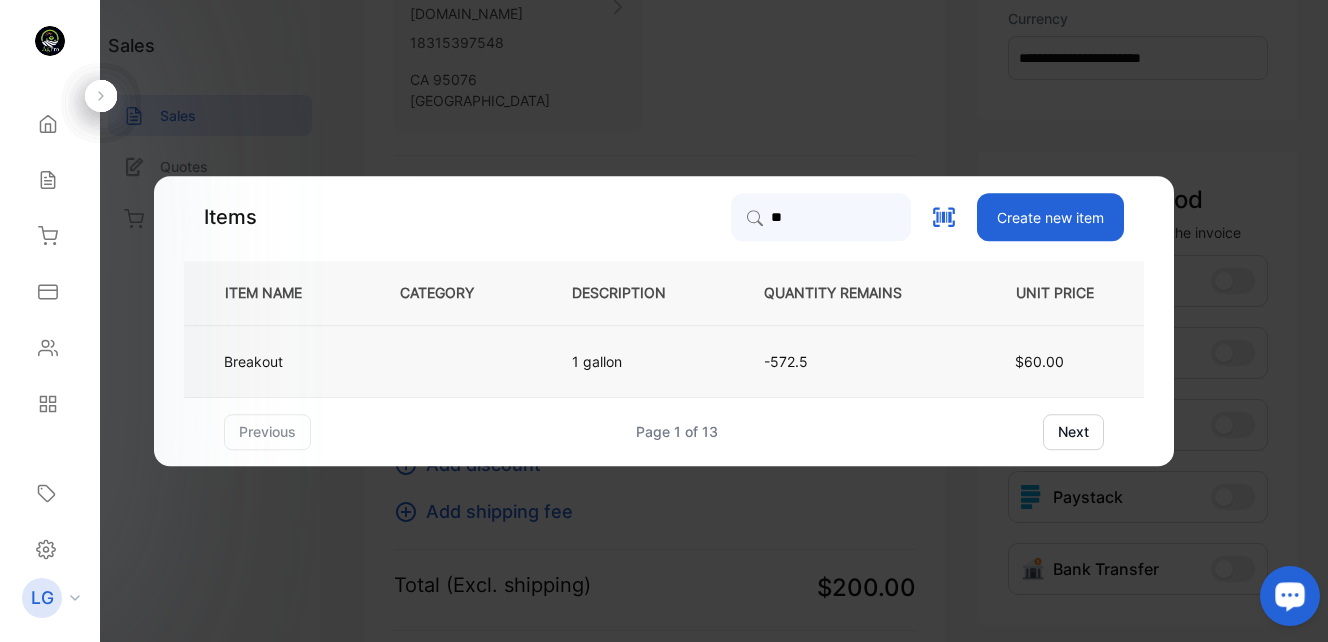 click on "Breakout" at bounding box center (253, 361) 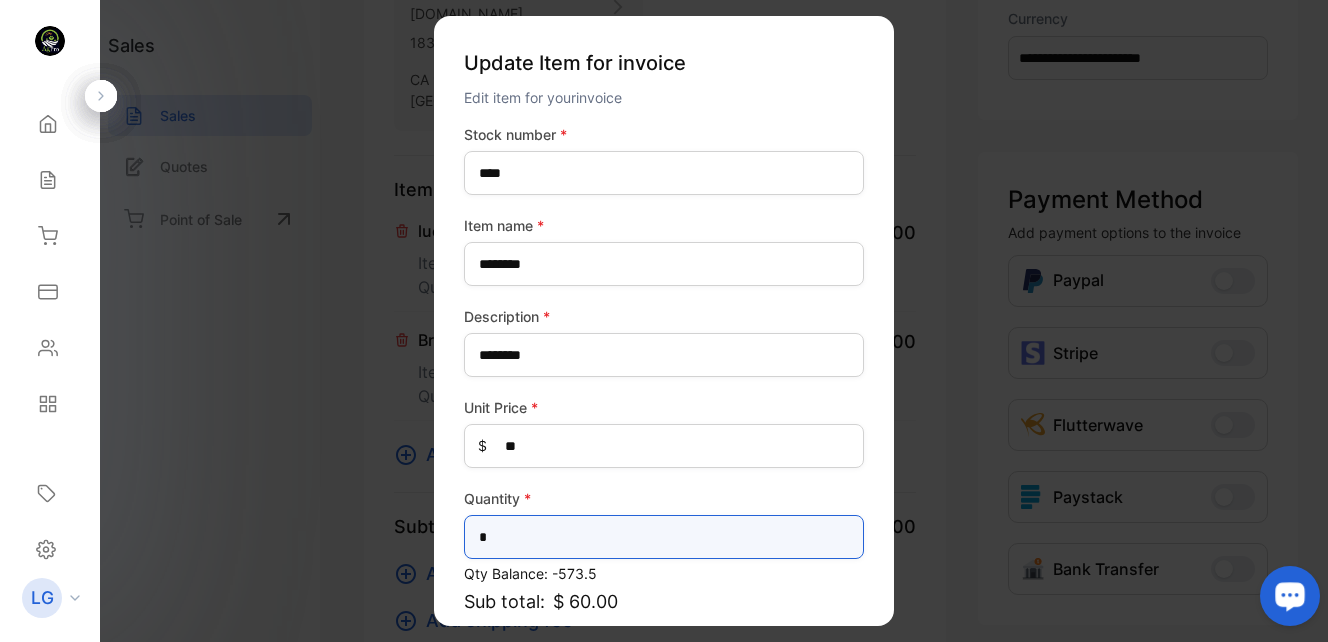 click on "*" at bounding box center [664, 537] 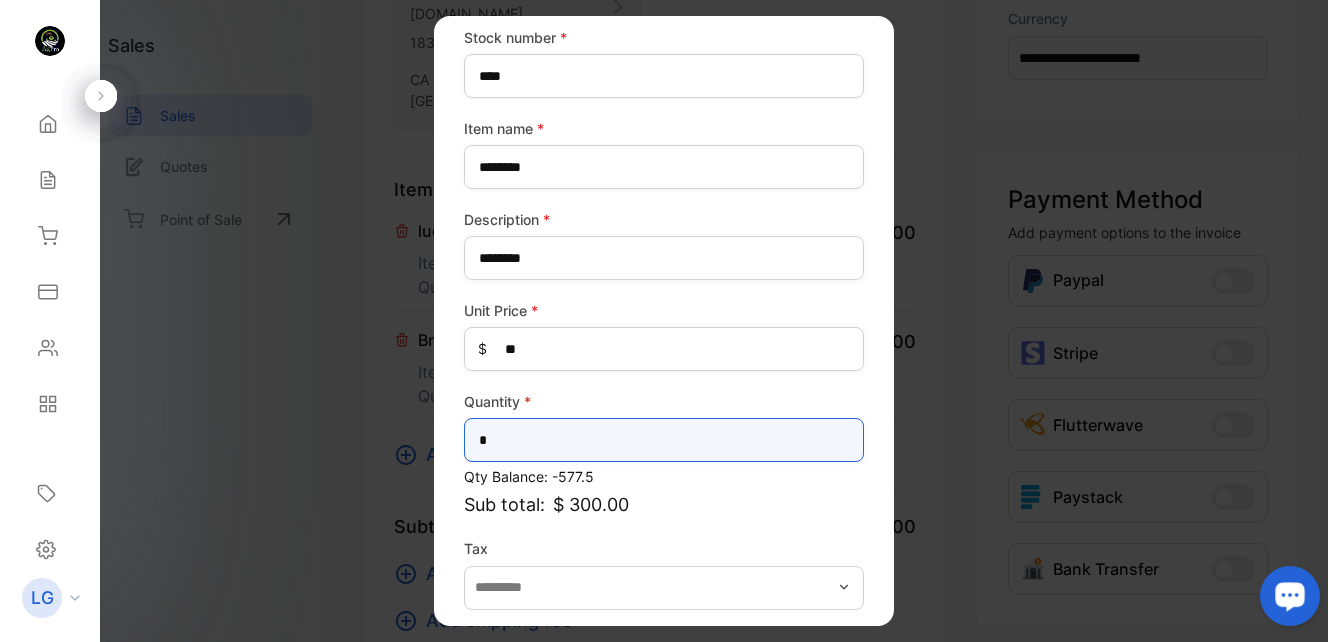 scroll, scrollTop: 181, scrollLeft: 0, axis: vertical 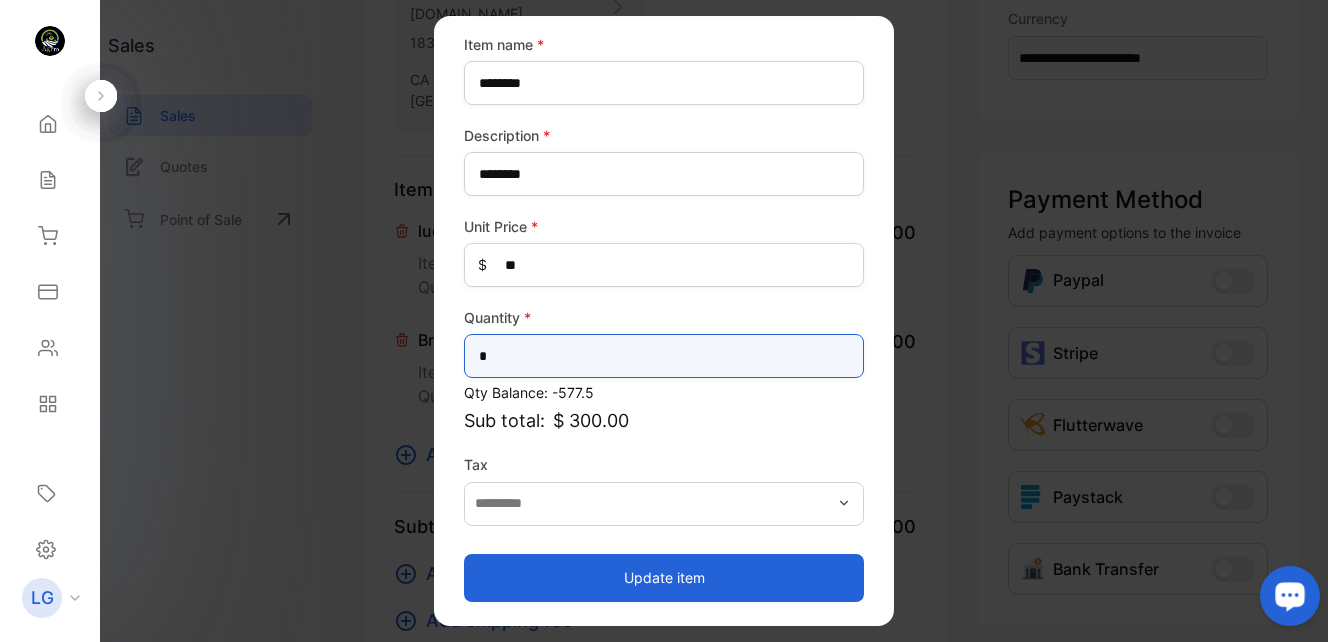 type on "*" 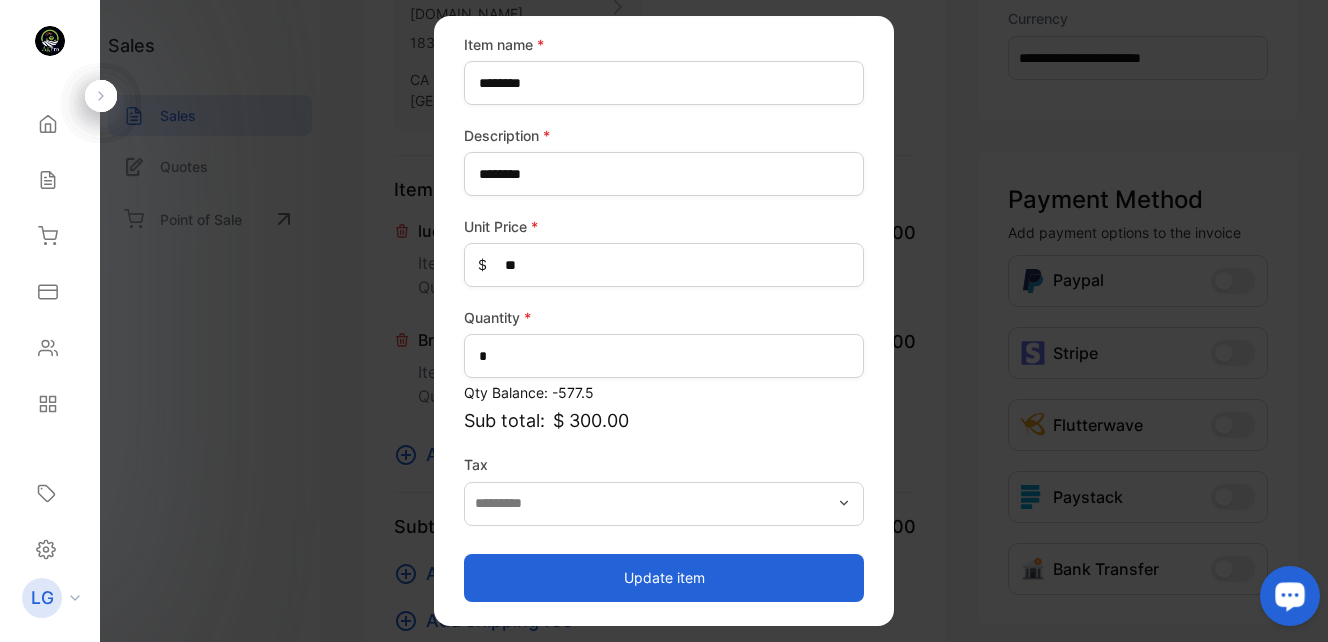 click on "Update item" at bounding box center (664, 578) 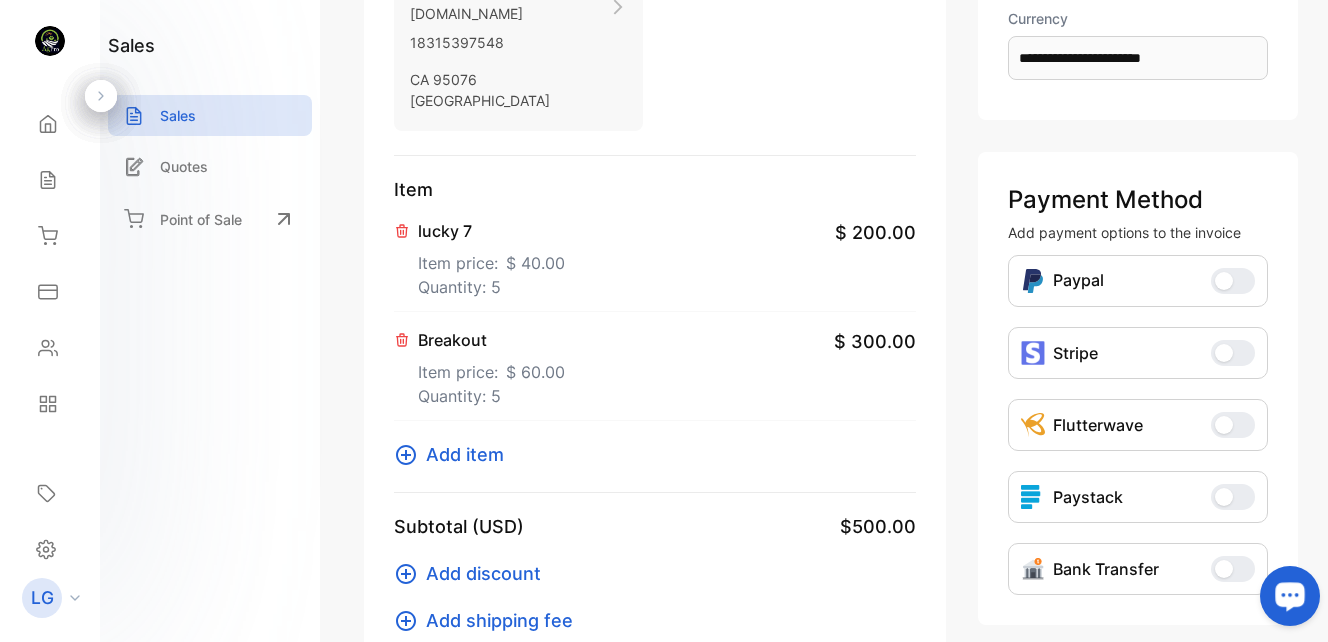 click on "Add item" at bounding box center (465, 454) 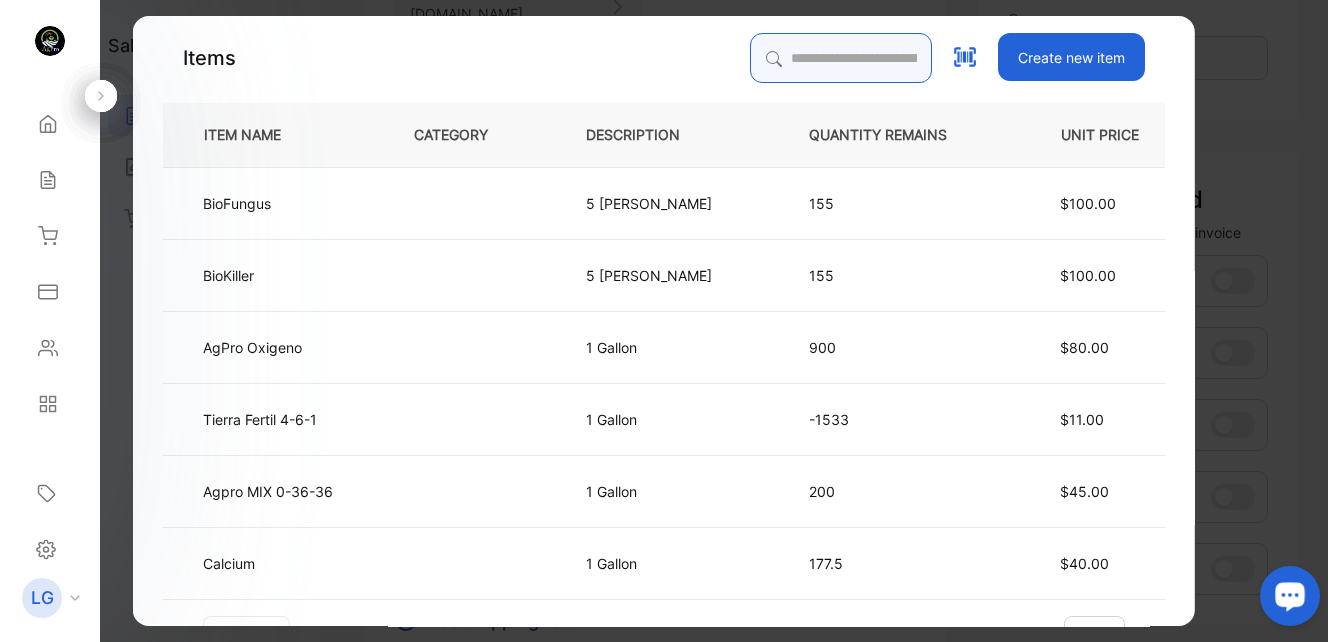 click at bounding box center [841, 58] 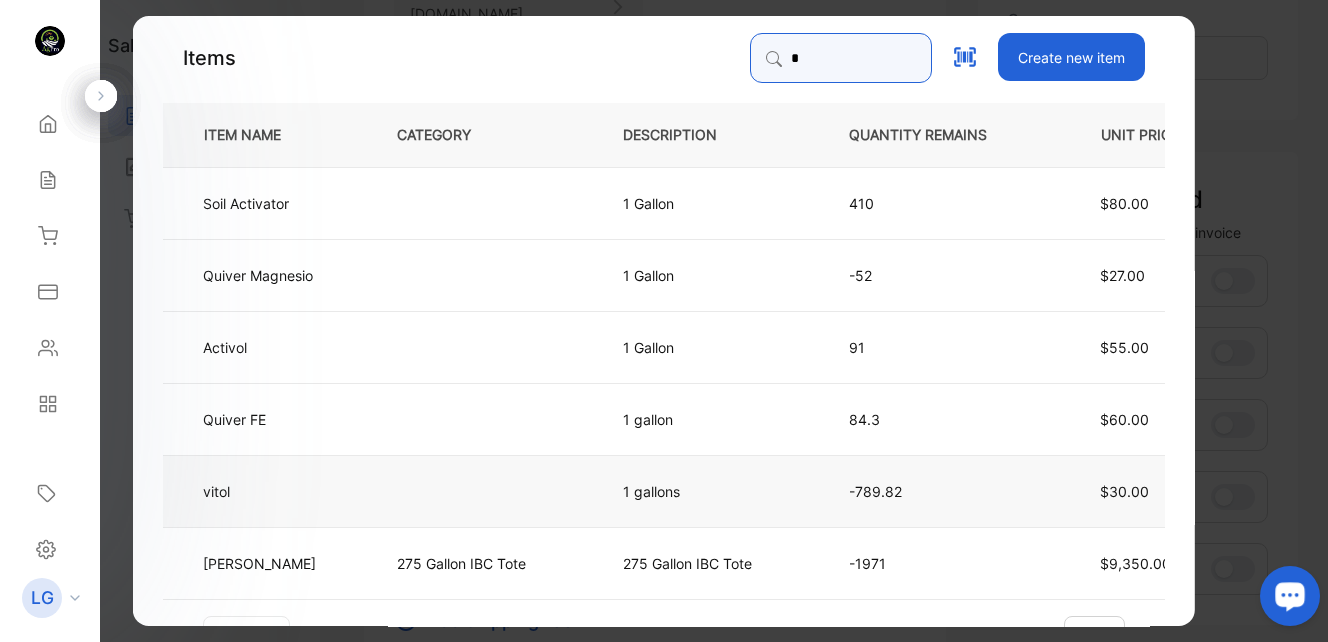 type on "*" 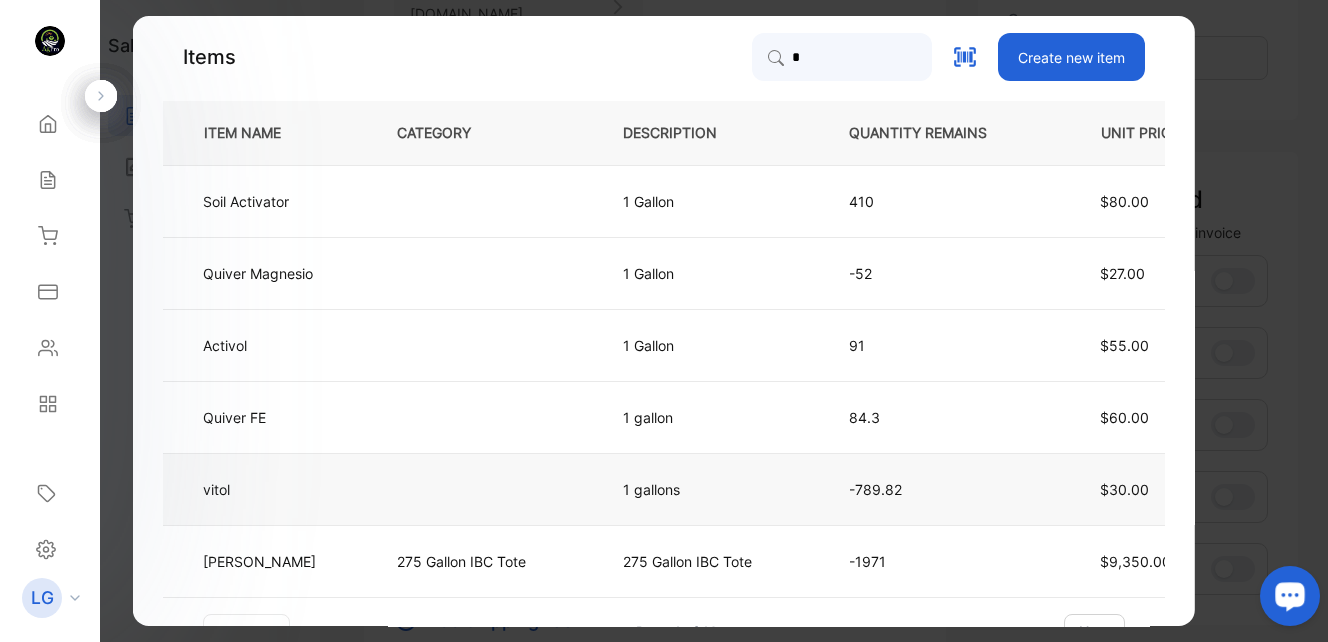 click on "vitol" at bounding box center [232, 489] 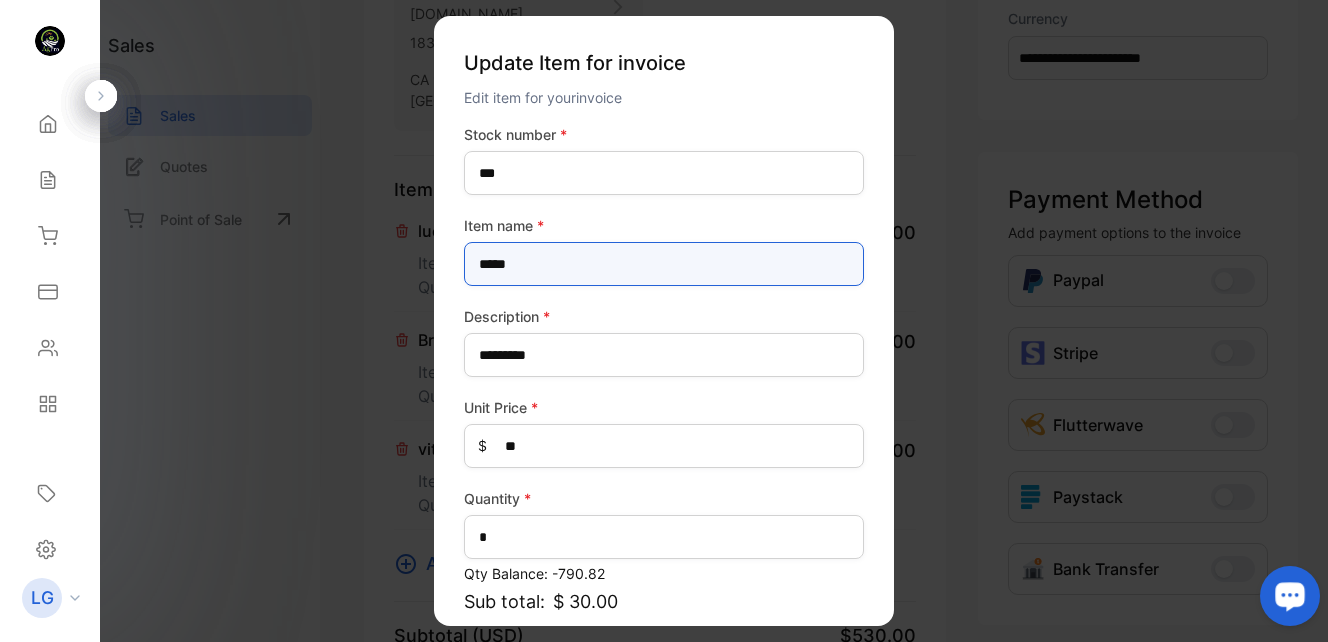 type on "*****" 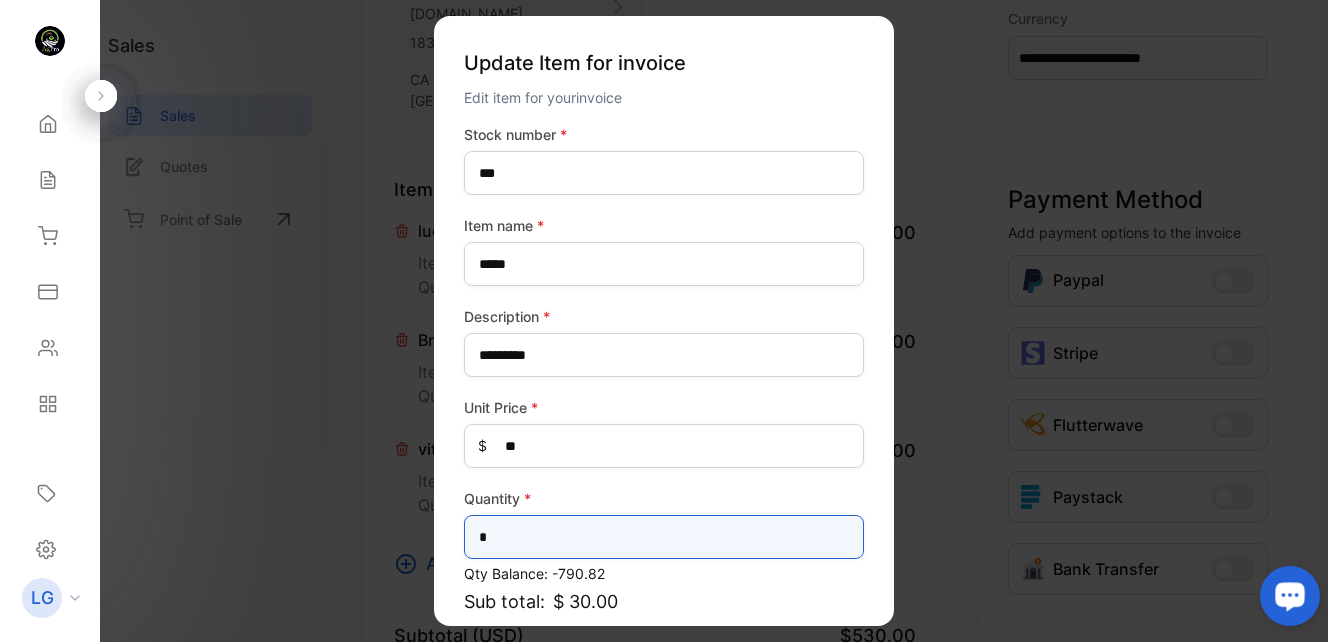 click on "*" at bounding box center (664, 537) 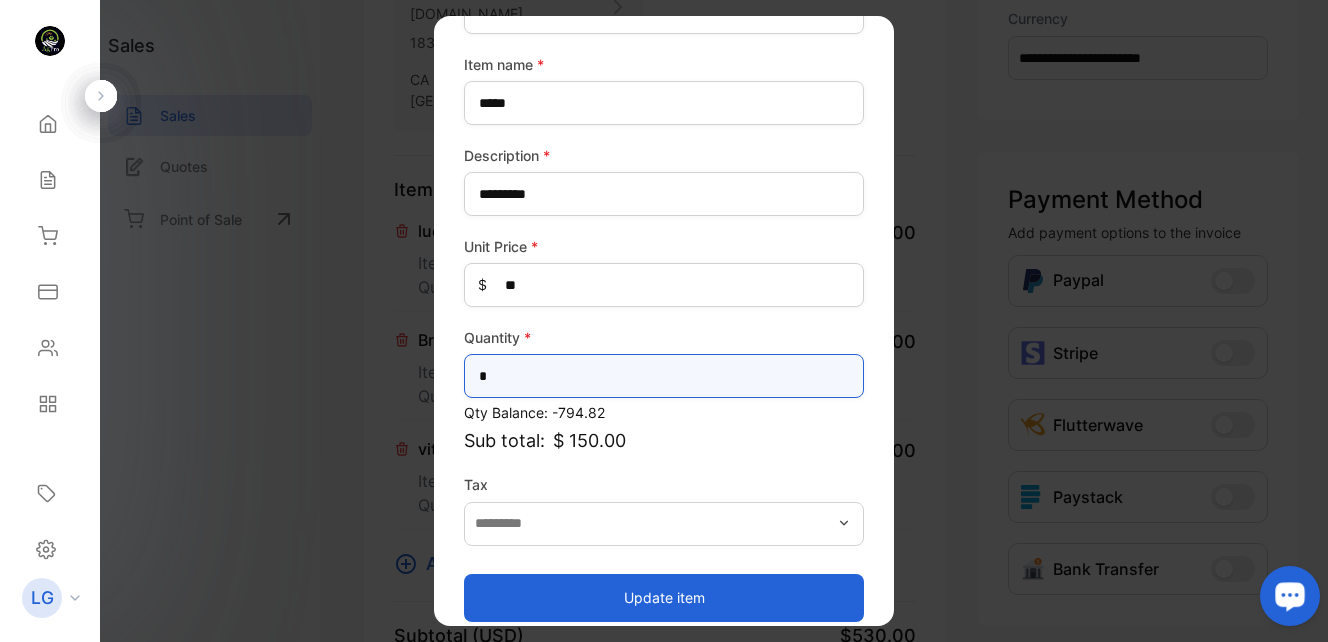 scroll, scrollTop: 181, scrollLeft: 0, axis: vertical 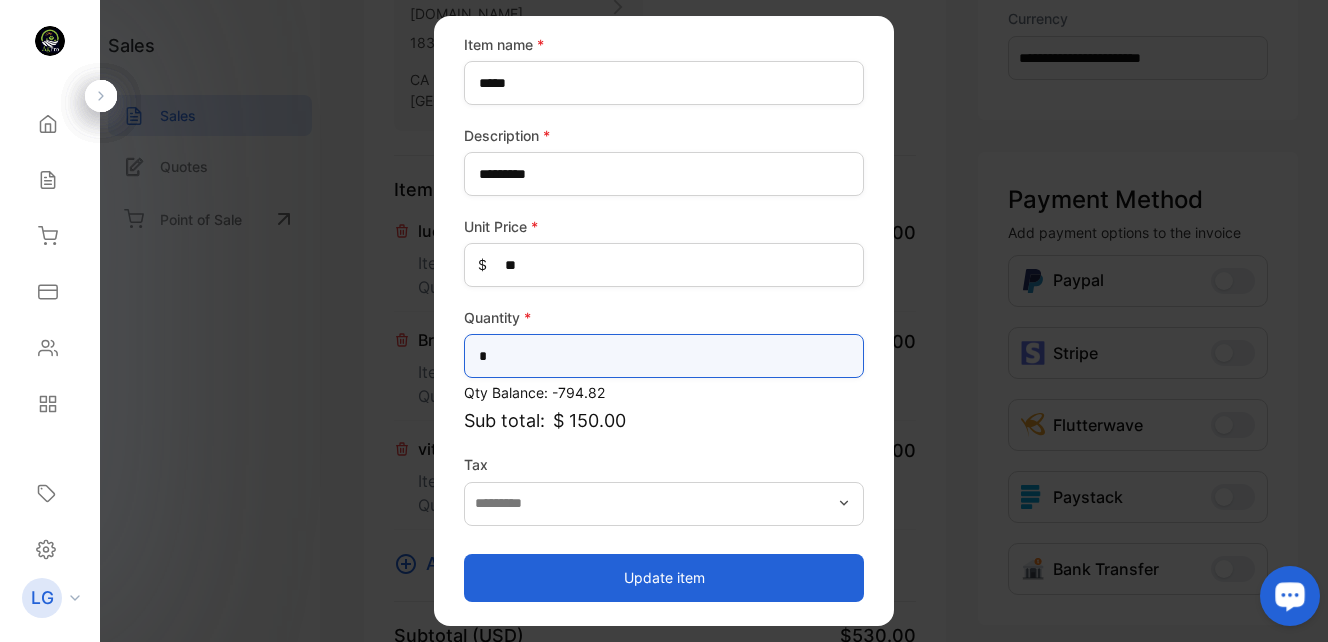 type on "*" 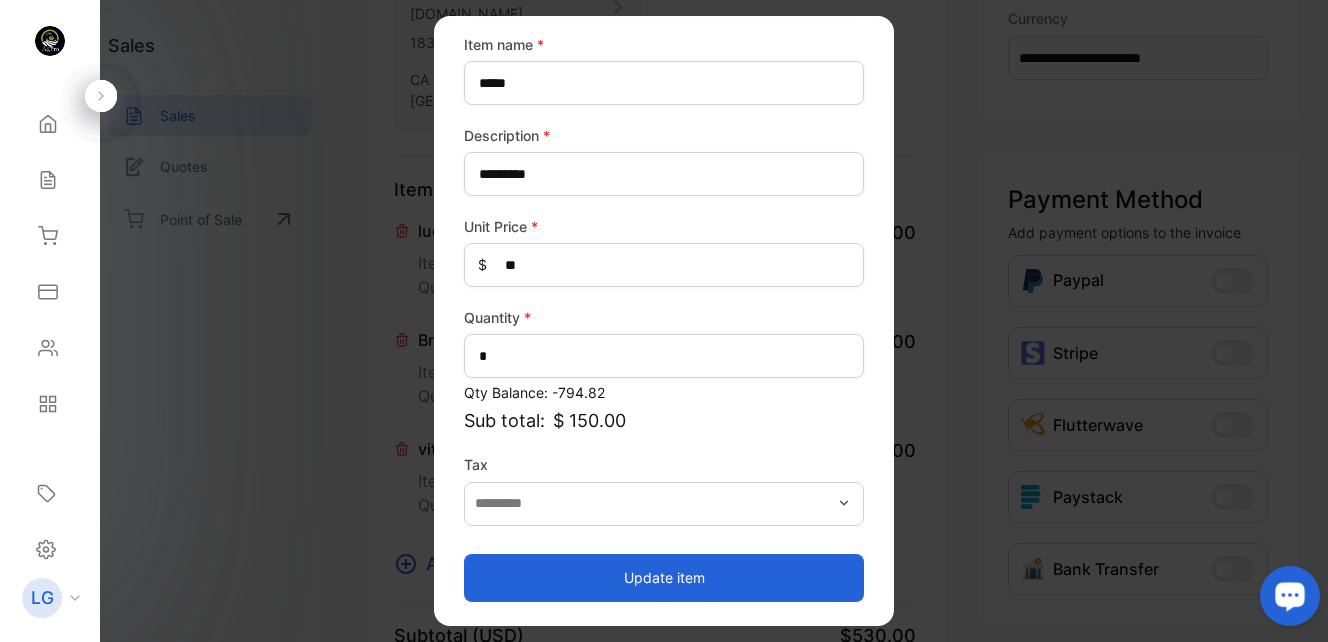 click on "Update item" at bounding box center [664, 578] 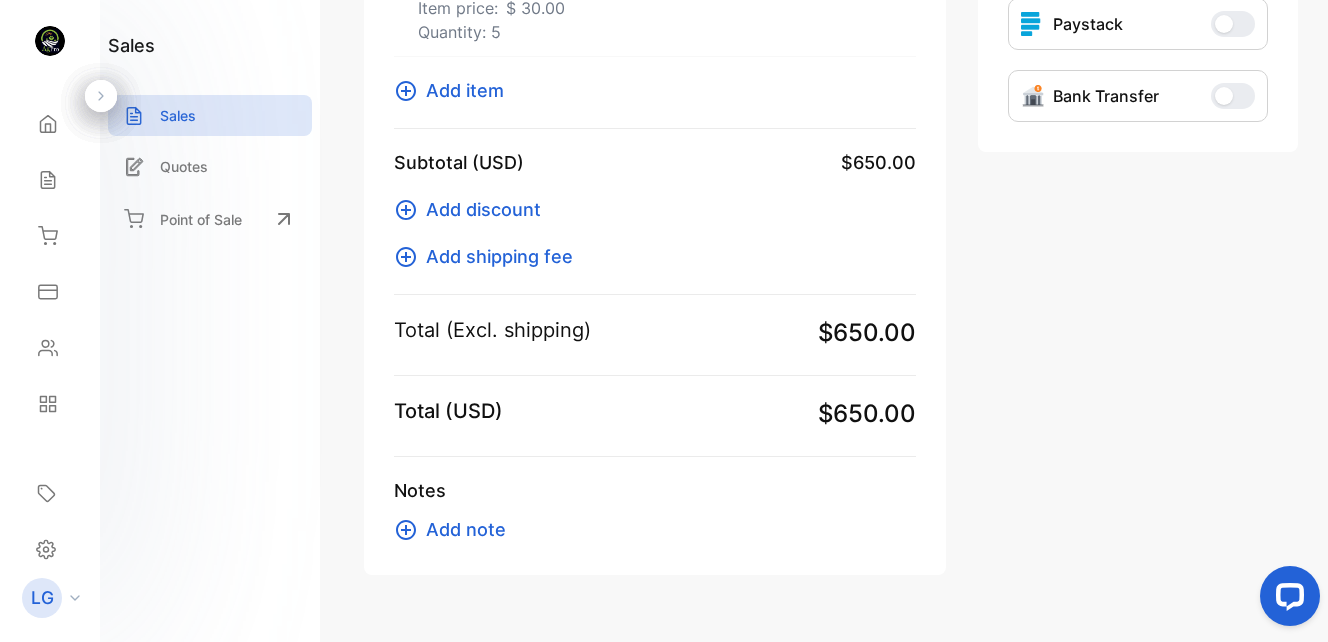 scroll, scrollTop: 844, scrollLeft: 0, axis: vertical 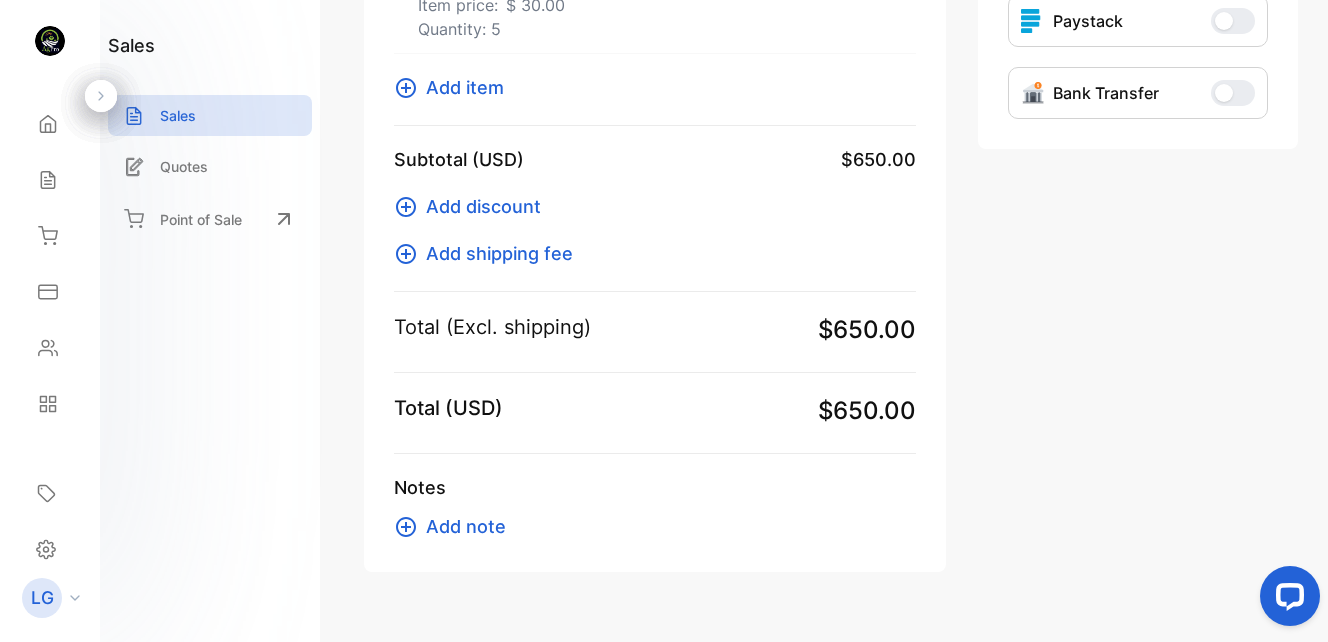 click on "Add note" at bounding box center [466, 526] 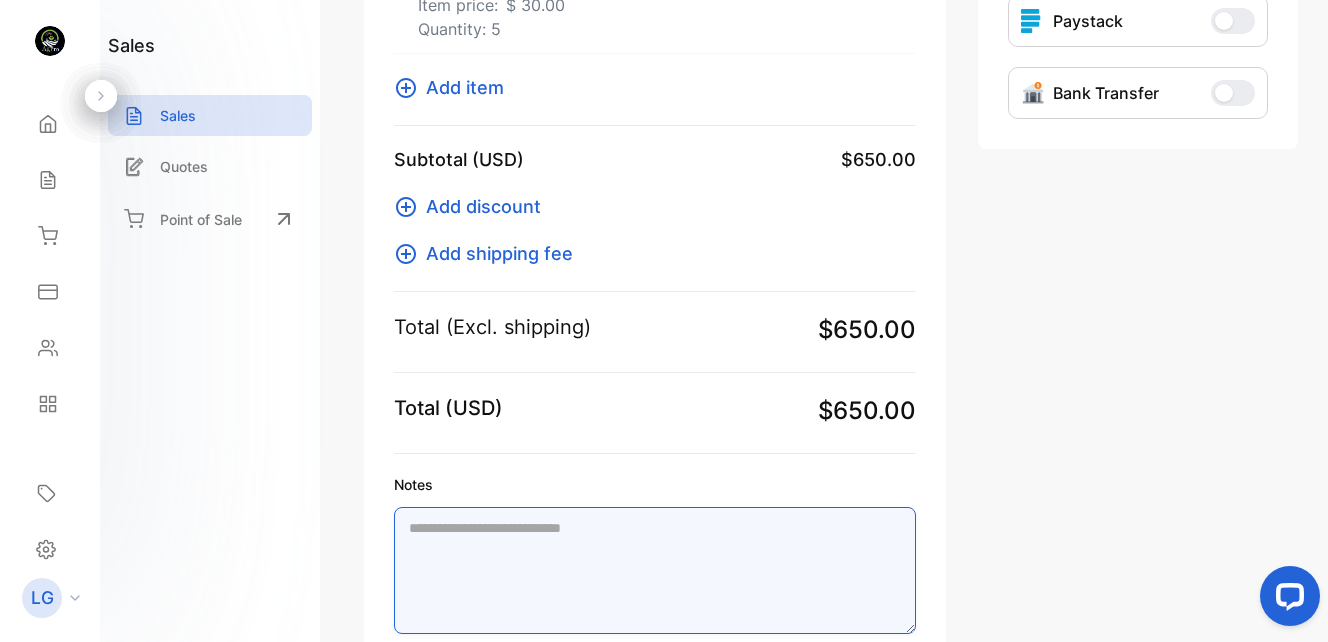 click on "Notes" at bounding box center (655, 570) 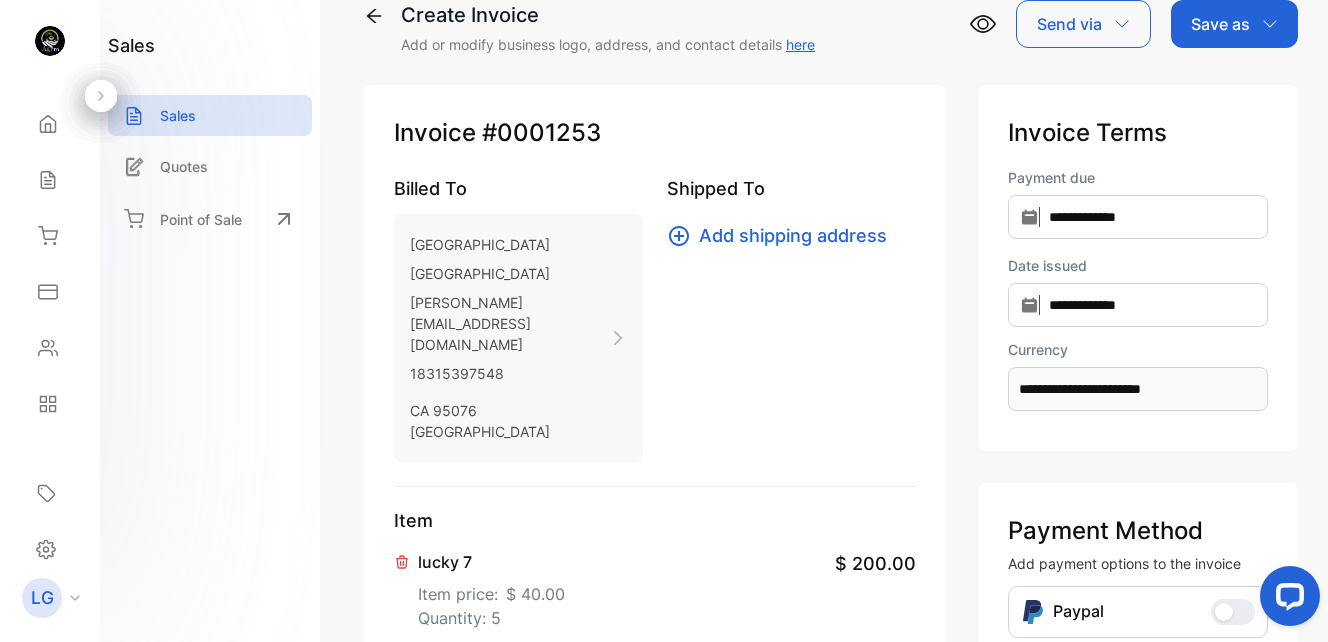scroll, scrollTop: 0, scrollLeft: 0, axis: both 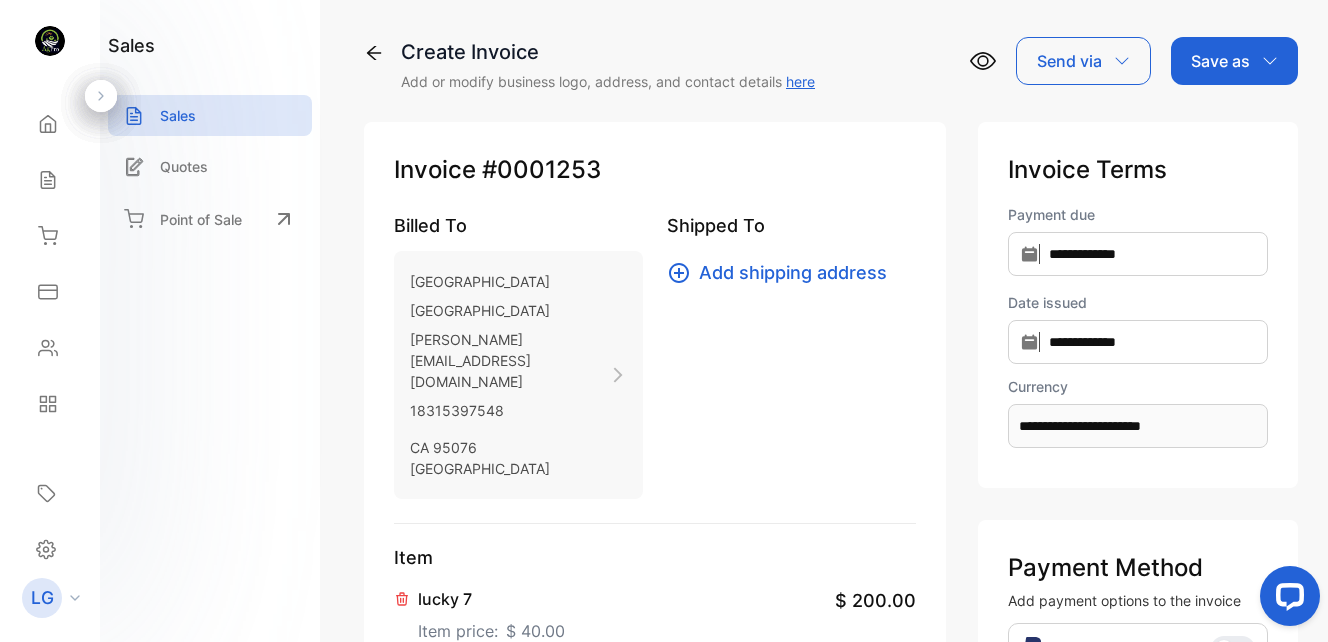 click on "Save as" at bounding box center (1220, 61) 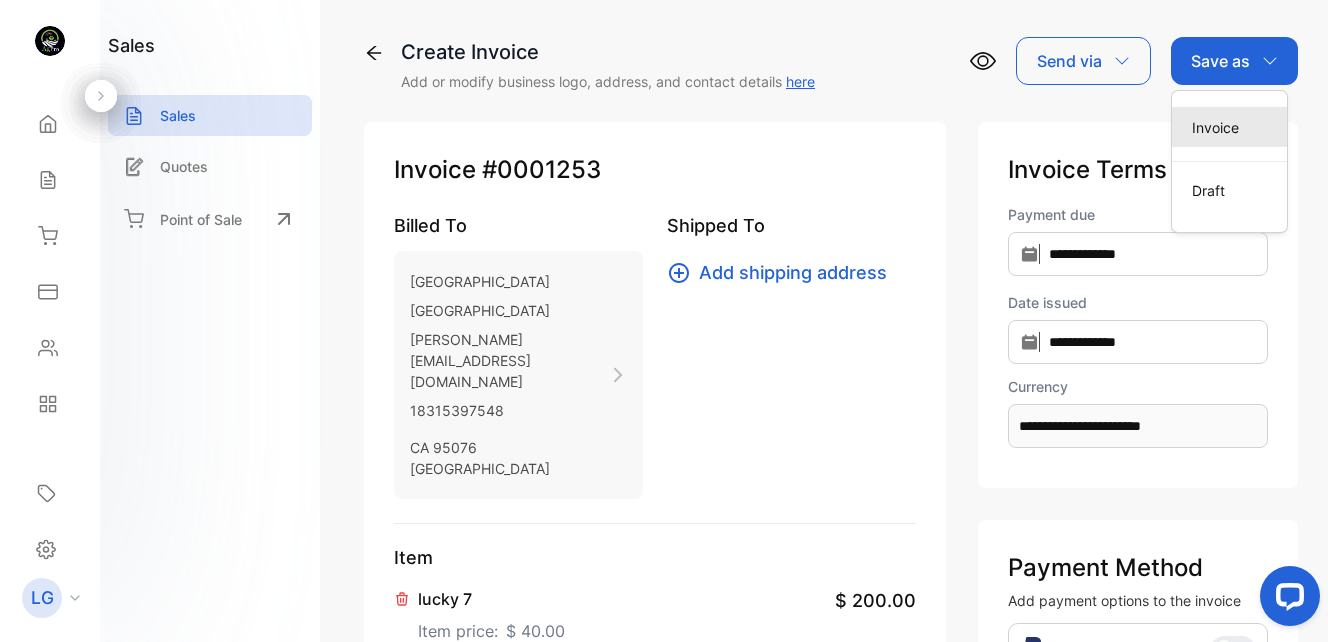 click on "Invoice" at bounding box center (1229, 127) 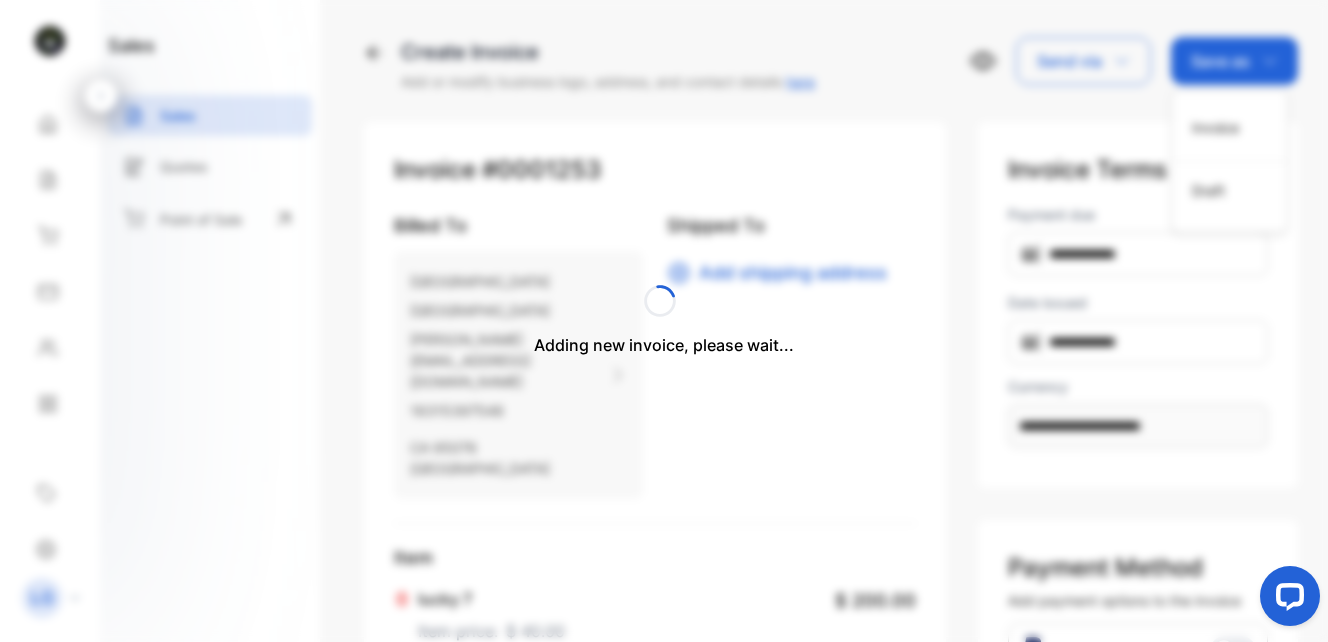 type 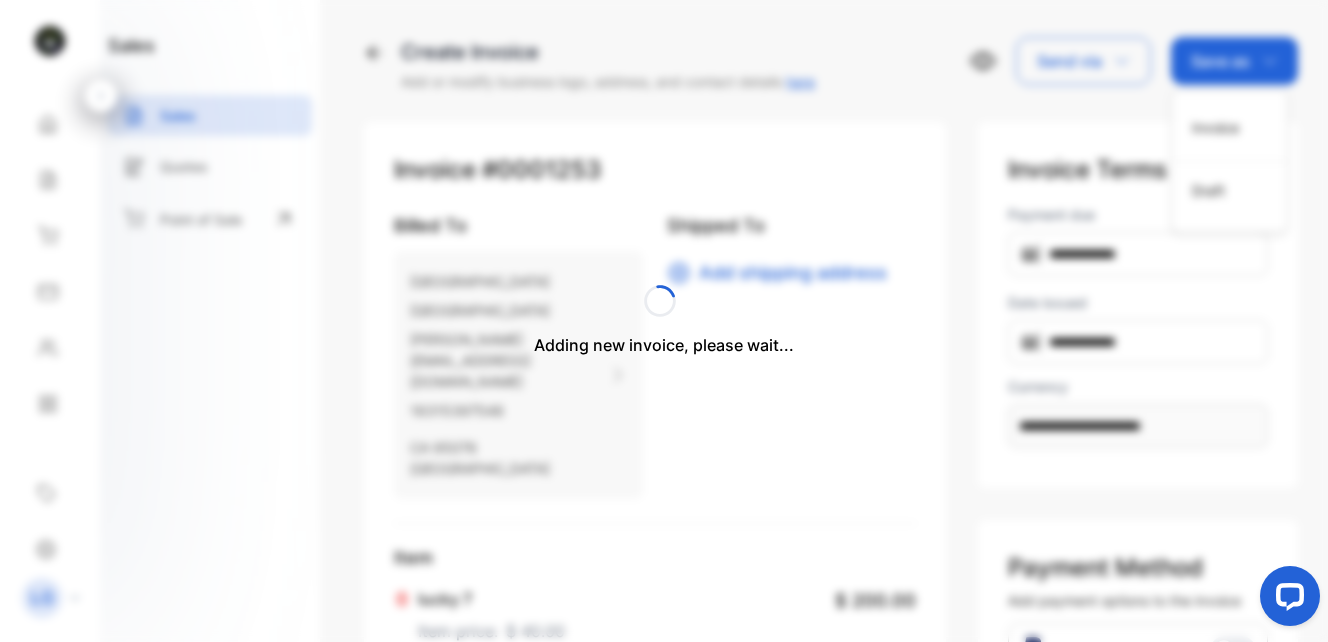 type 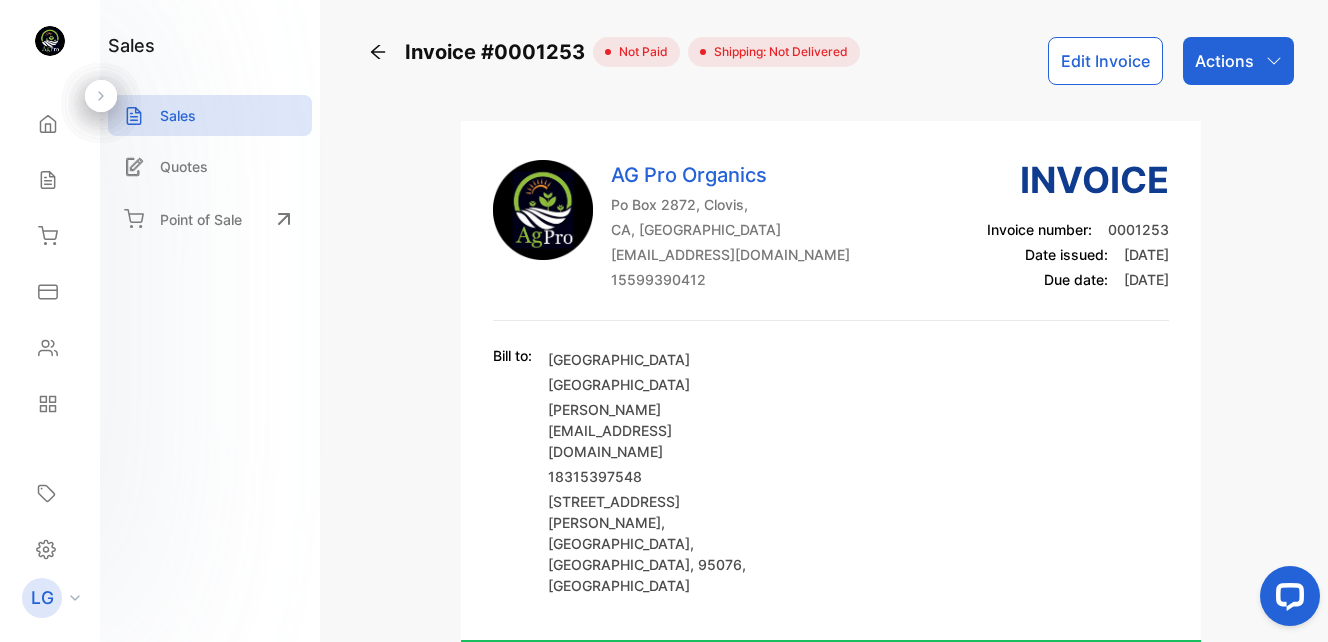 click on "Actions" at bounding box center (1238, 61) 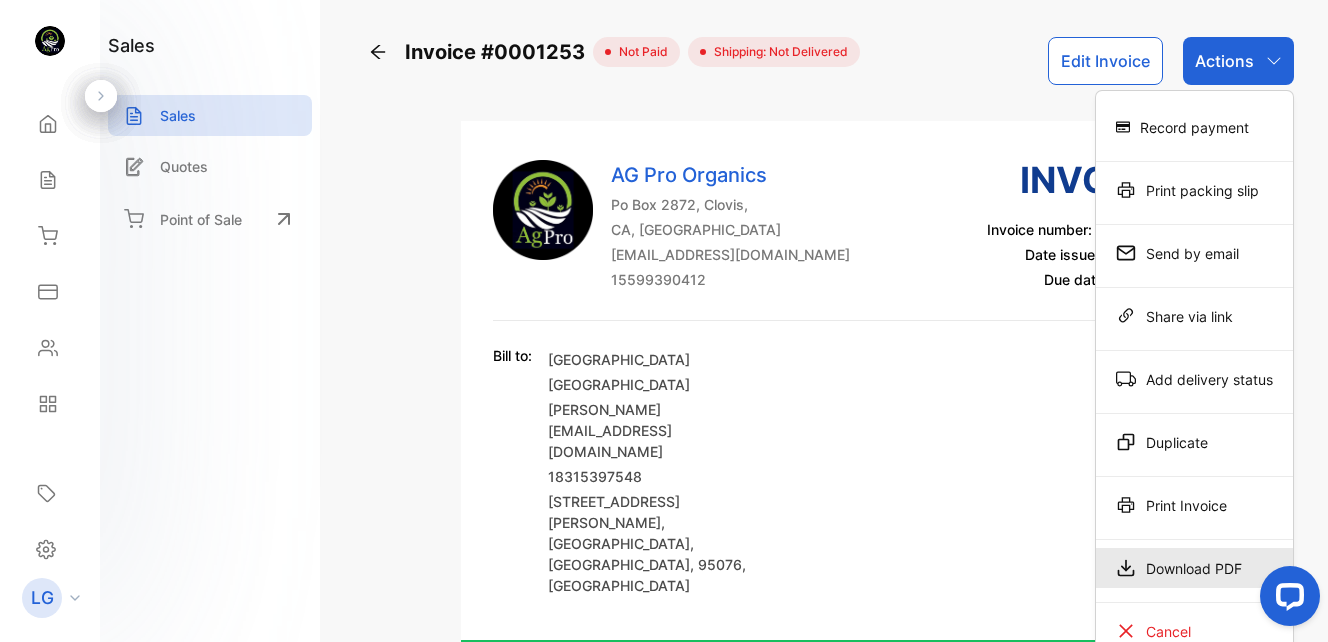 click on "Download PDF" at bounding box center [1194, 568] 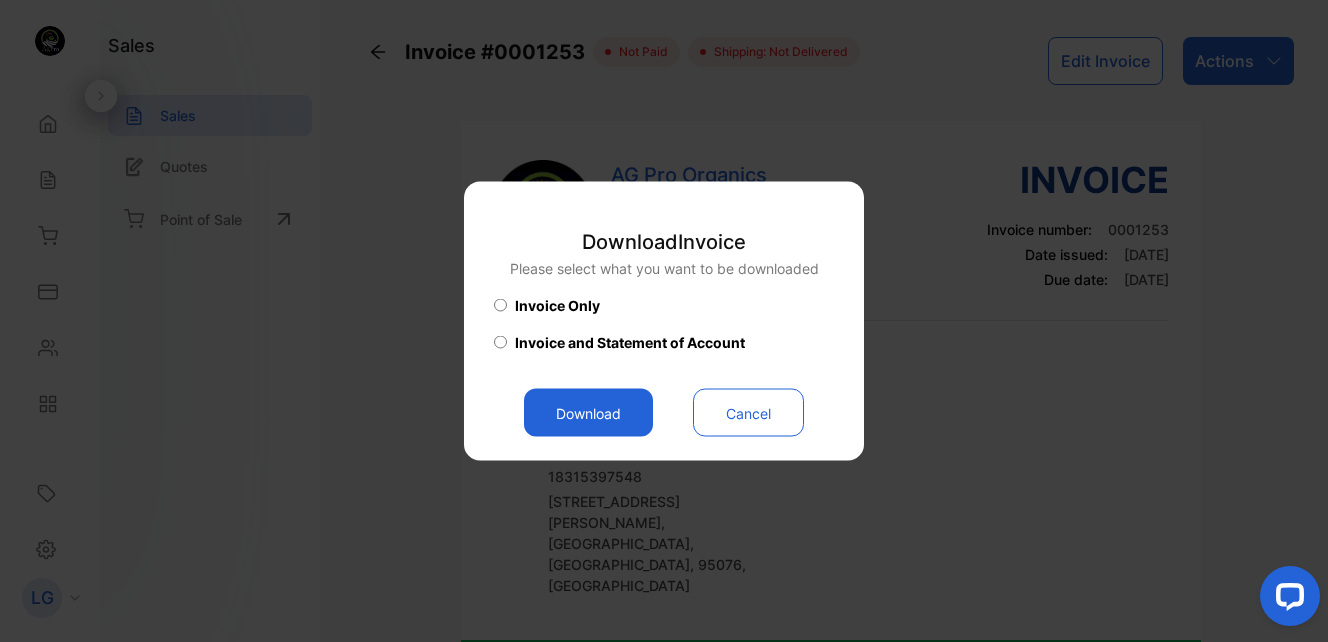 click on "Download" at bounding box center [588, 413] 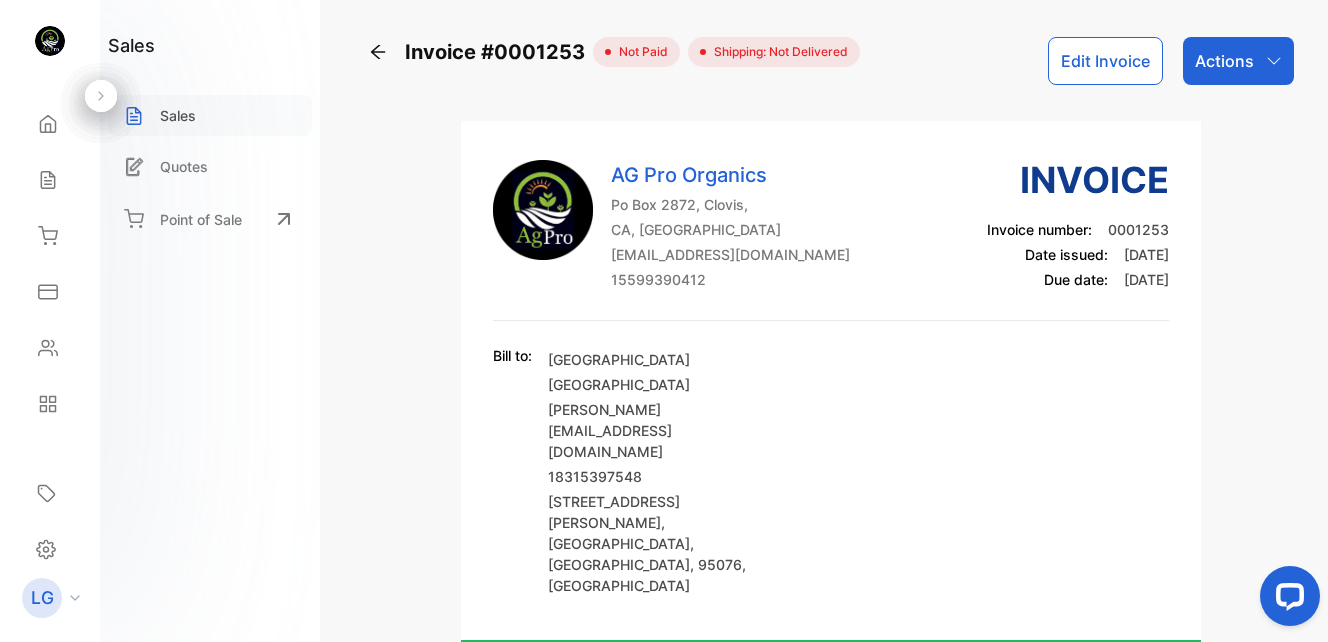 click on "Sales" at bounding box center (178, 115) 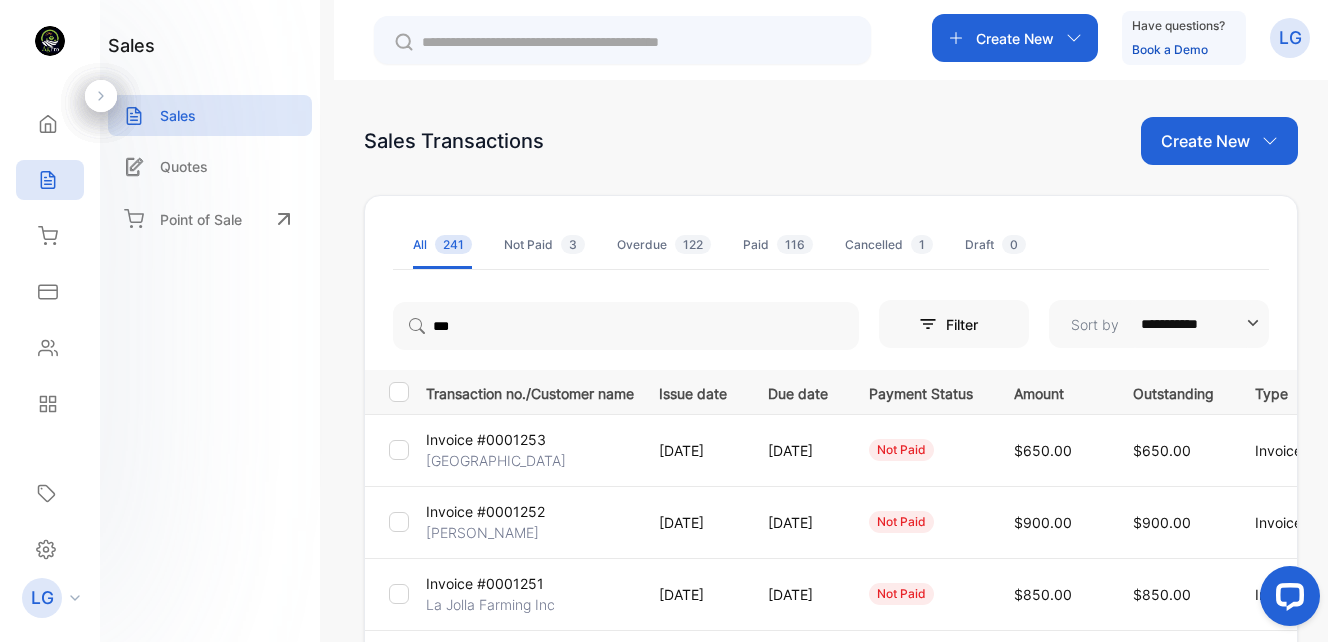 click on "Invoice #0001252" at bounding box center [485, 511] 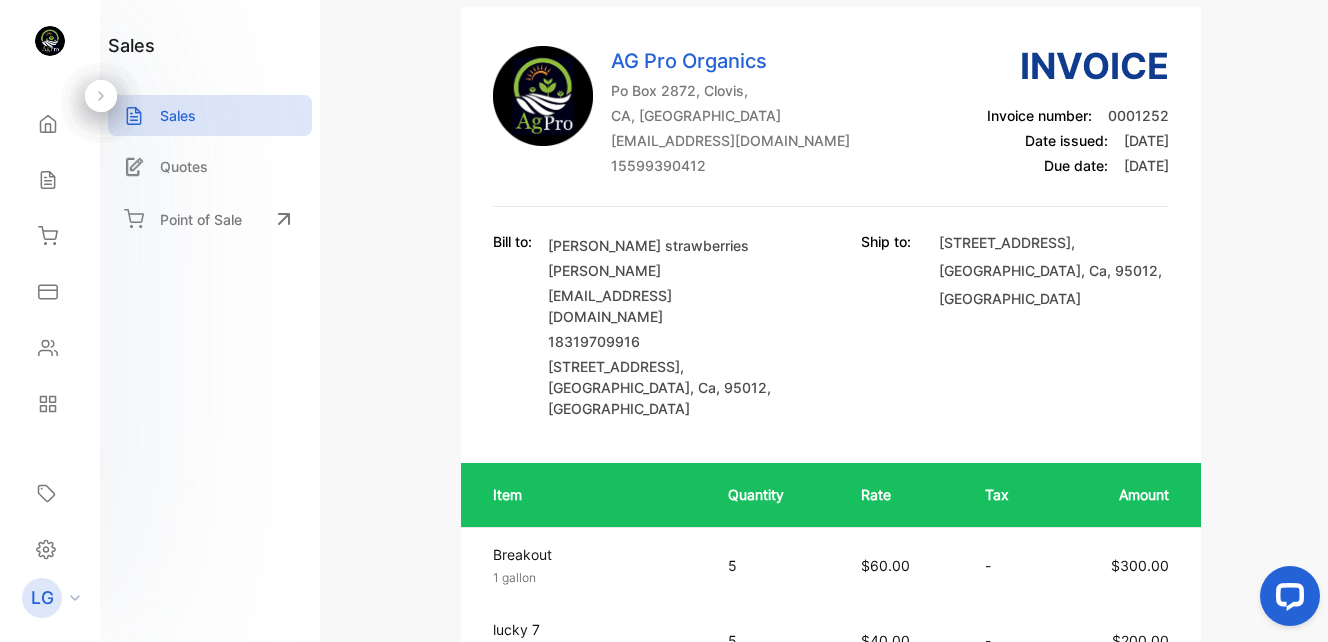 scroll, scrollTop: 0, scrollLeft: 0, axis: both 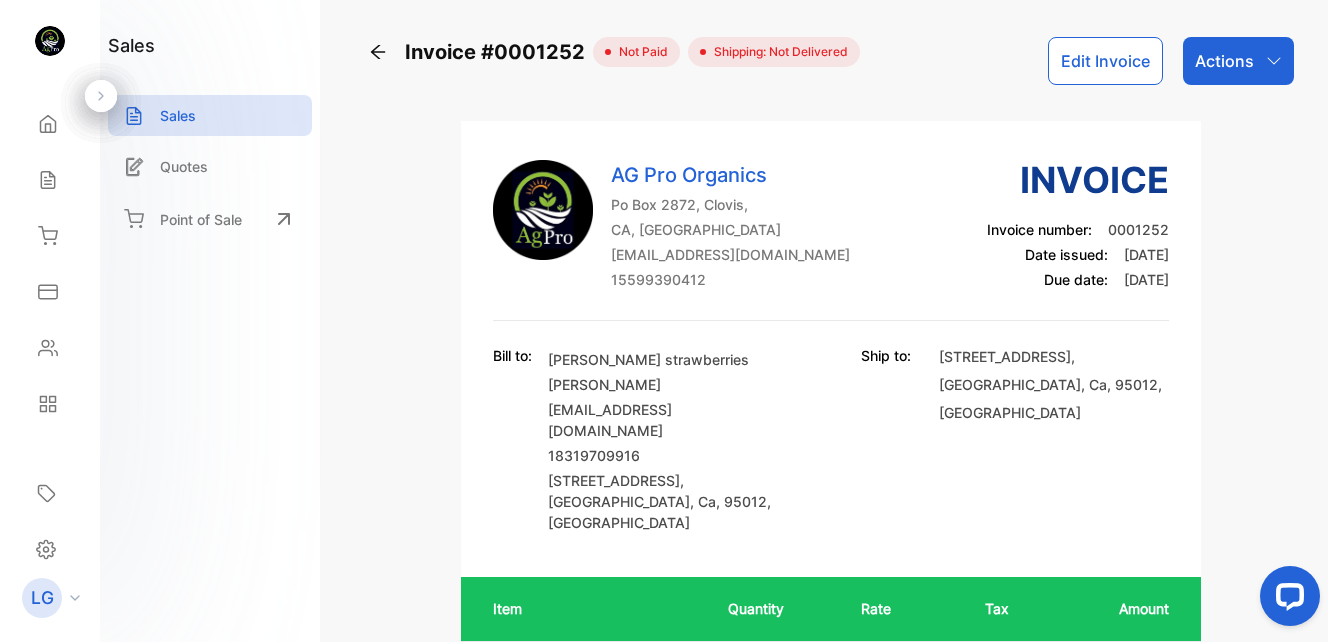 click on "Actions" at bounding box center (1238, 61) 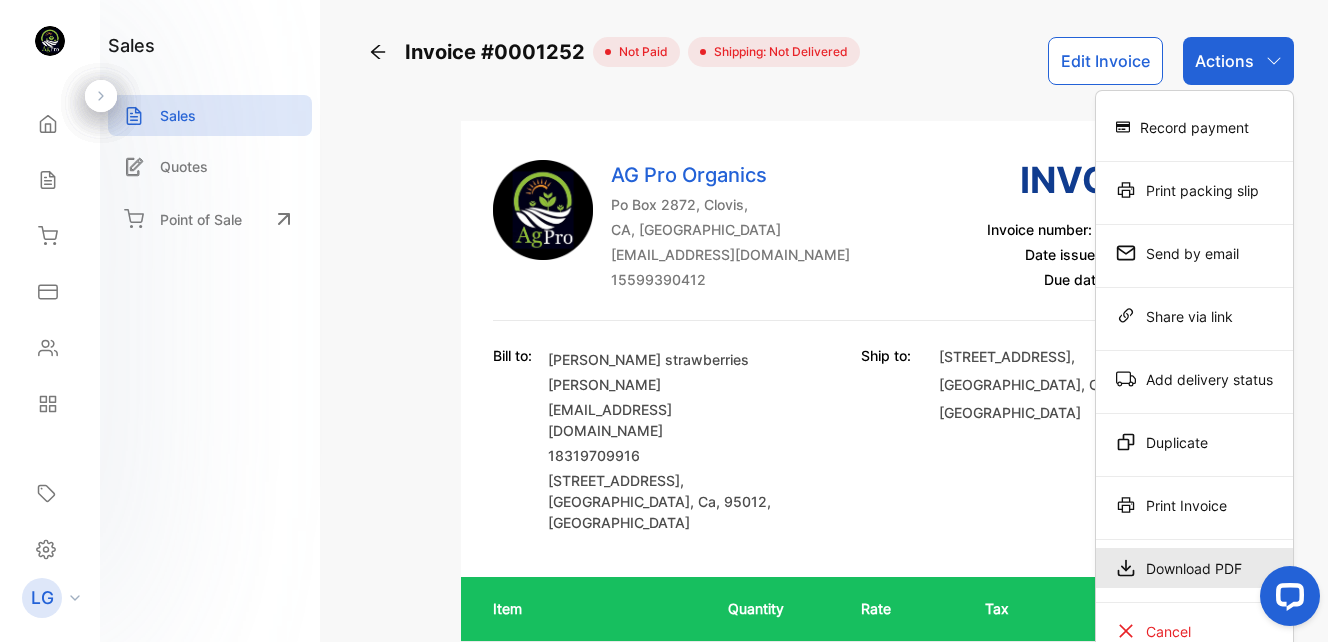 click on "Download PDF" at bounding box center [1194, 568] 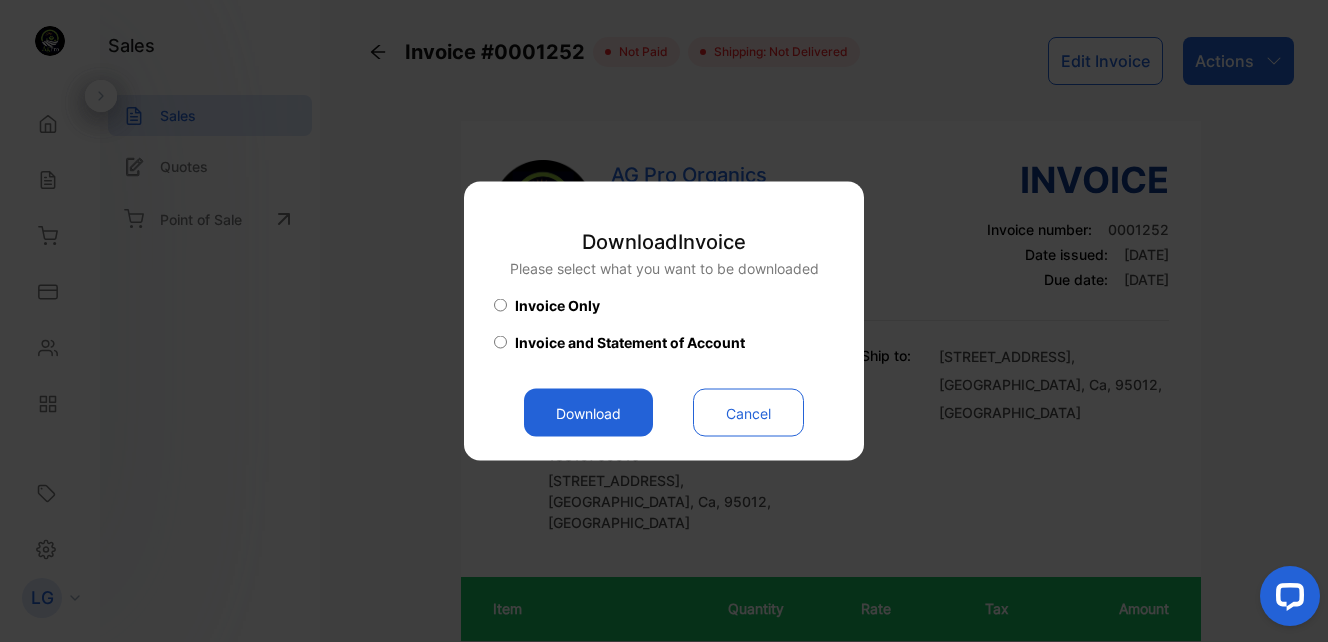 click on "Download" at bounding box center (588, 413) 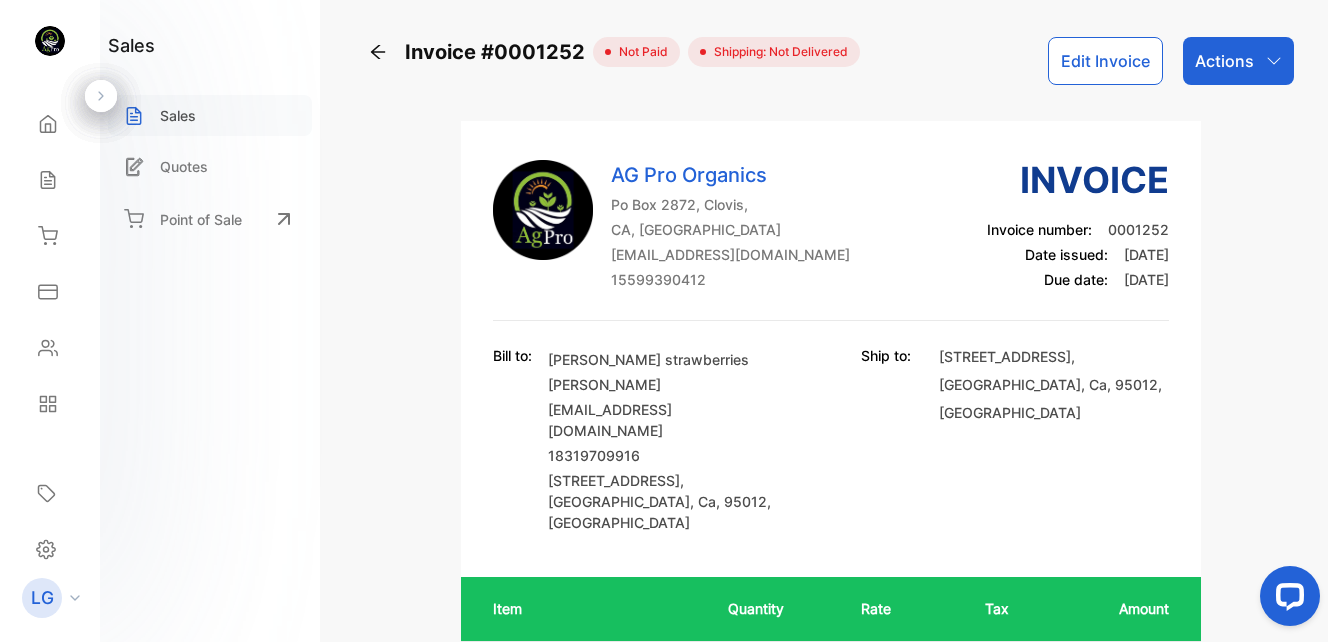 click on "Sales" at bounding box center (210, 115) 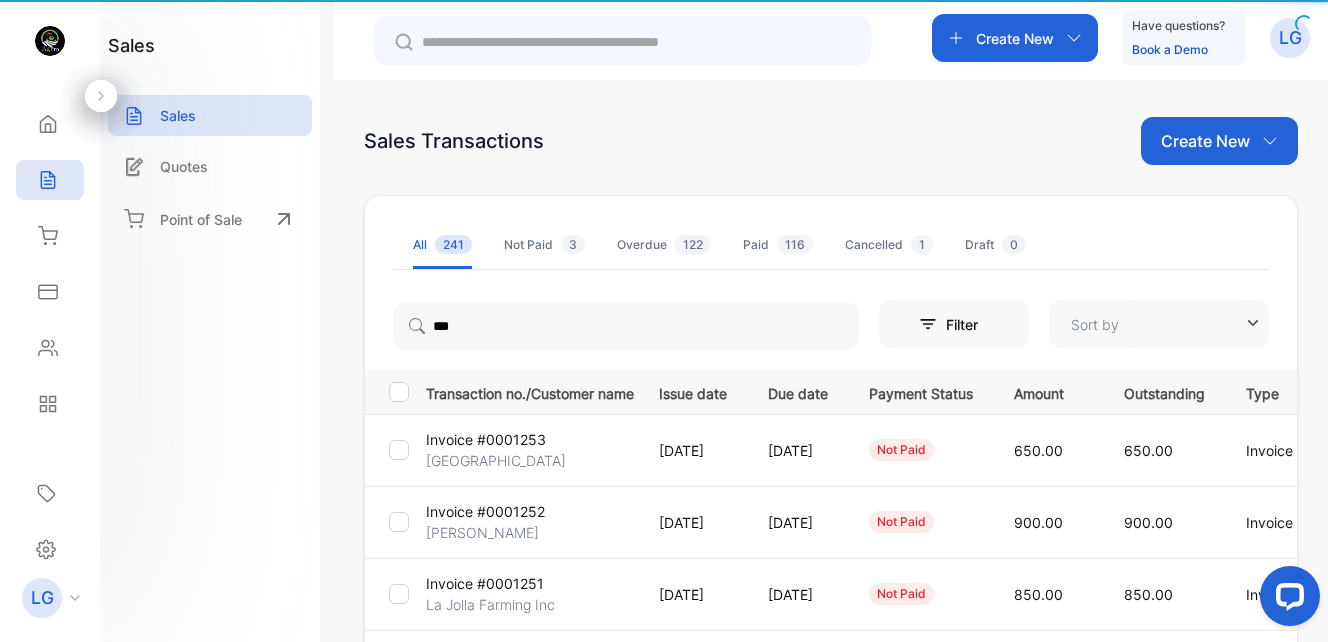 type on "**********" 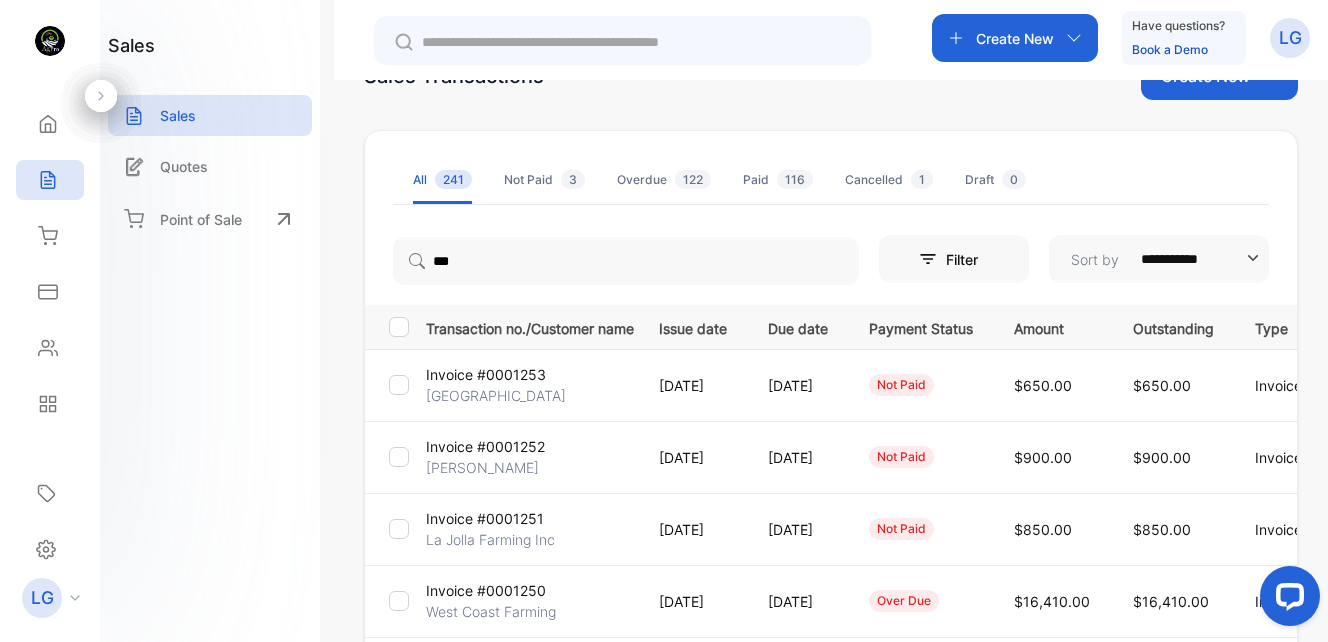 scroll, scrollTop: 68, scrollLeft: 0, axis: vertical 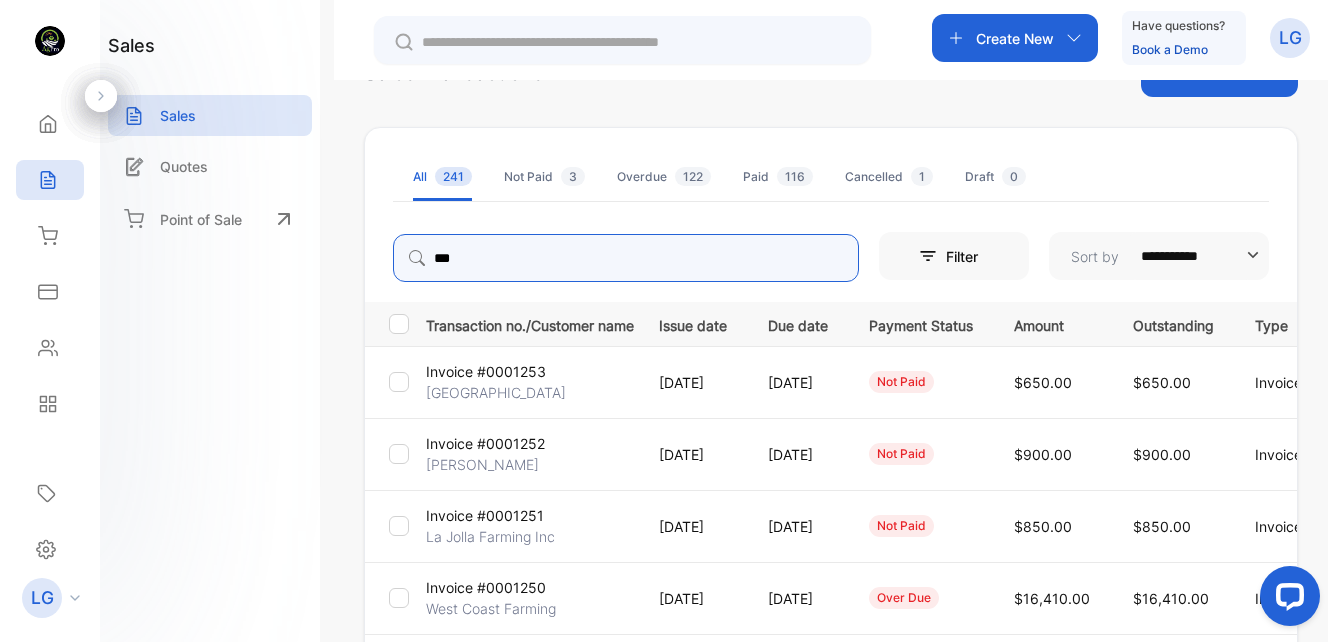 click on "***" at bounding box center [626, 258] 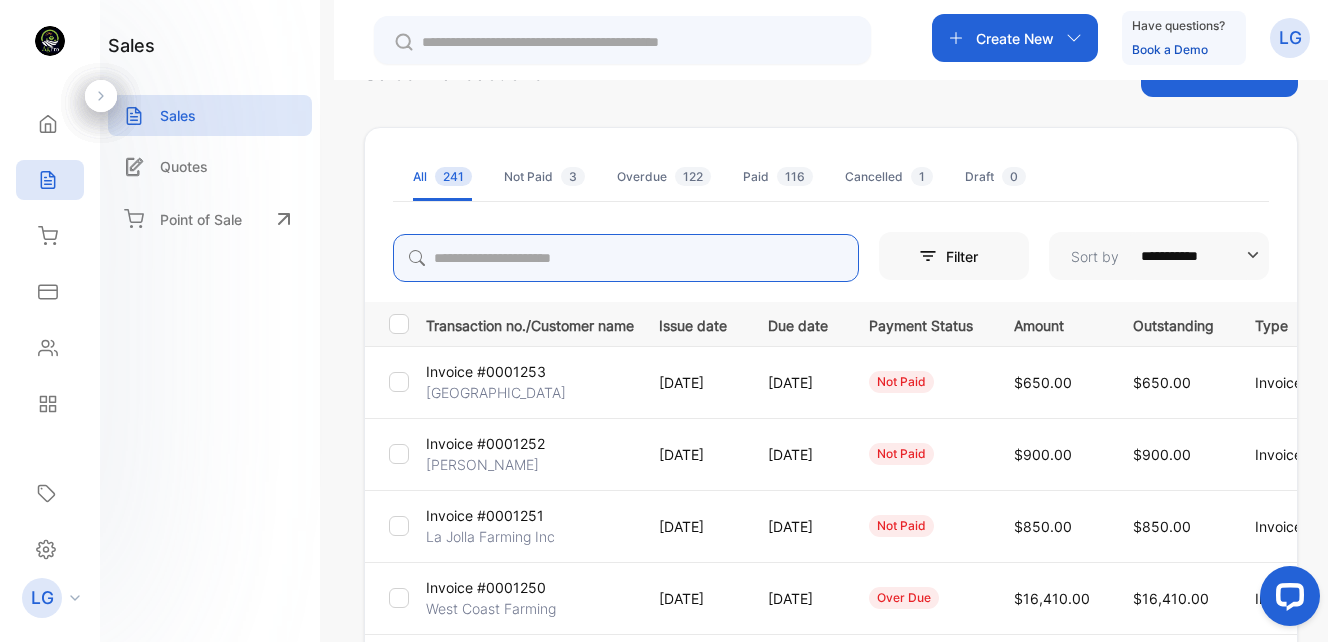 click at bounding box center (626, 258) 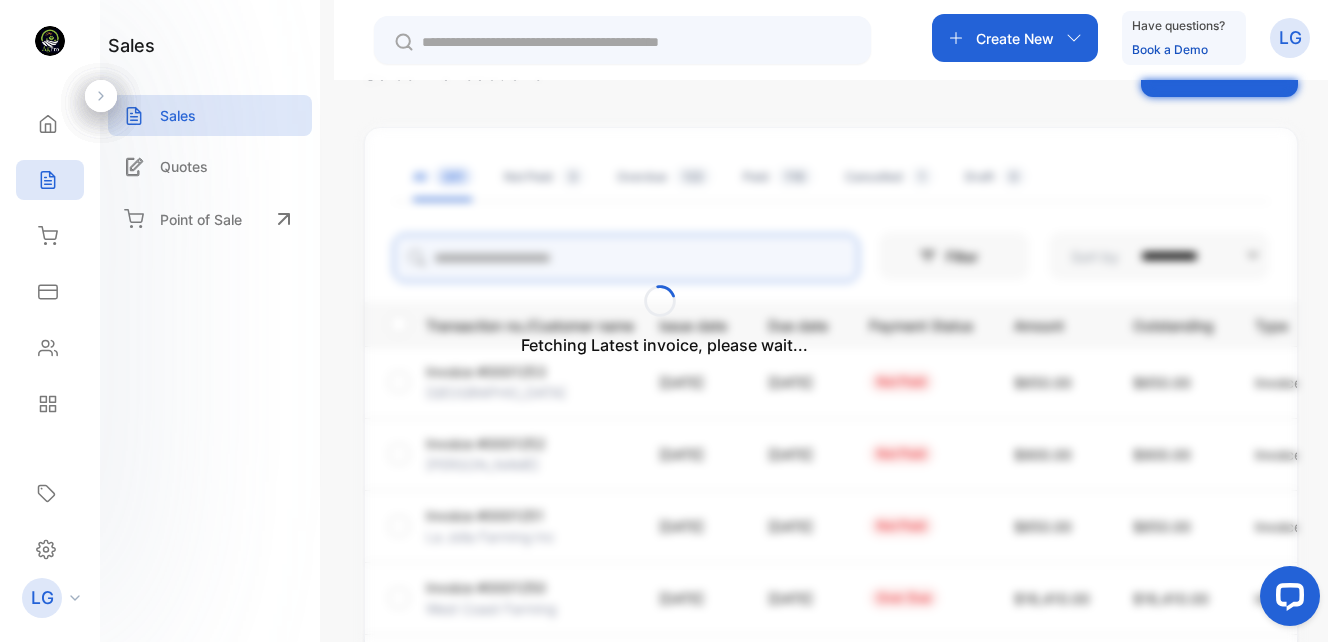 type 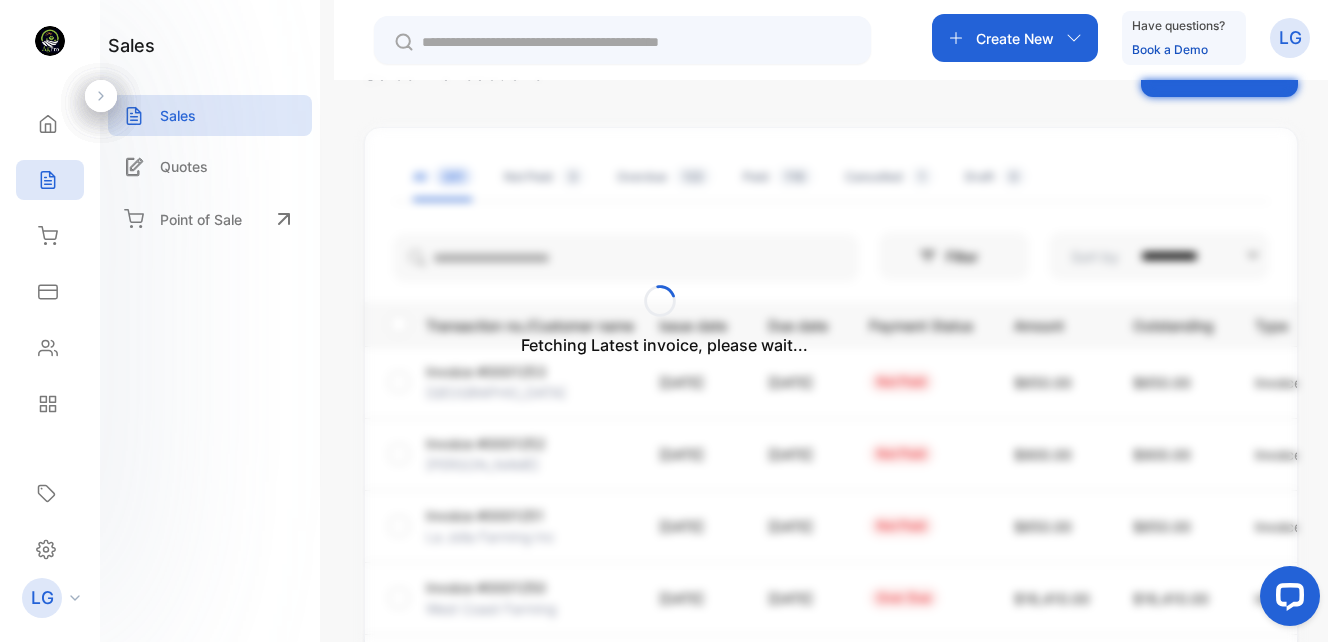 click on "Fetching Latest invoice, please wait..." at bounding box center (664, 321) 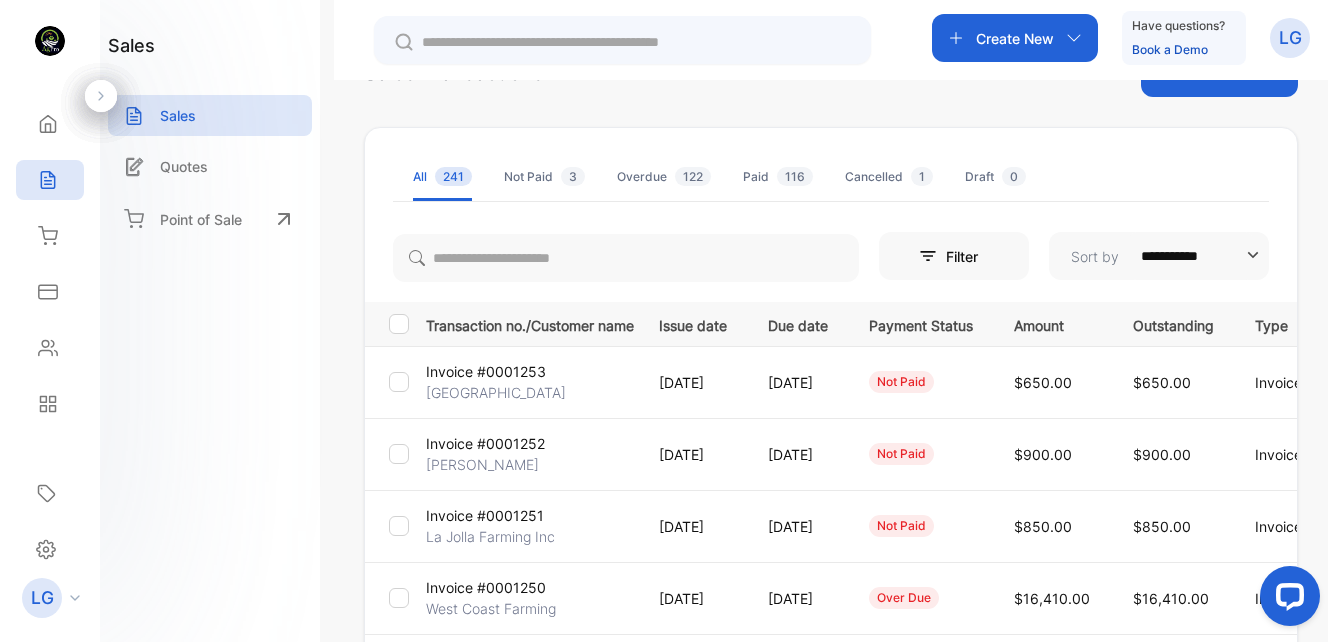 drag, startPoint x: -17, startPoint y: 686, endPoint x: -17, endPoint y: 634, distance: 52 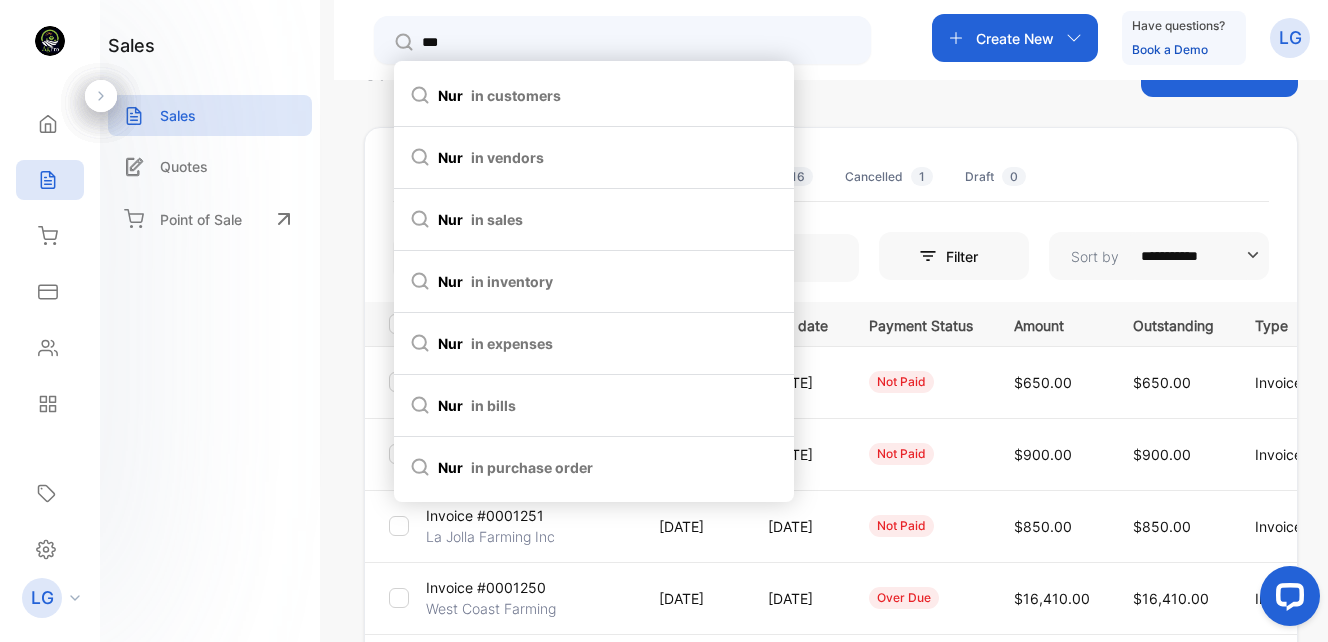 type on "***" 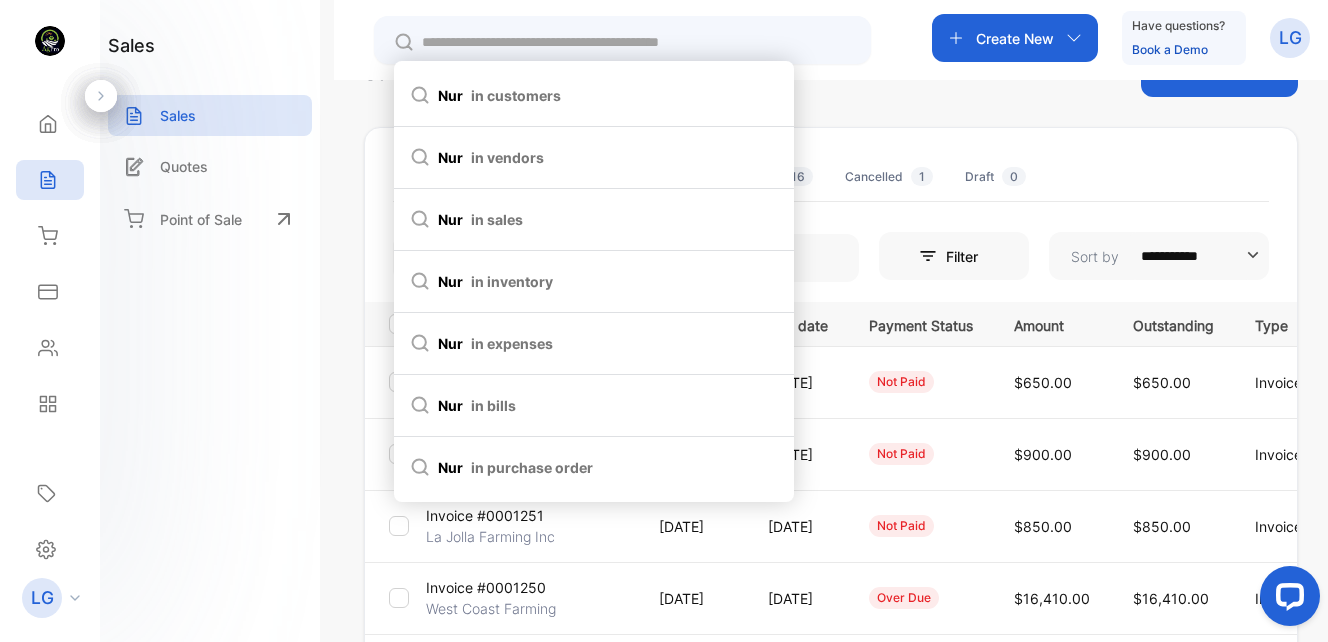 type on "***" 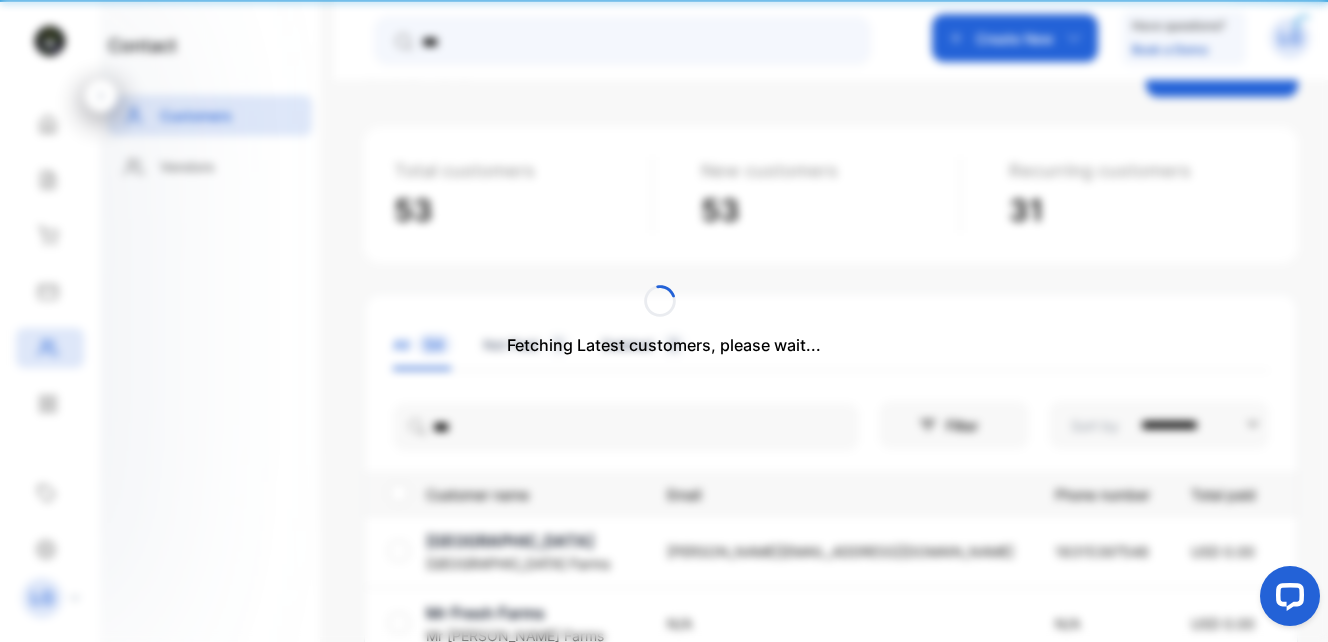 type 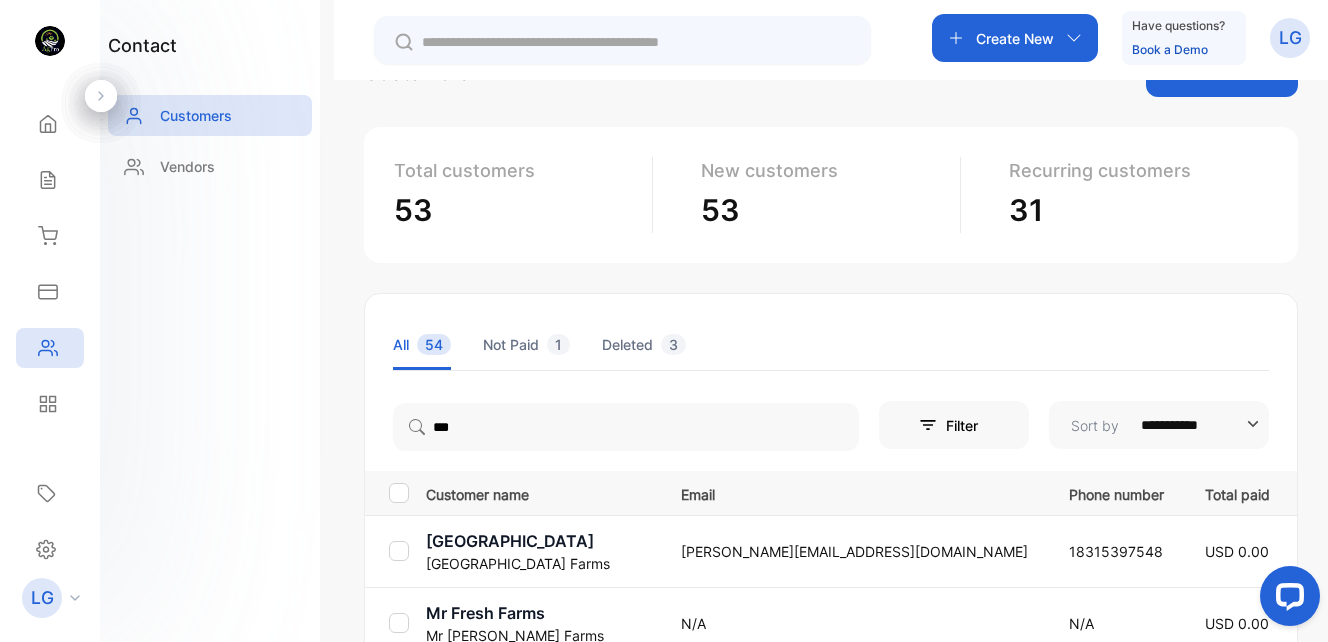 drag, startPoint x: 1105, startPoint y: 170, endPoint x: 1032, endPoint y: 22, distance: 165.02425 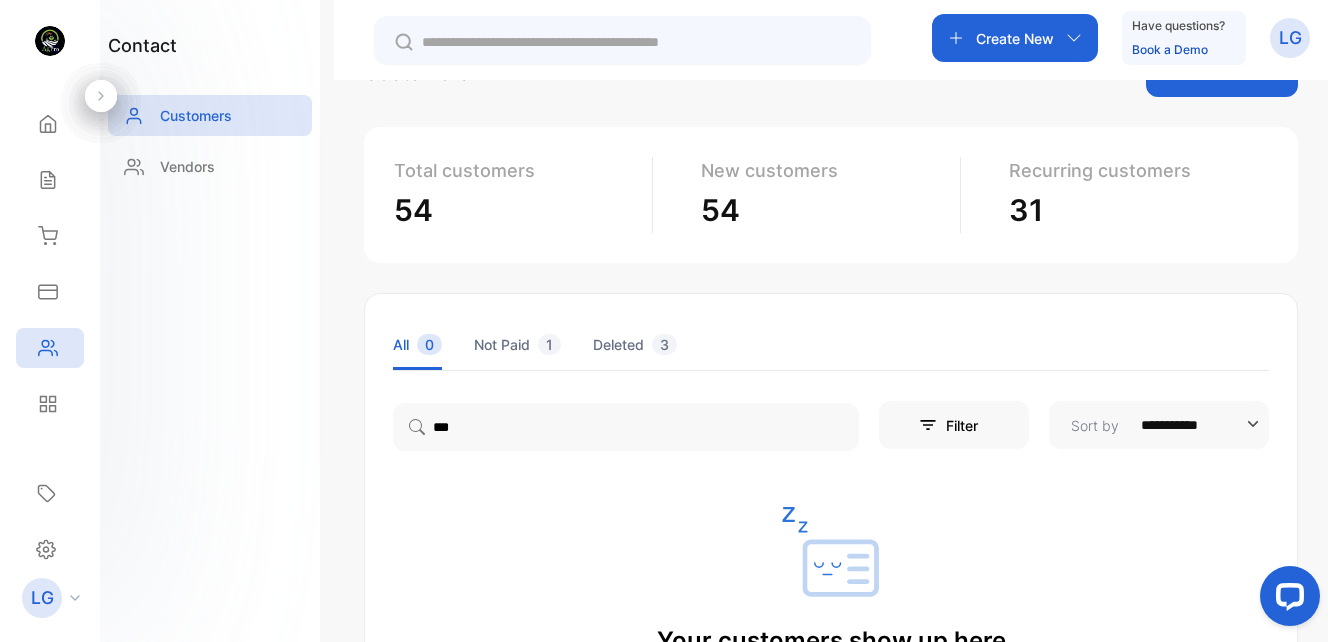 click on "Create New" at bounding box center [1015, 38] 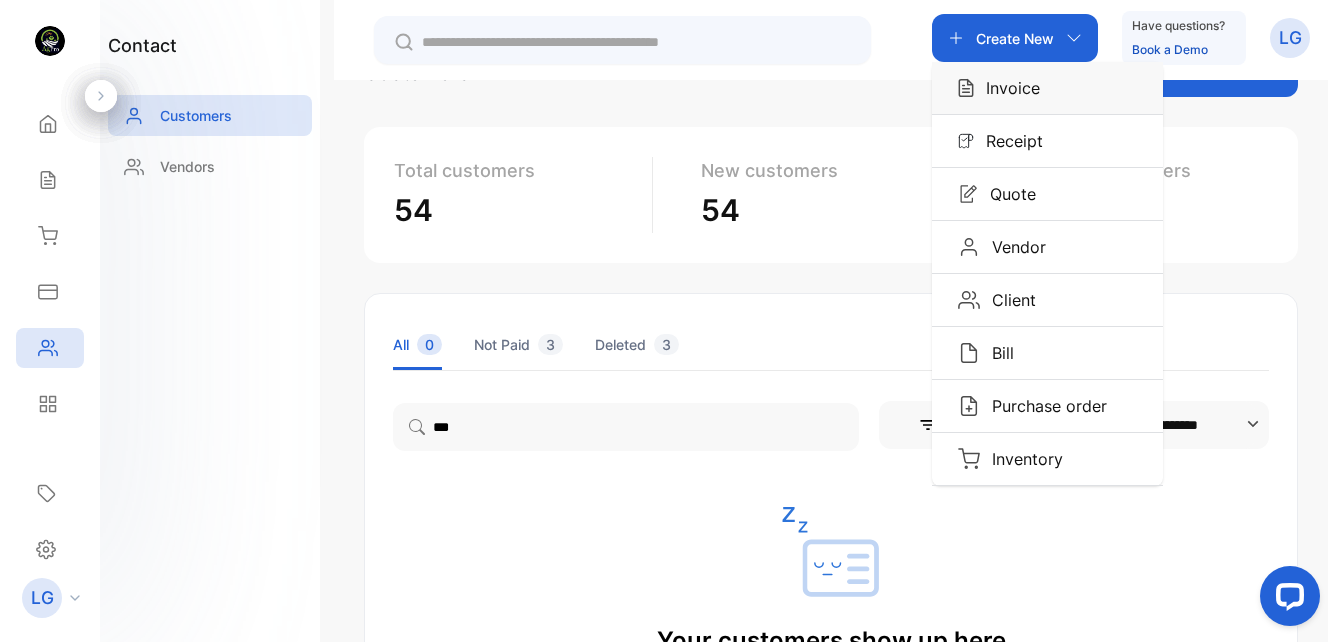 click on "Invoice" at bounding box center (1007, 88) 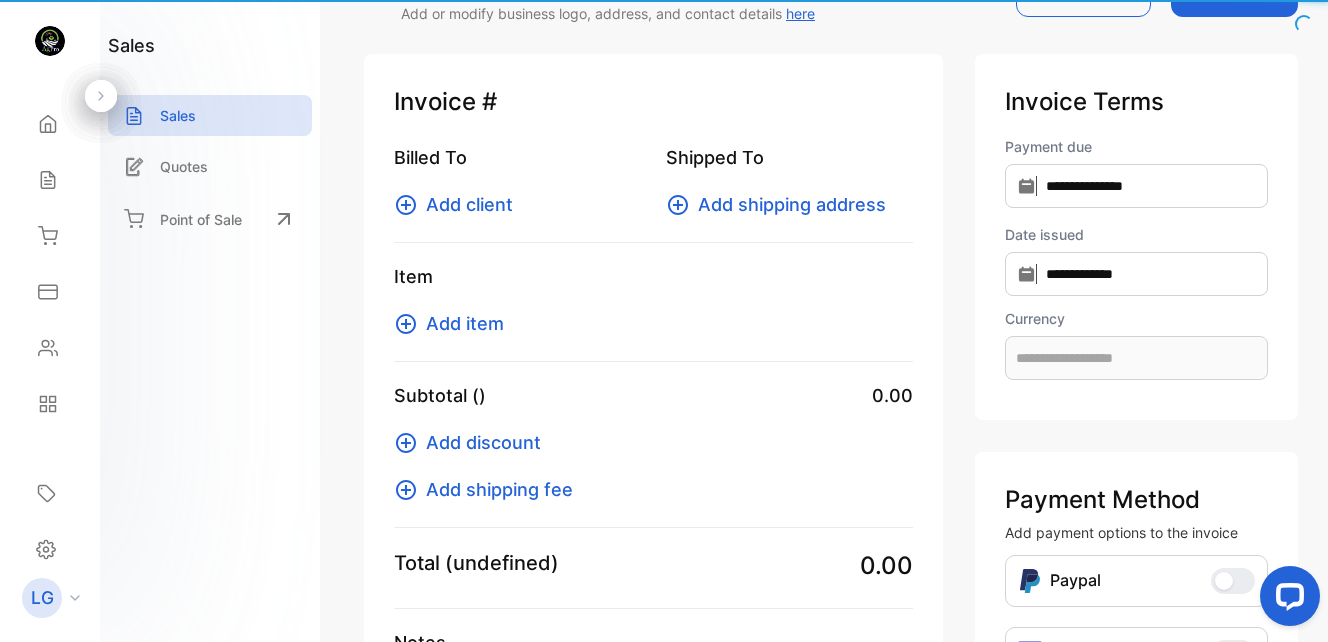 type on "**********" 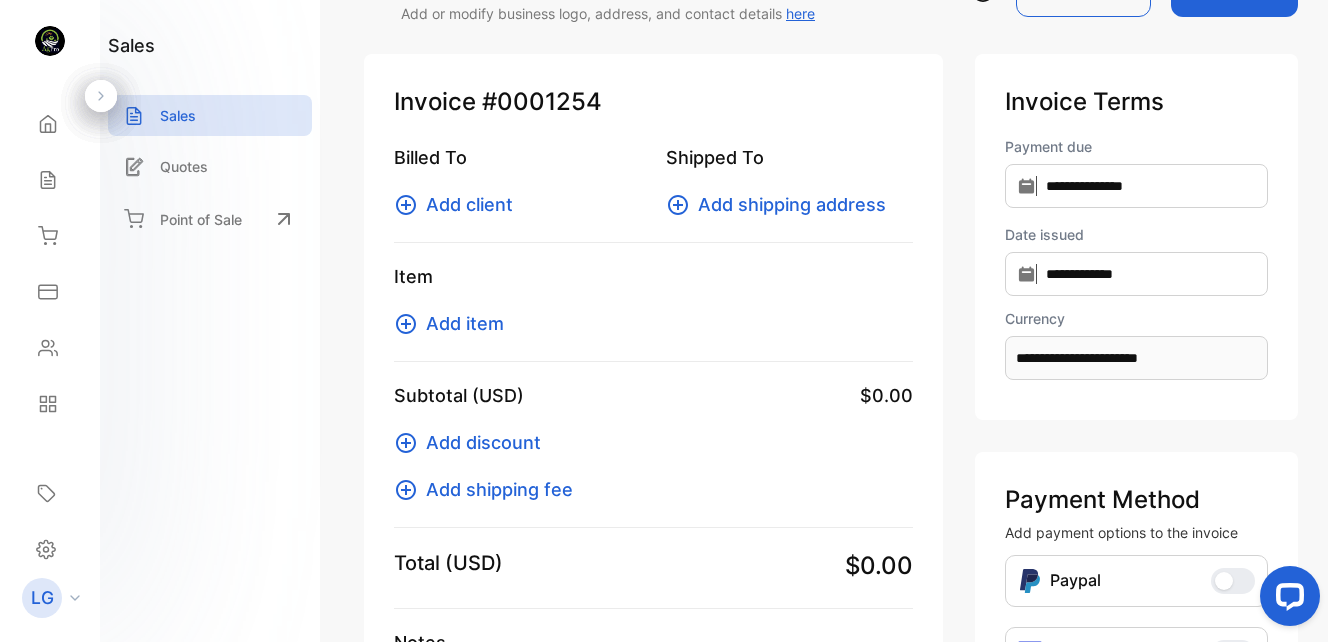 click on "Add client" at bounding box center (469, 204) 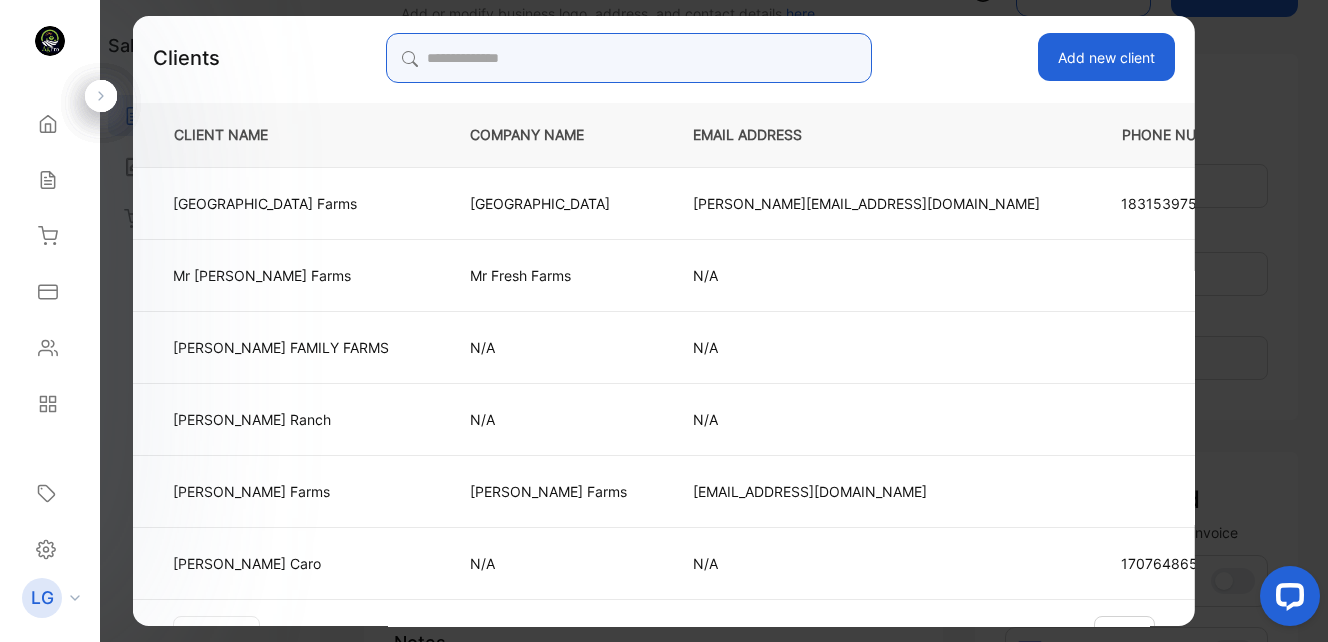click at bounding box center [629, 58] 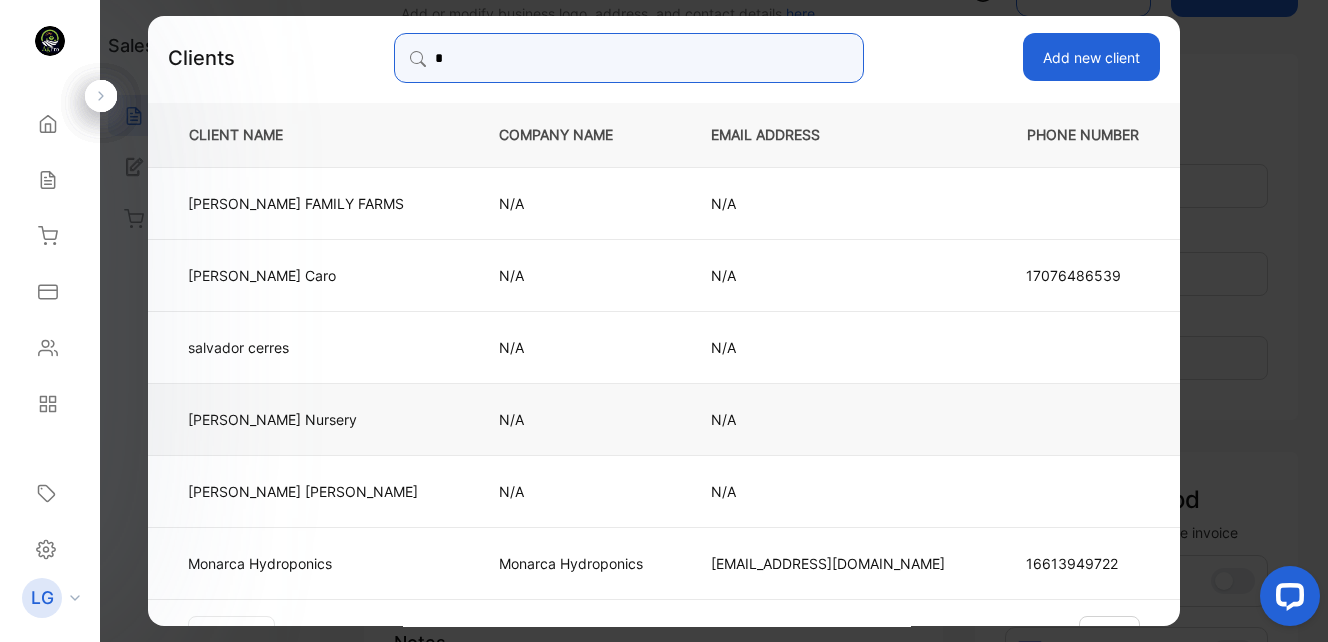 type on "*" 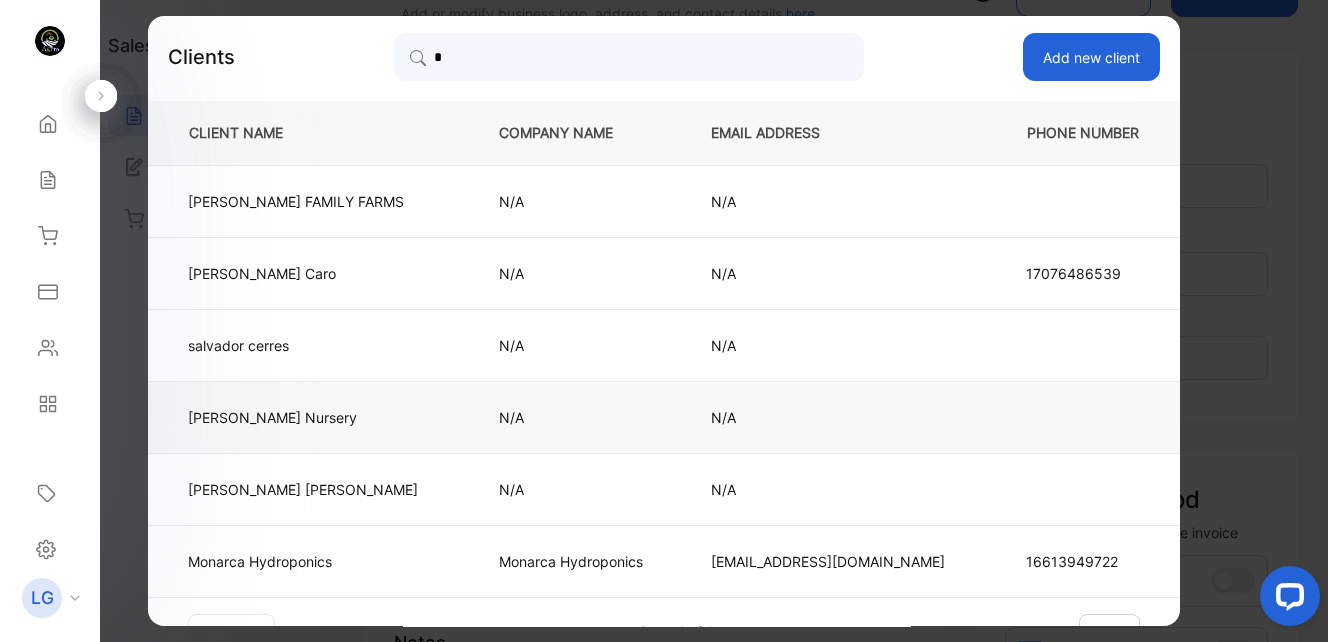 click on "[PERSON_NAME]   Nursery" at bounding box center (307, 417) 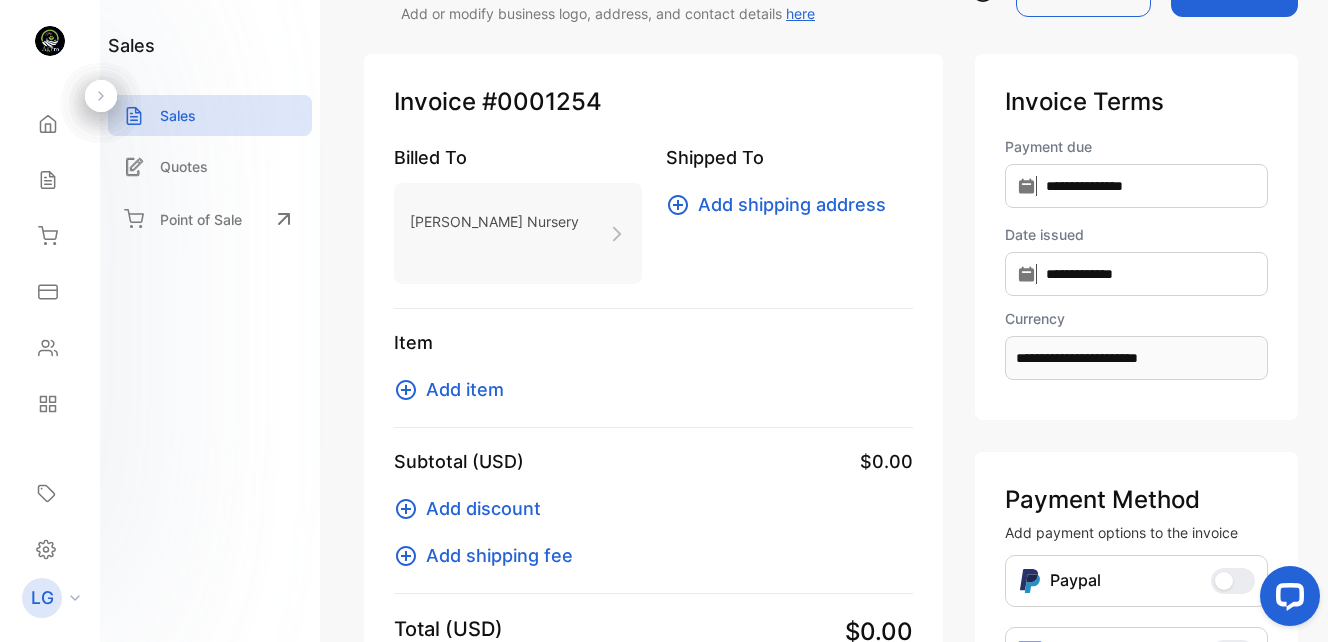 click on "Add item" at bounding box center (465, 389) 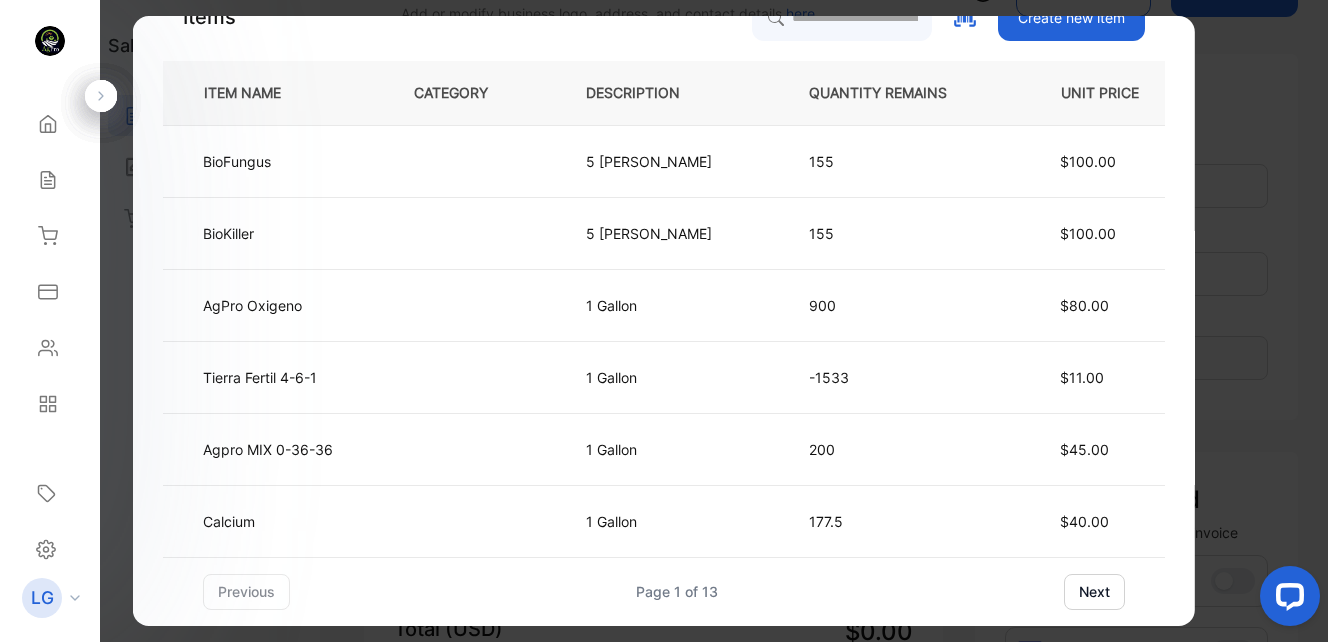 scroll, scrollTop: 0, scrollLeft: 0, axis: both 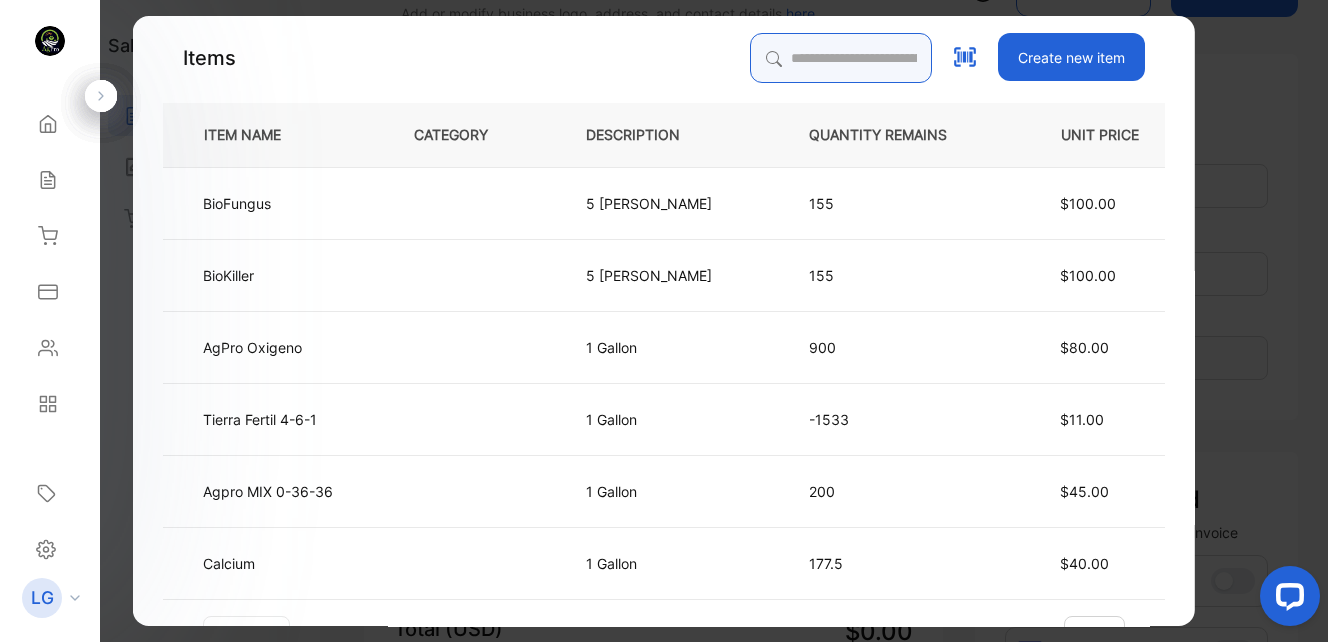 click at bounding box center (841, 58) 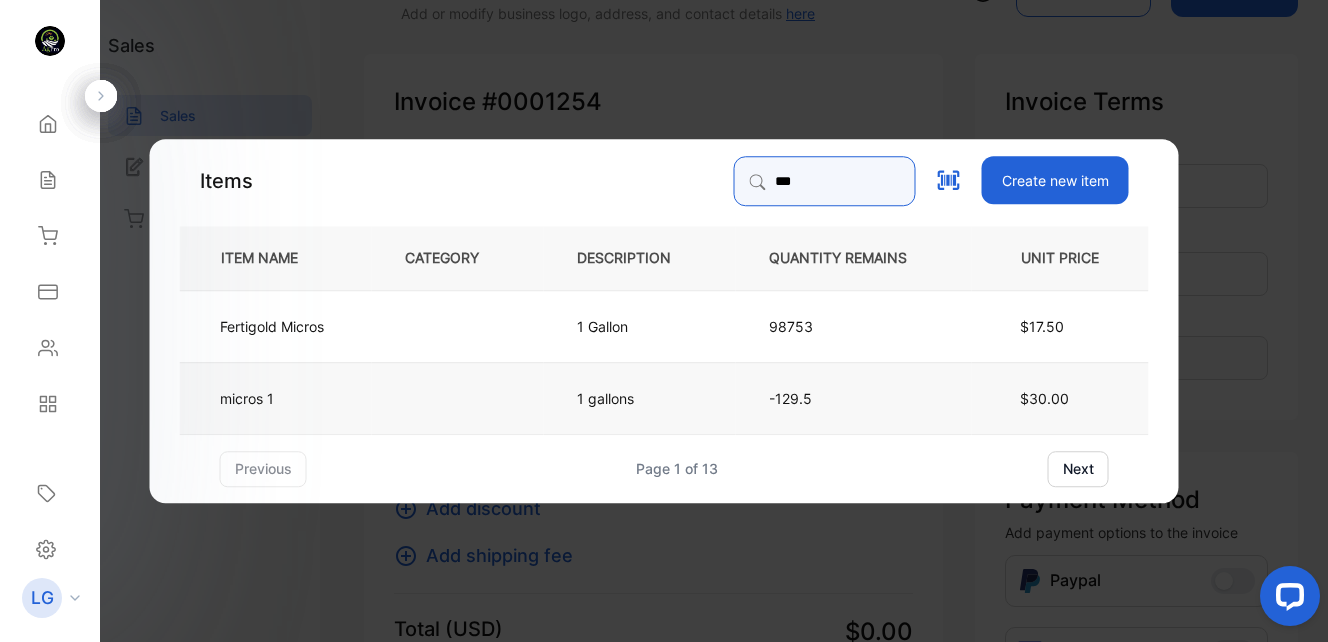 type on "***" 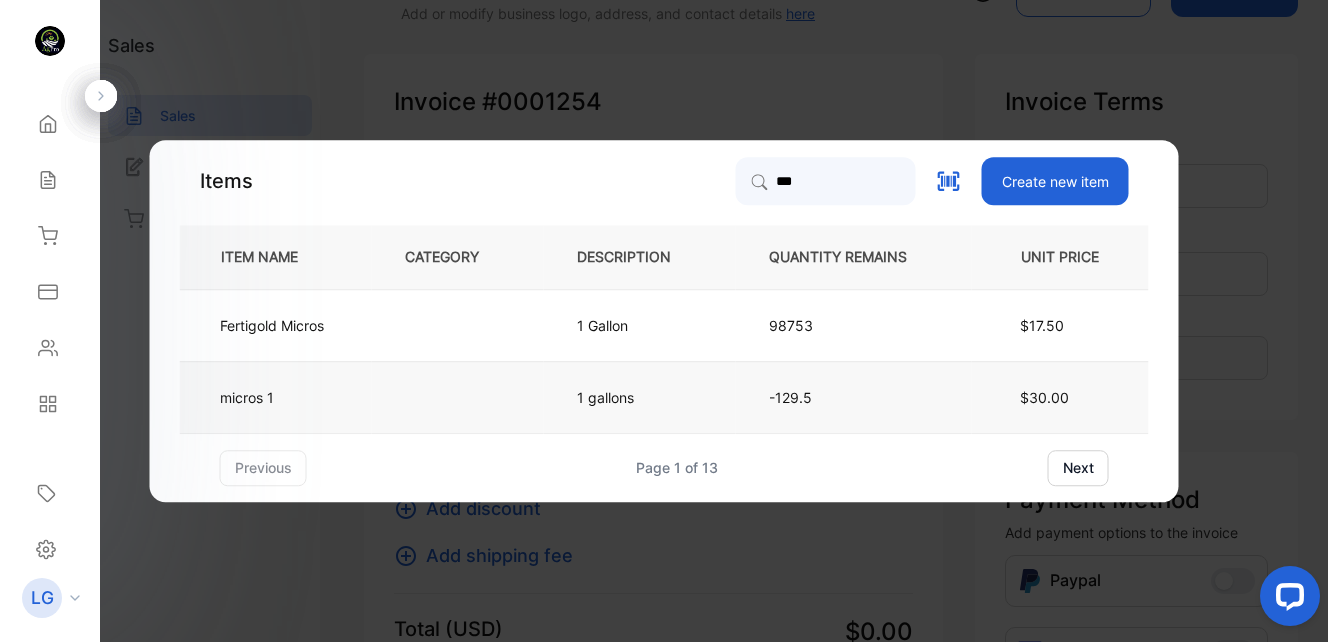 click on "micros 1" at bounding box center [276, 397] 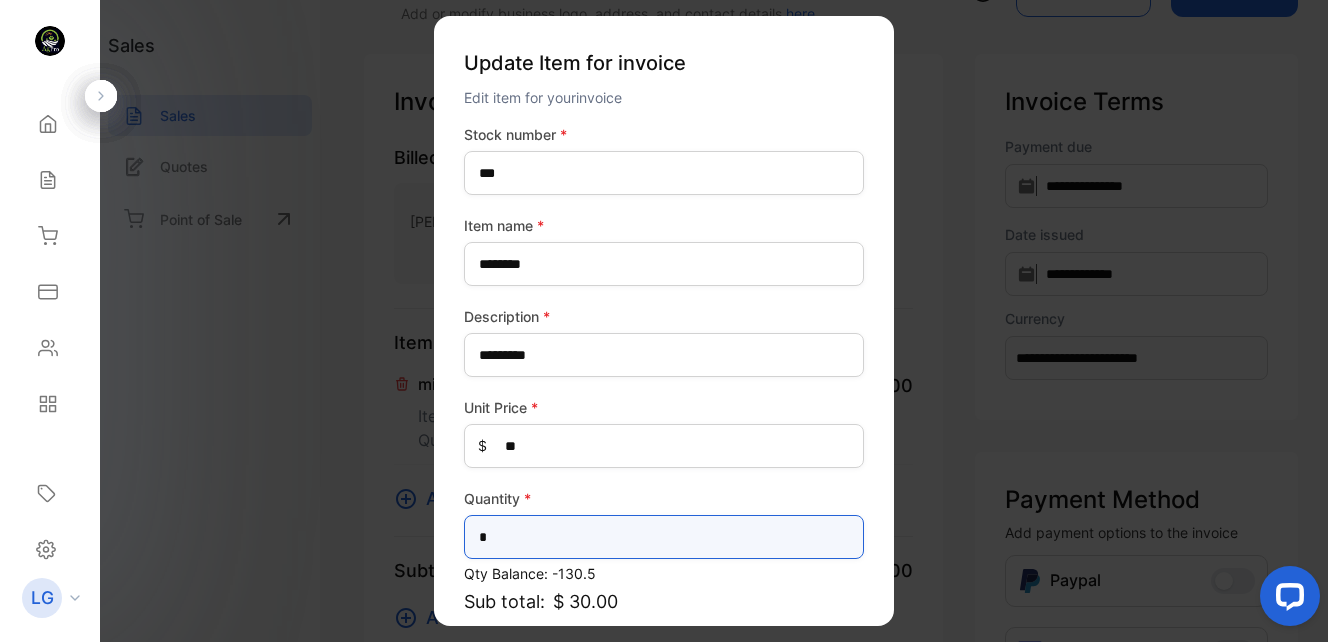 click on "*" at bounding box center [664, 537] 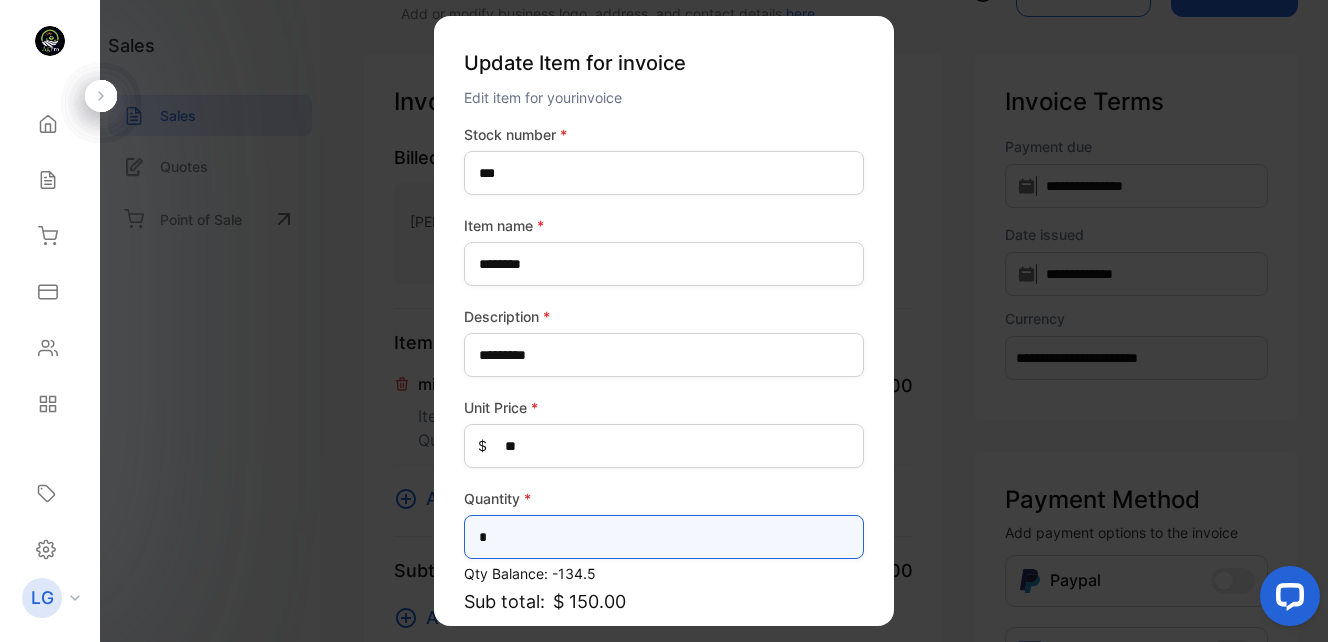 scroll, scrollTop: 181, scrollLeft: 0, axis: vertical 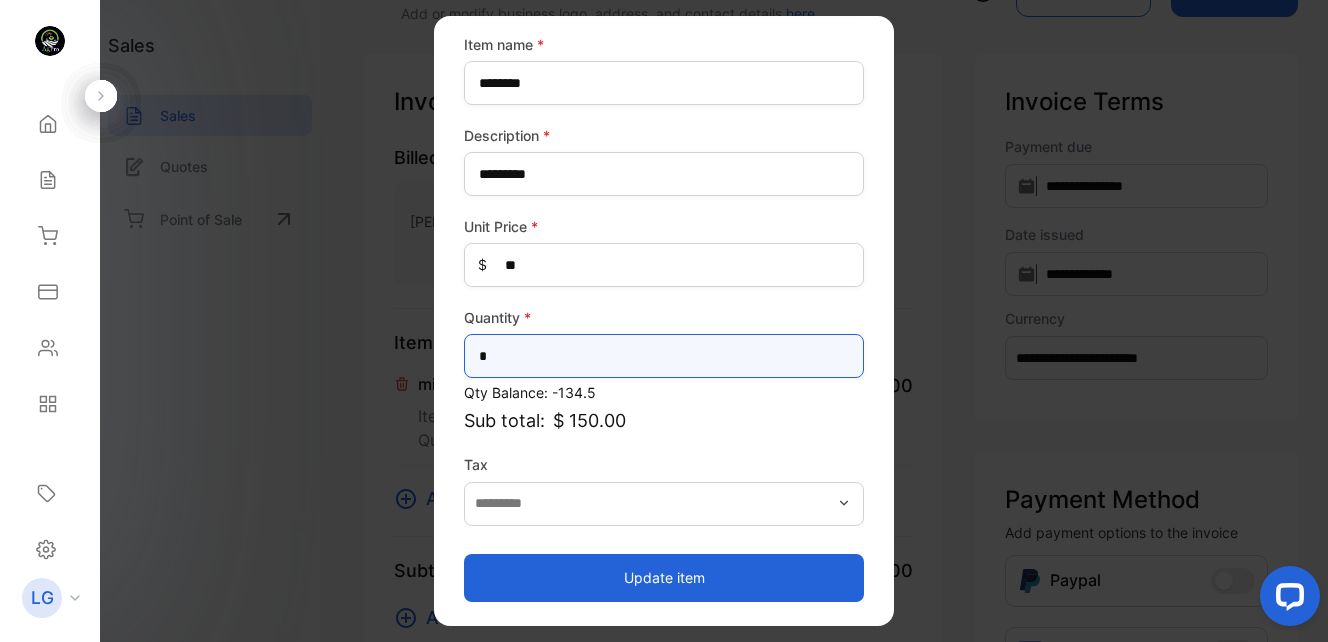 type on "*" 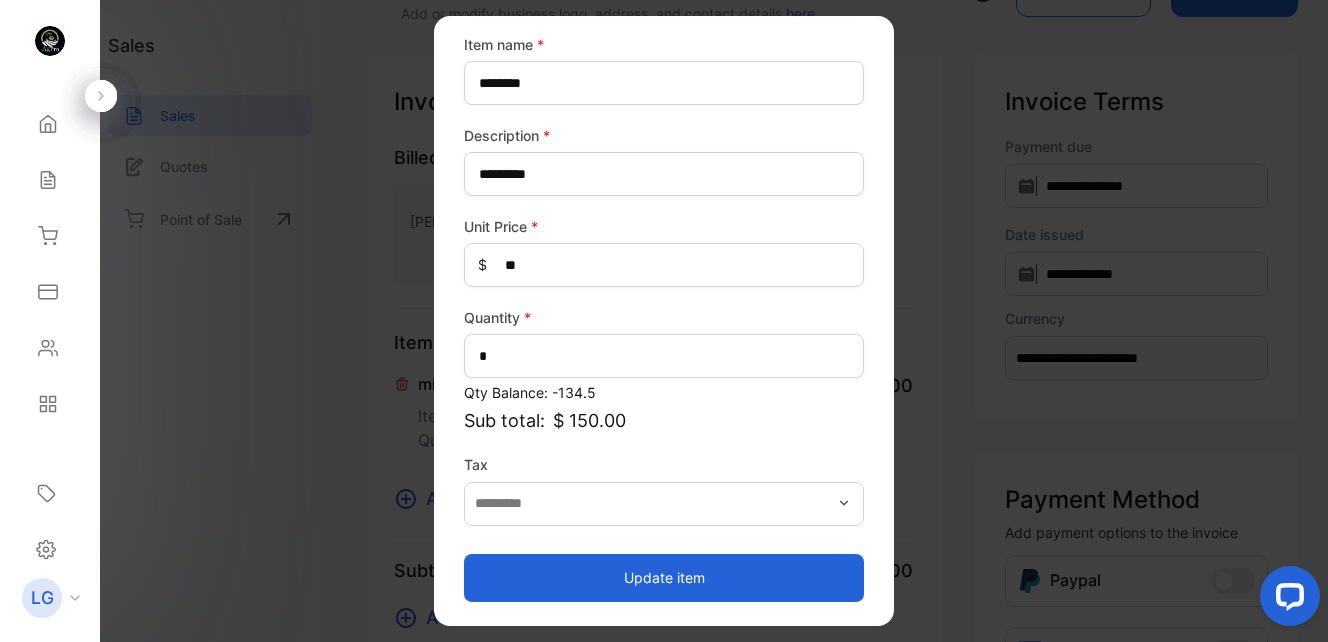 click on "Update item" at bounding box center [664, 578] 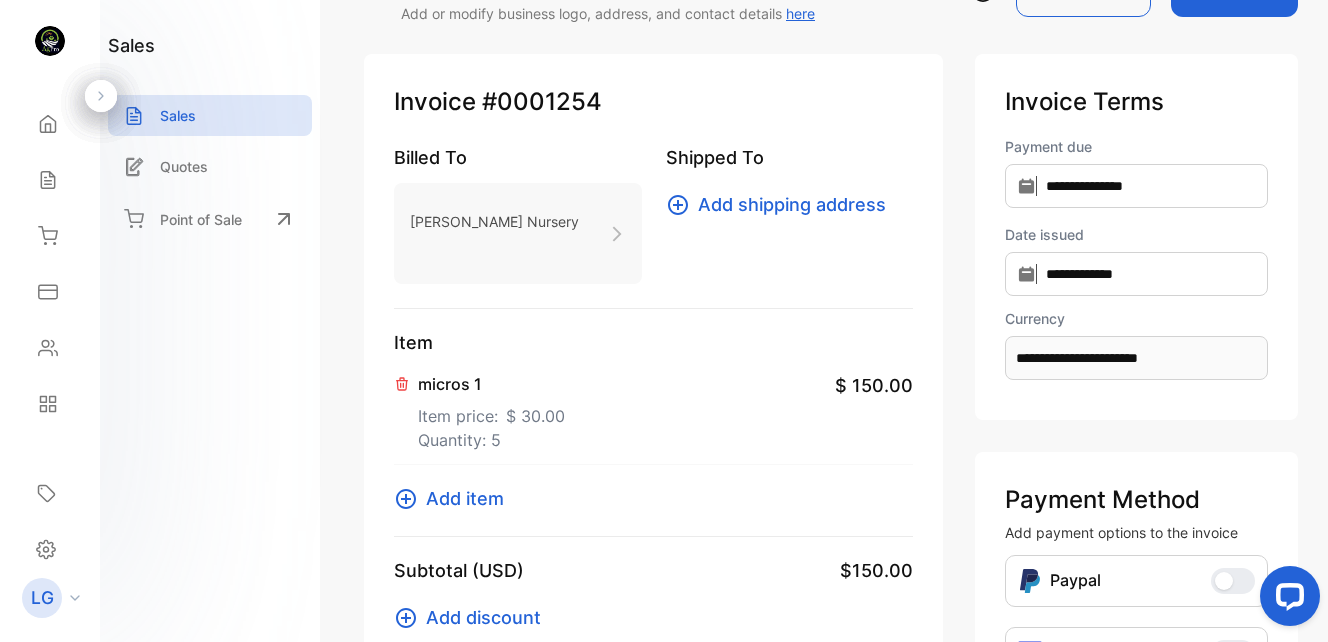 click on "Add item" at bounding box center [465, 498] 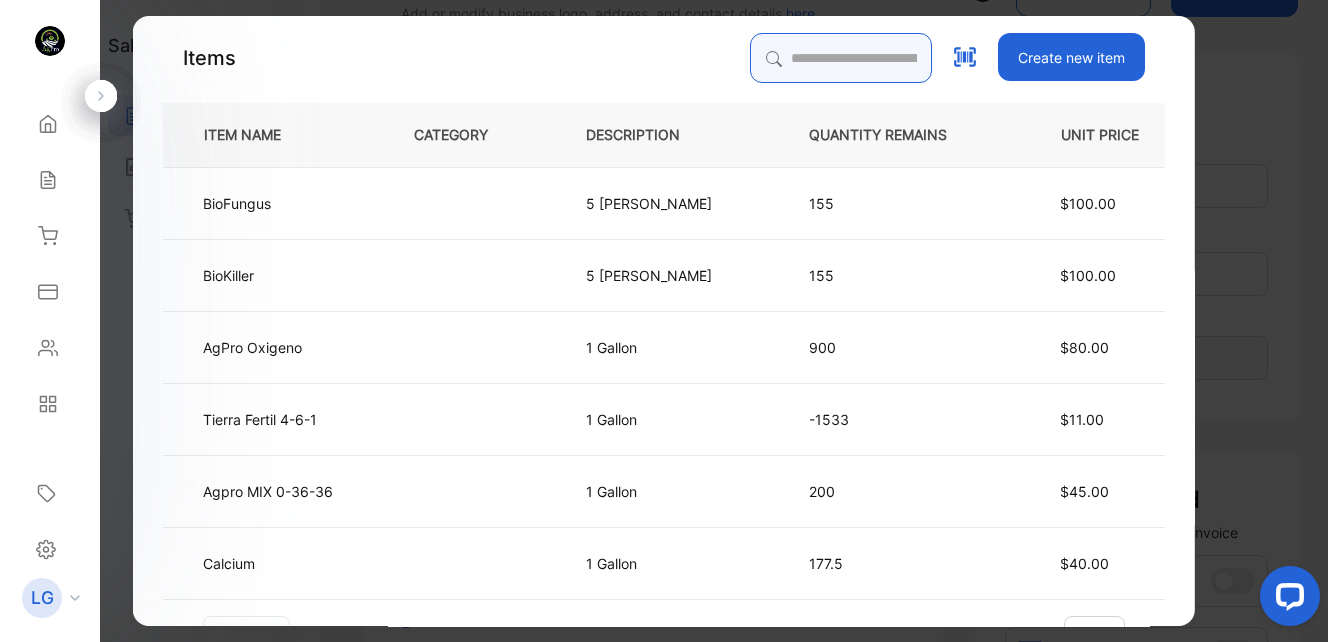 click at bounding box center (841, 58) 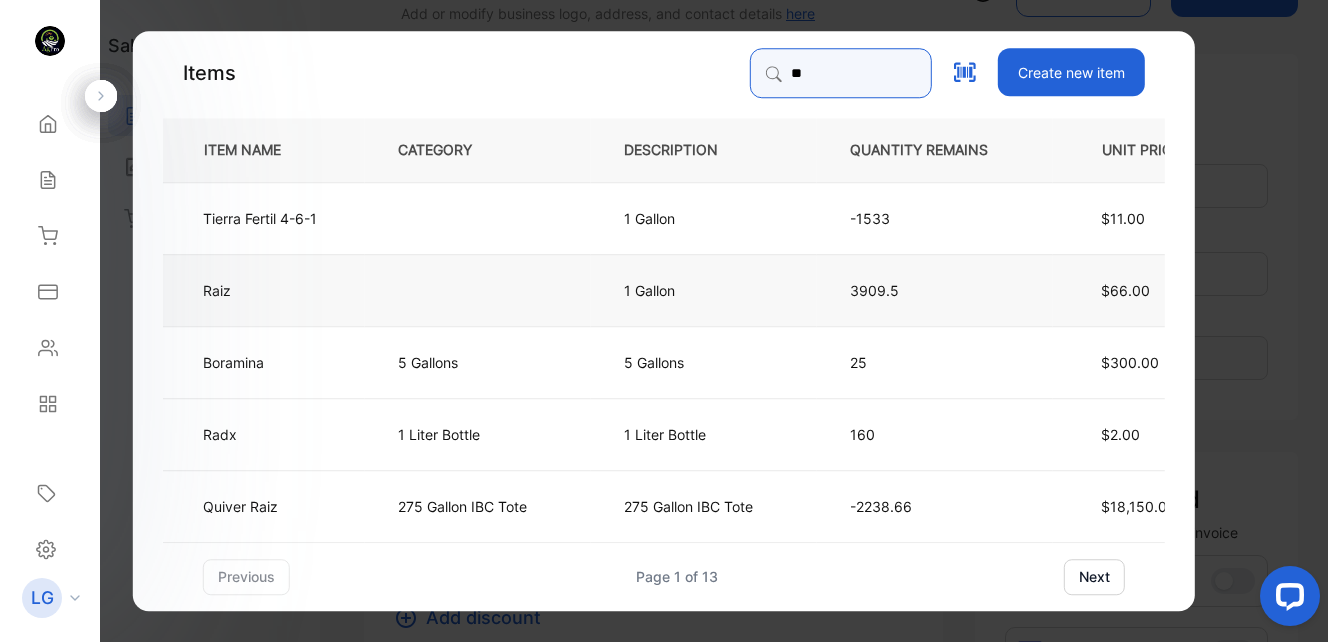 type on "**" 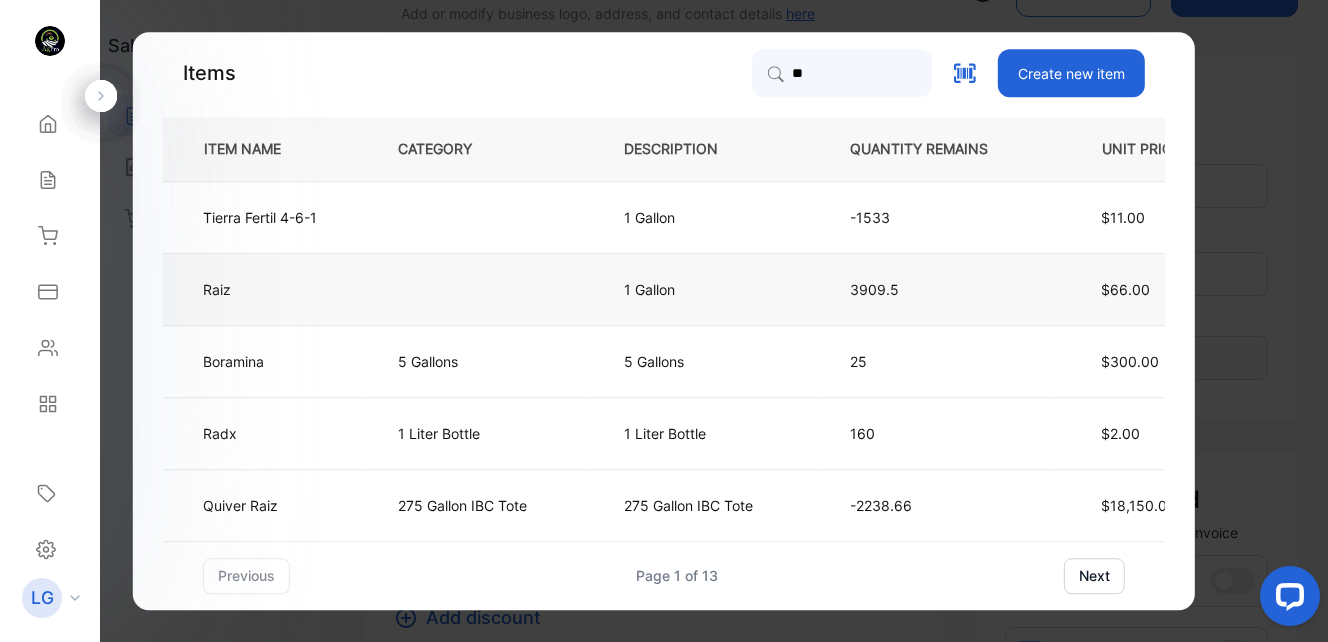 click at bounding box center (478, 289) 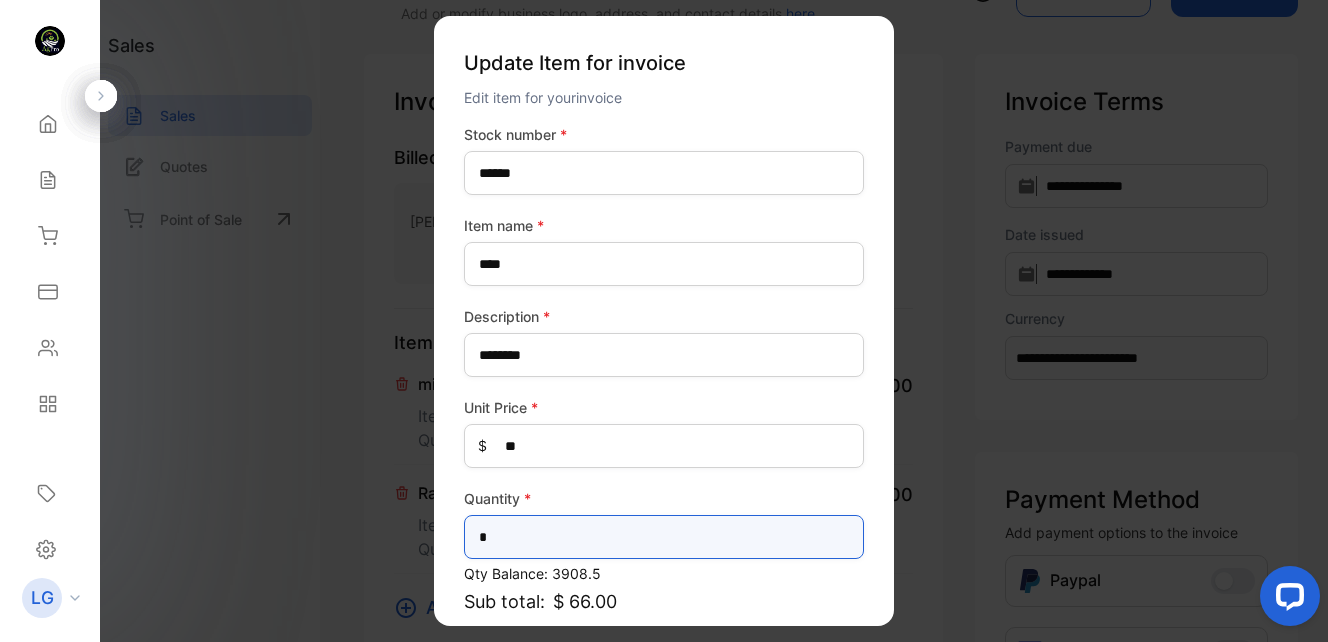 click on "*" at bounding box center [664, 537] 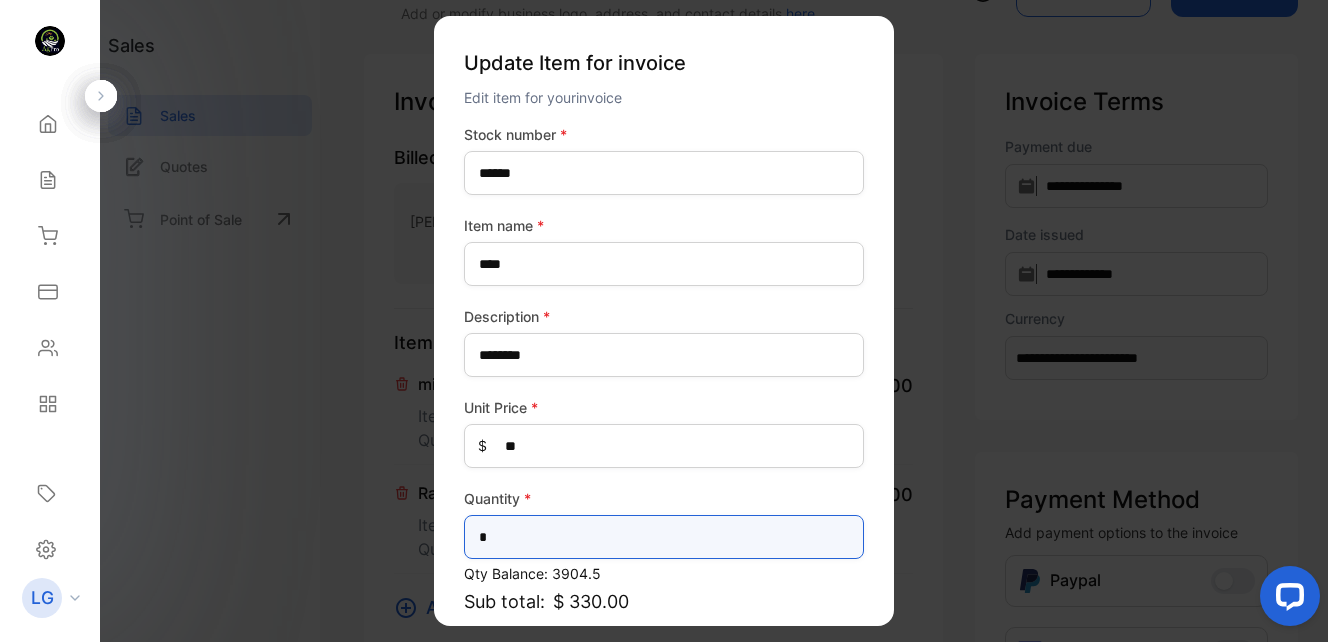 type on "*" 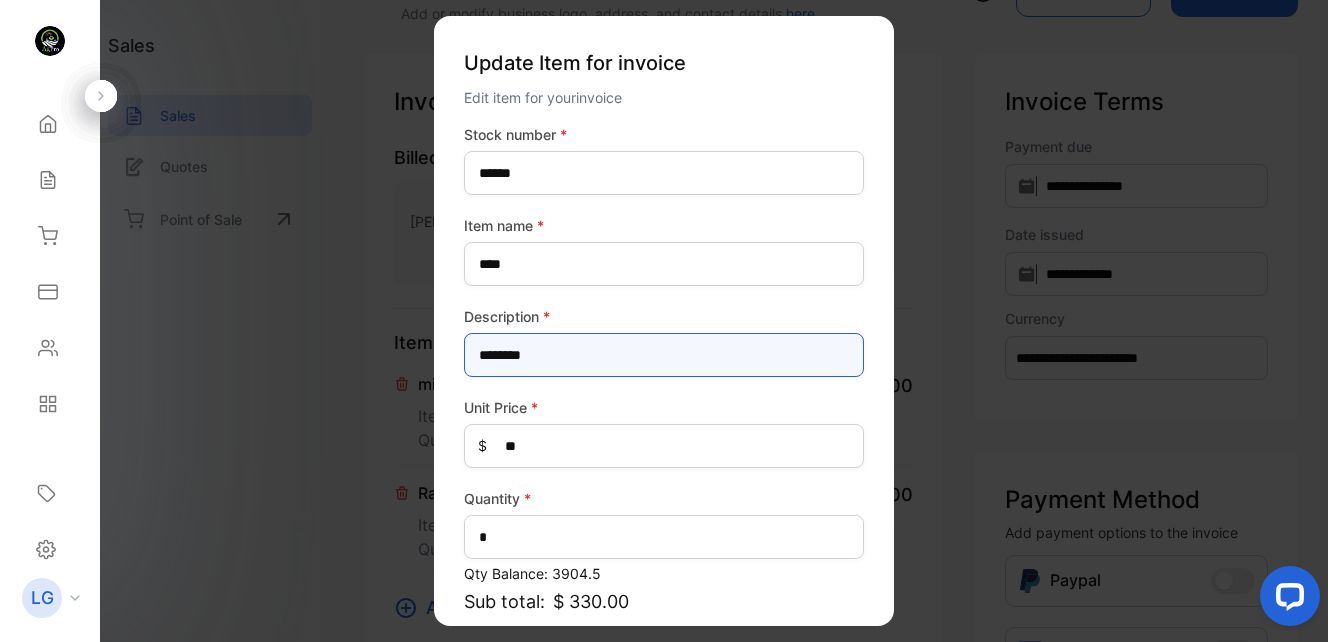 click on "********" at bounding box center (664, 355) 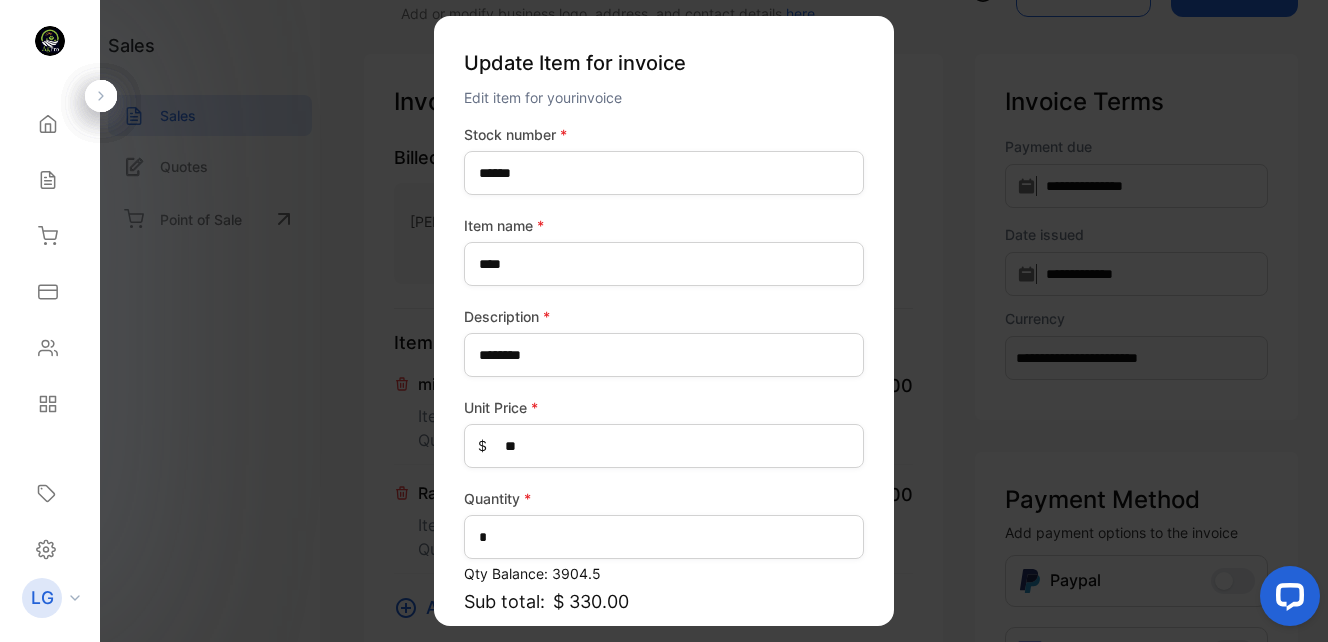 click on "Update Item for invoice Edit item for your  invoice Stock number   * ****** Item name   * **** Description   * ******** Unit Price   * $ ** Quantity   * * Qty Balance: 3904.5 Sub total: $ 330.00 Tax     Update item" at bounding box center (664, 321) 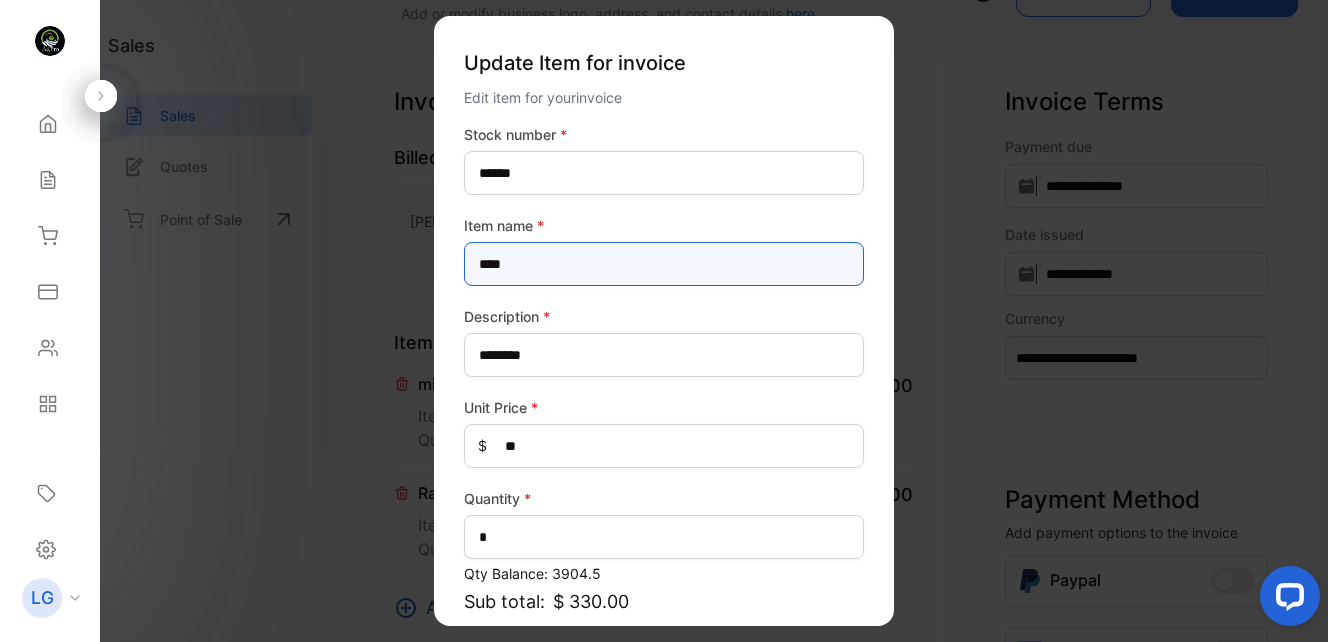 click on "****" at bounding box center [664, 264] 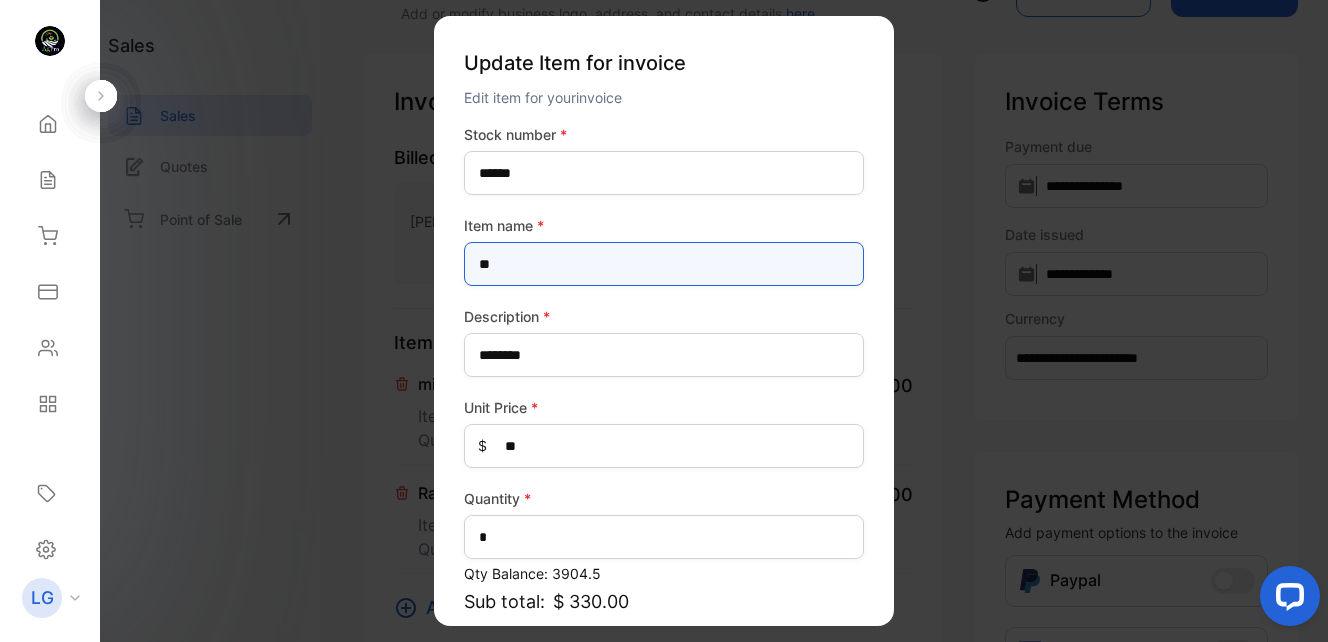 type on "*" 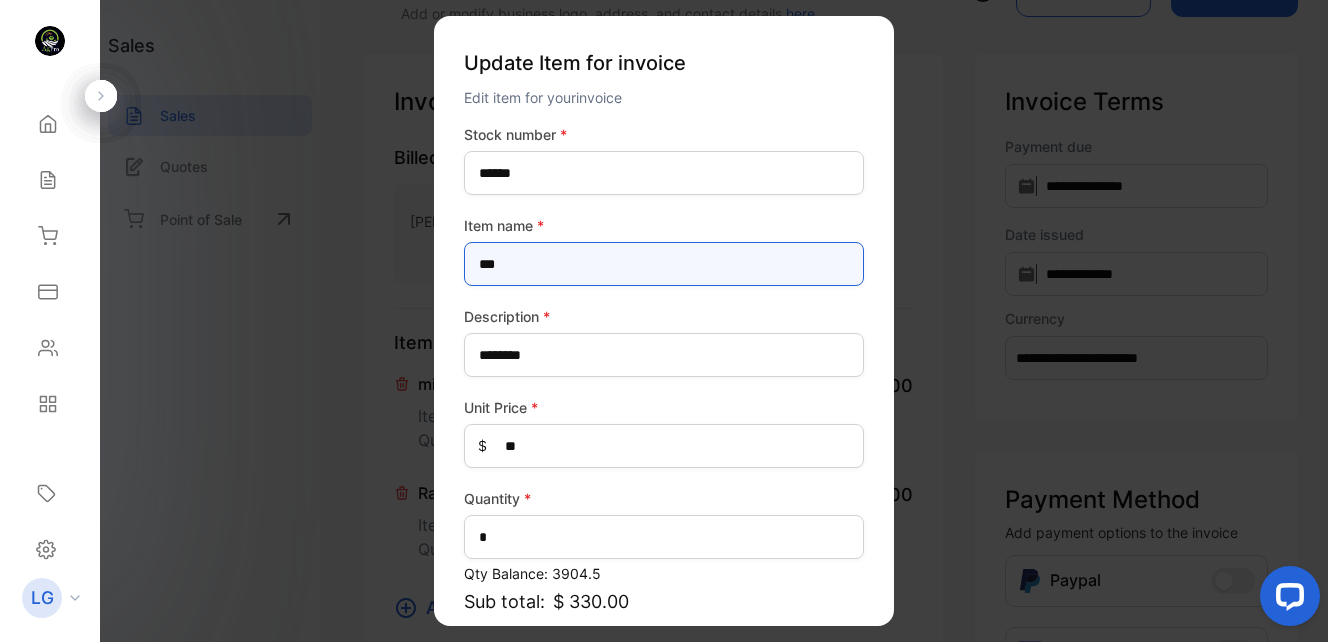 type on "****" 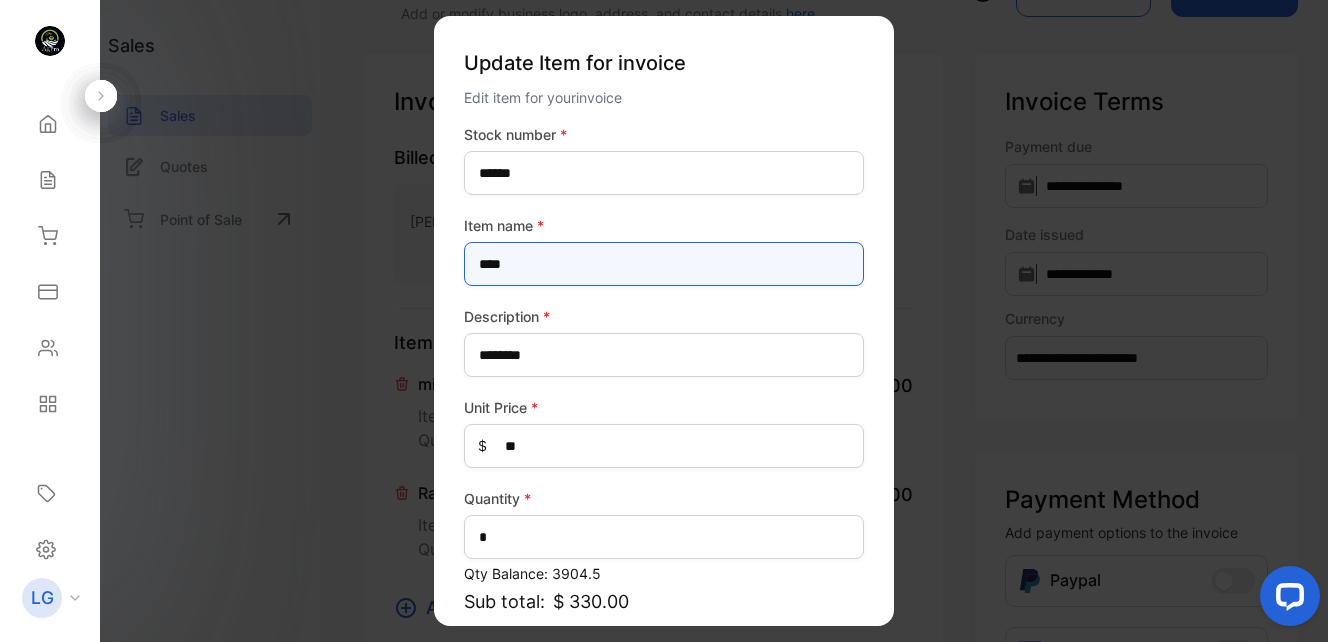 scroll, scrollTop: 181, scrollLeft: 0, axis: vertical 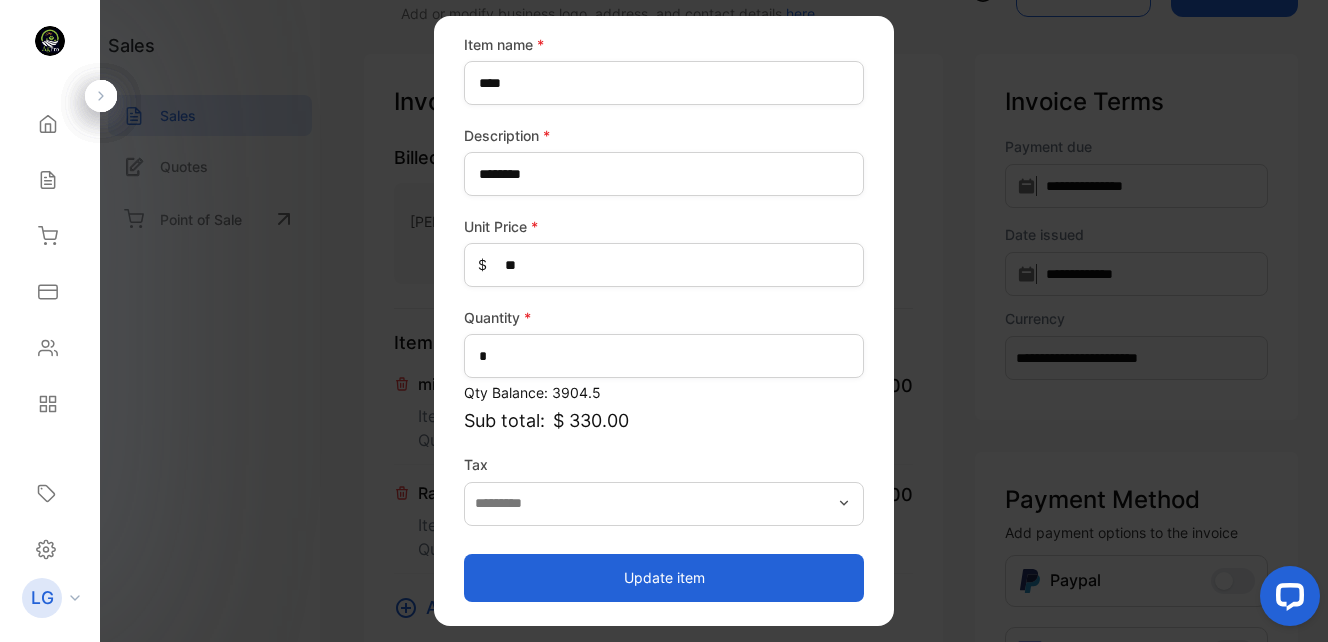 click on "Update item" at bounding box center (664, 568) 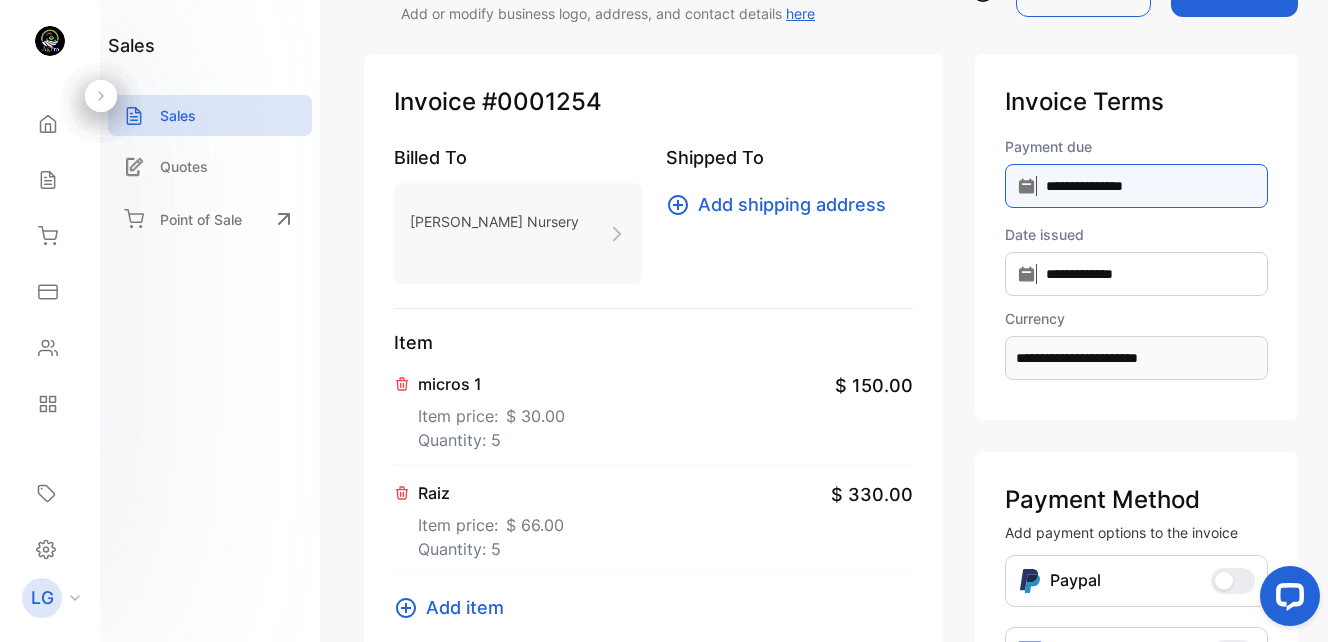 click on "**********" at bounding box center (1136, 186) 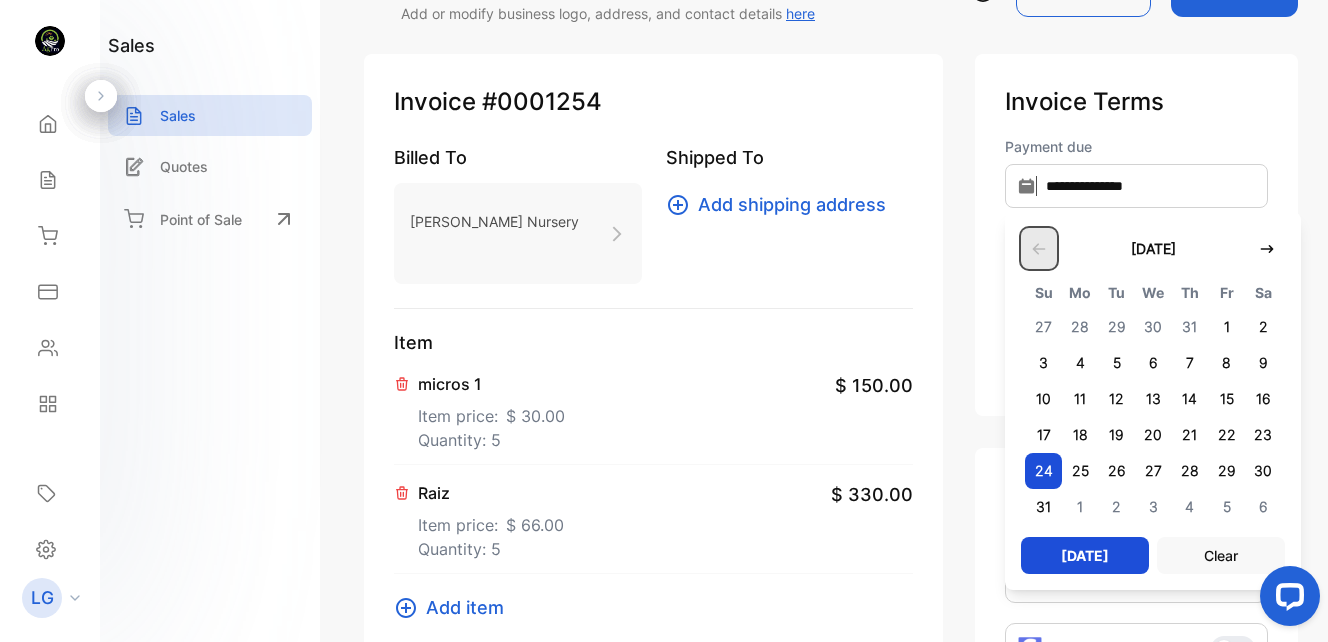 click at bounding box center [1039, 248] 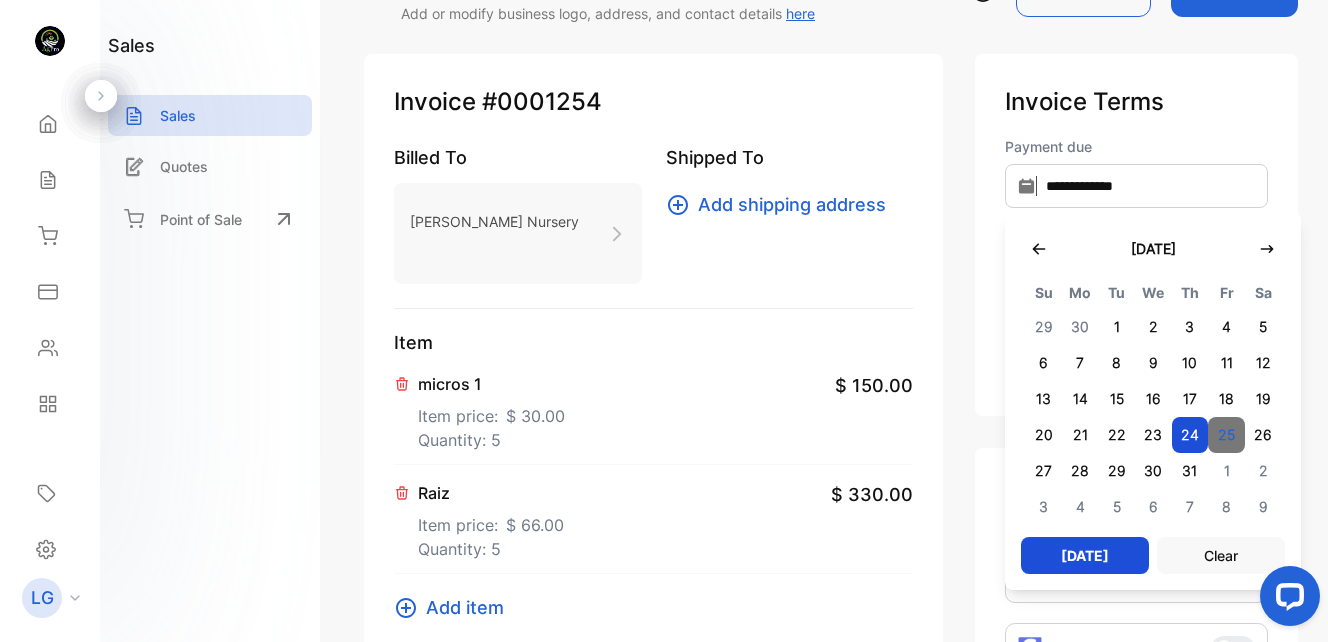 click on "25" at bounding box center (1226, 435) 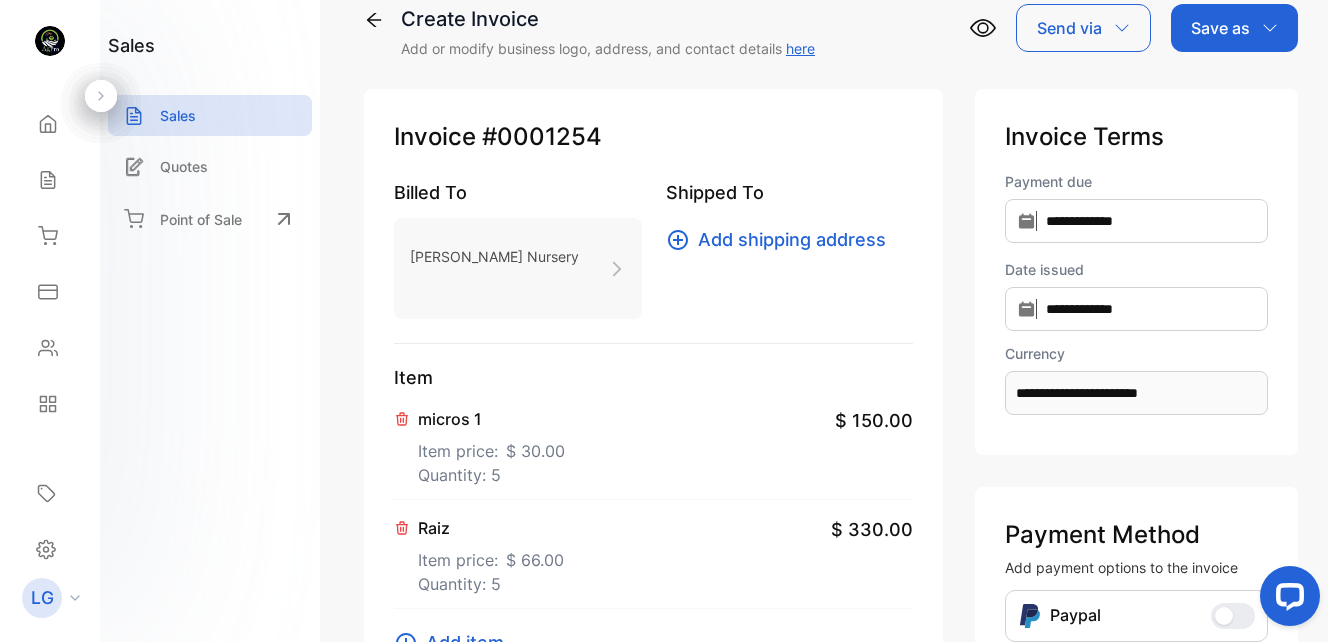 scroll, scrollTop: 0, scrollLeft: 0, axis: both 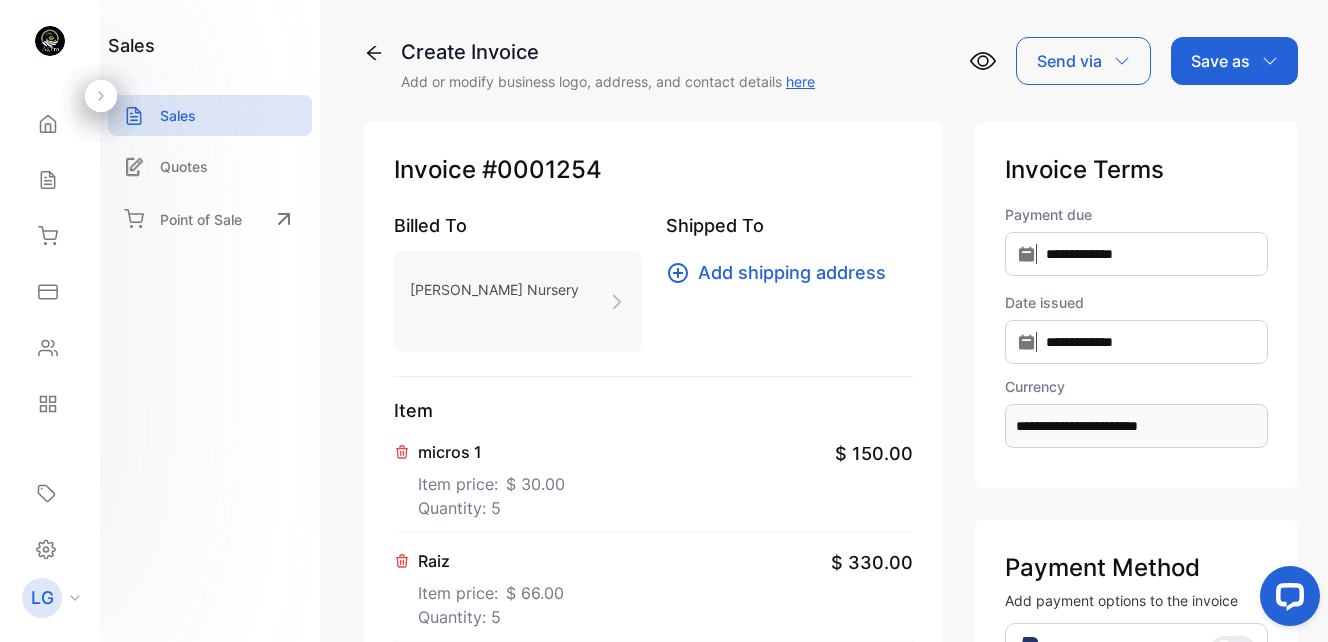 click on "Save as" at bounding box center [1234, 61] 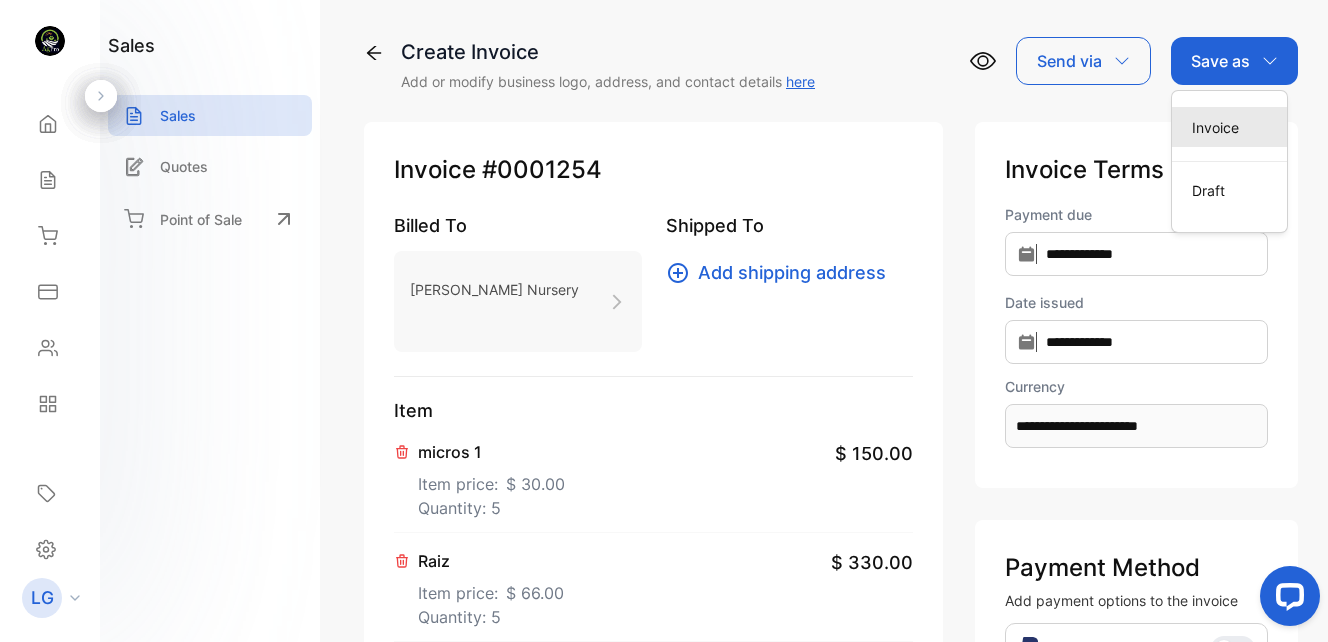 click on "Invoice" at bounding box center (1229, 127) 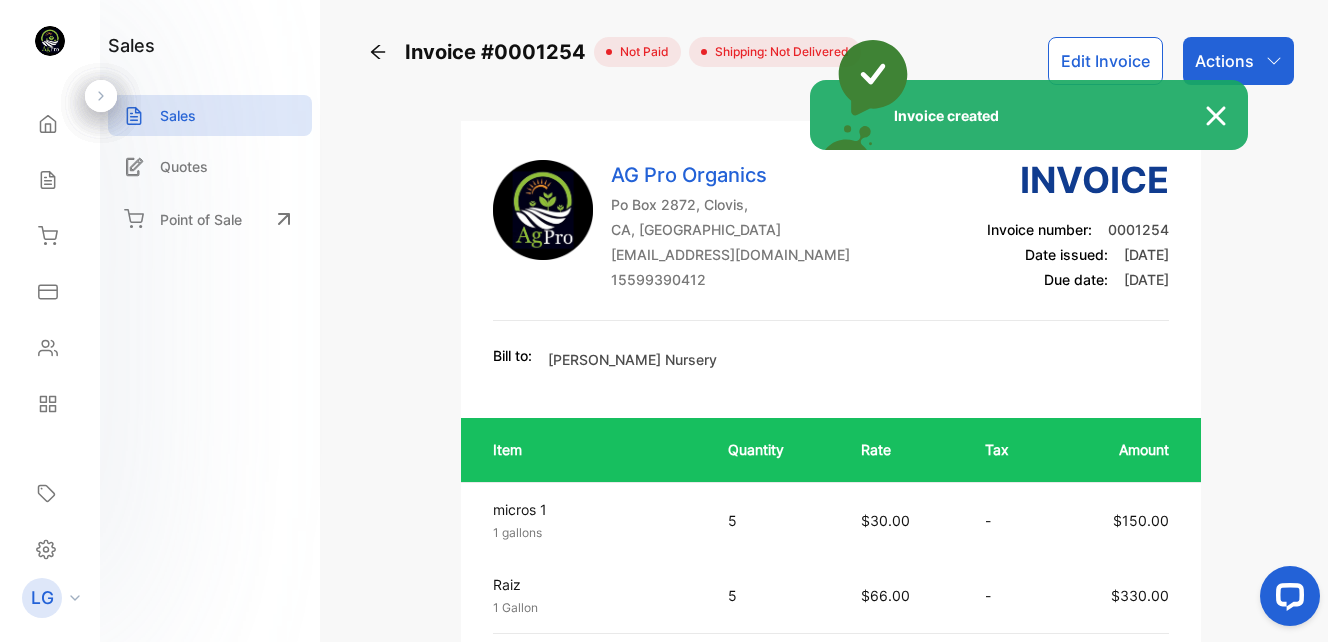 click on "Invoice created" at bounding box center [664, 321] 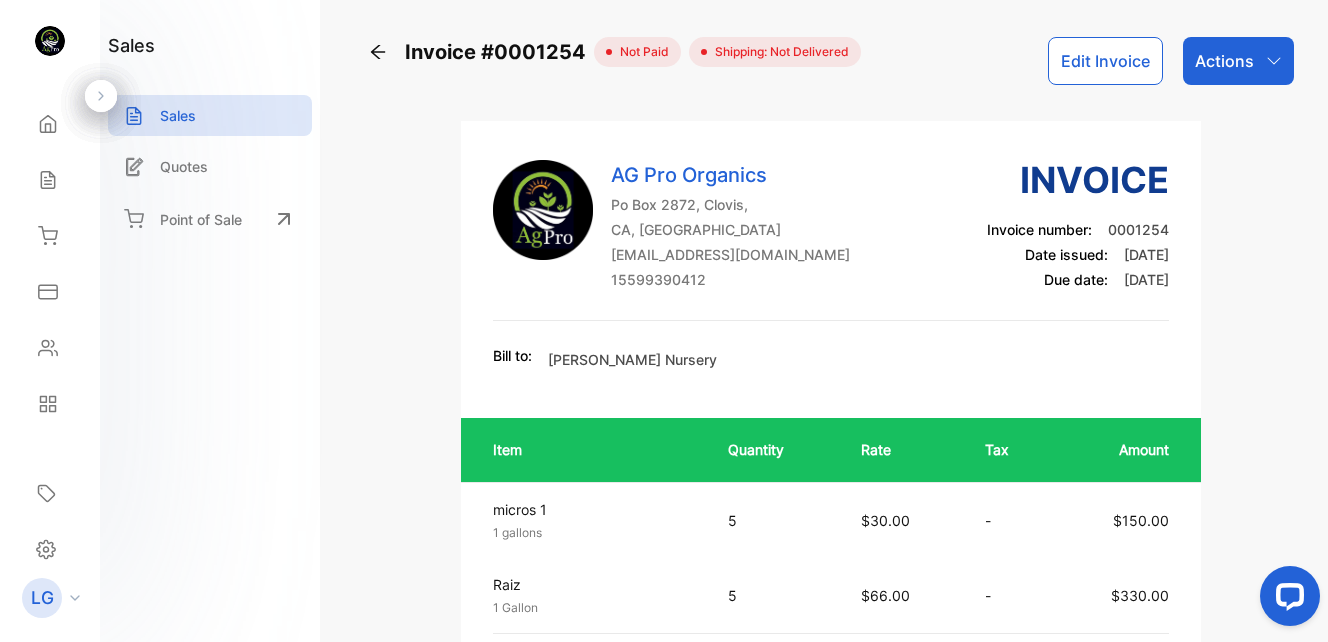 click on "Actions" at bounding box center (1238, 61) 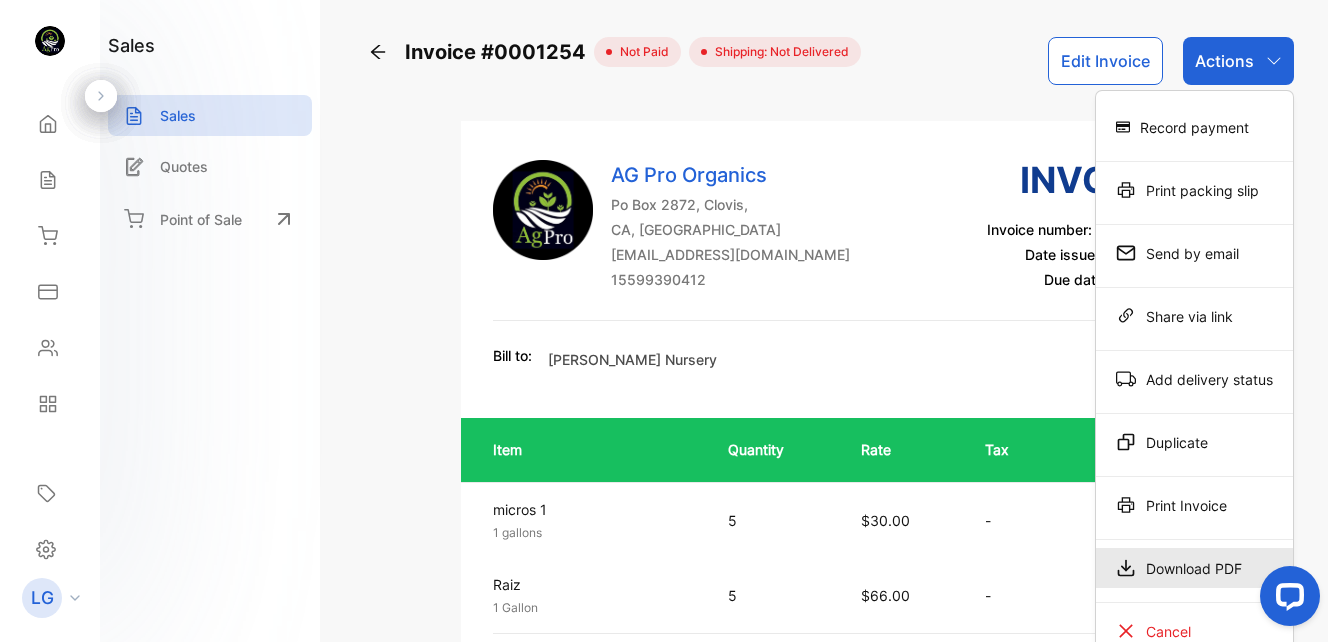 click on "Download PDF" at bounding box center (1194, 568) 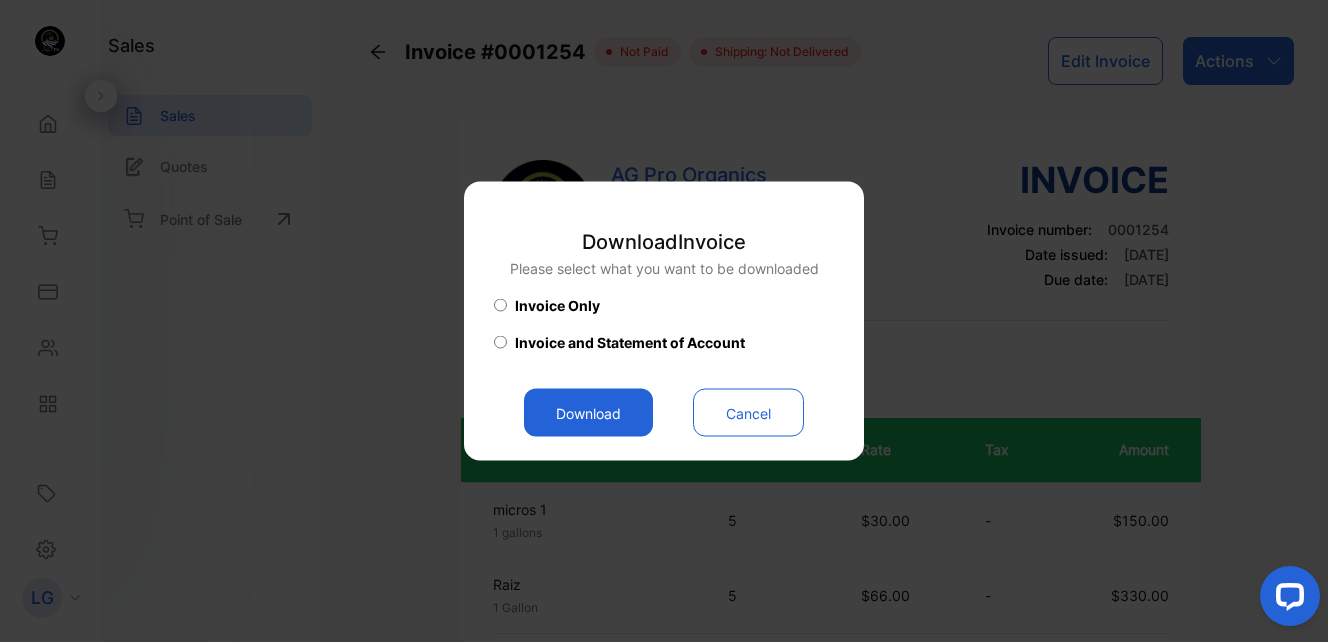 click on "Download" at bounding box center [588, 413] 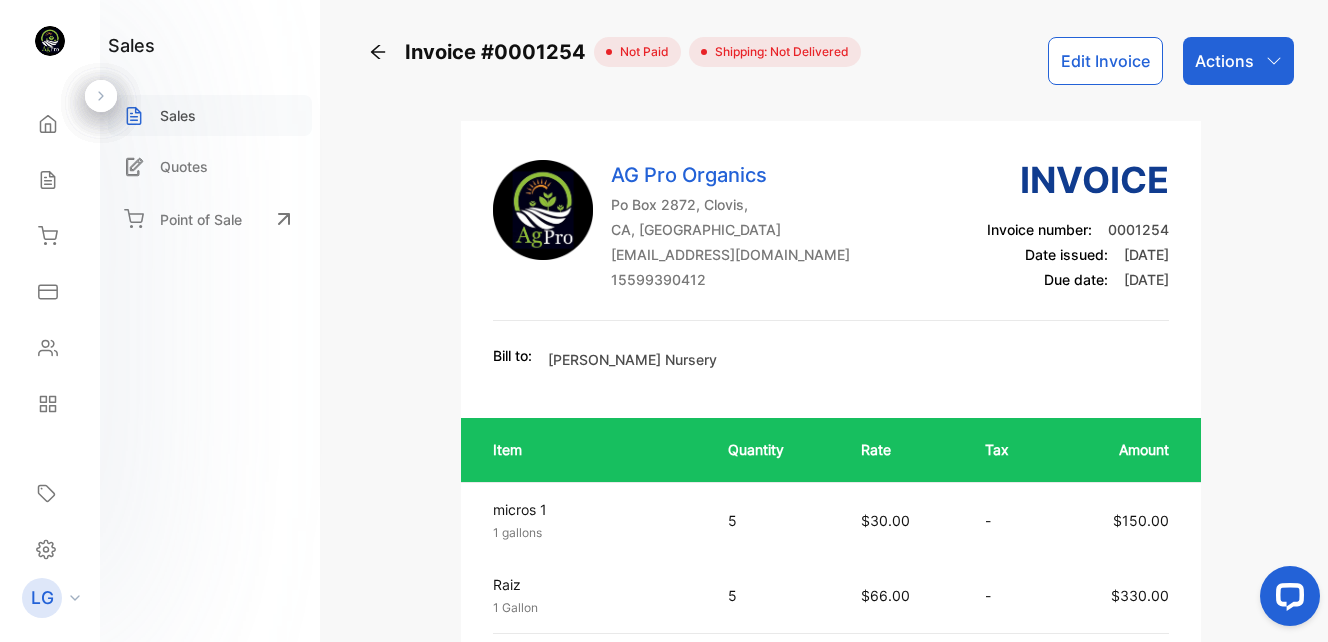 click on "Sales" at bounding box center [210, 115] 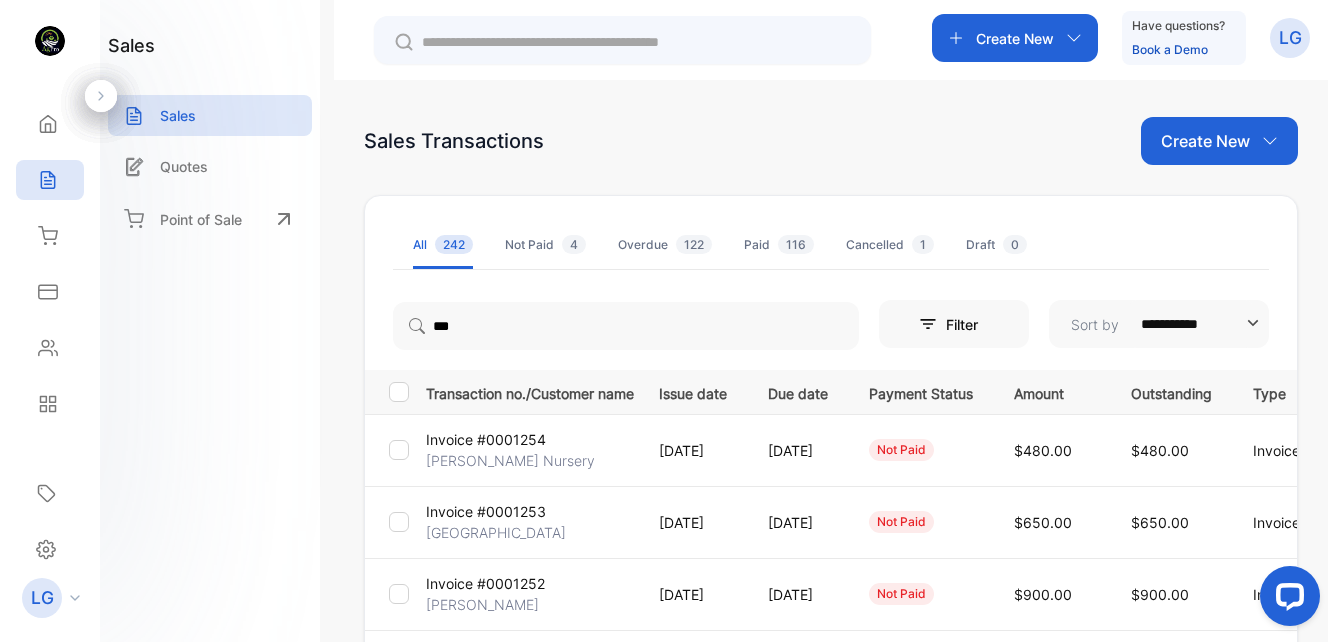 click at bounding box center [636, 42] 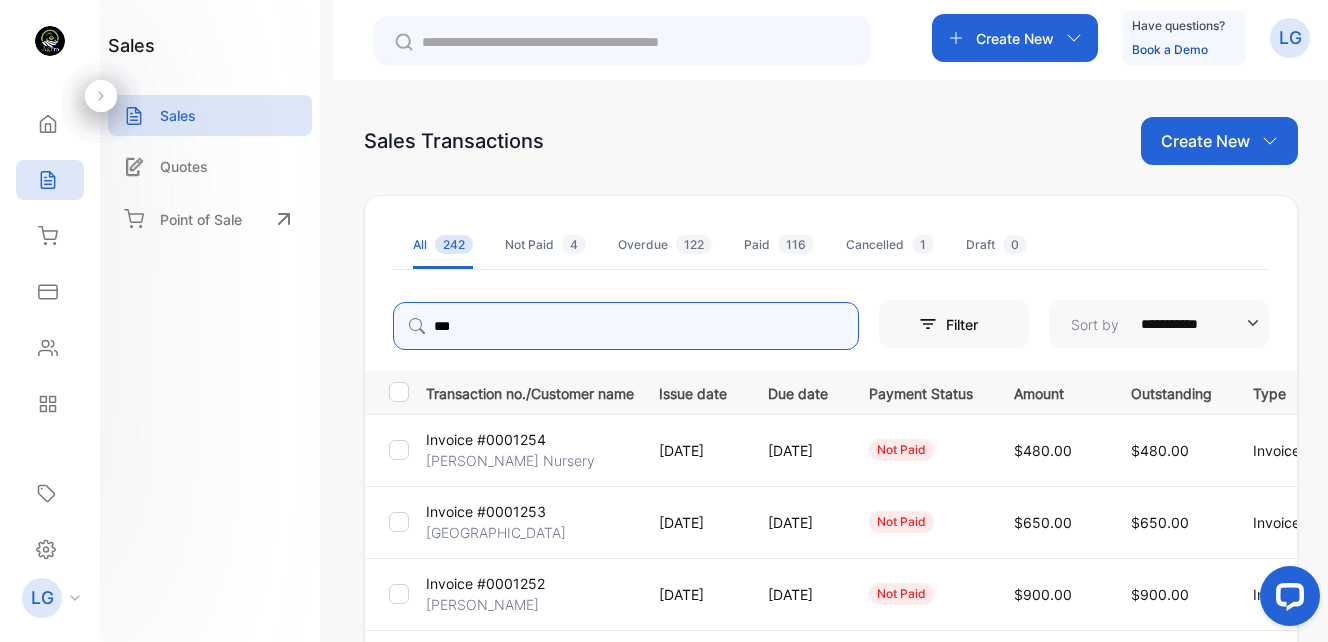 click on "***" at bounding box center (626, 326) 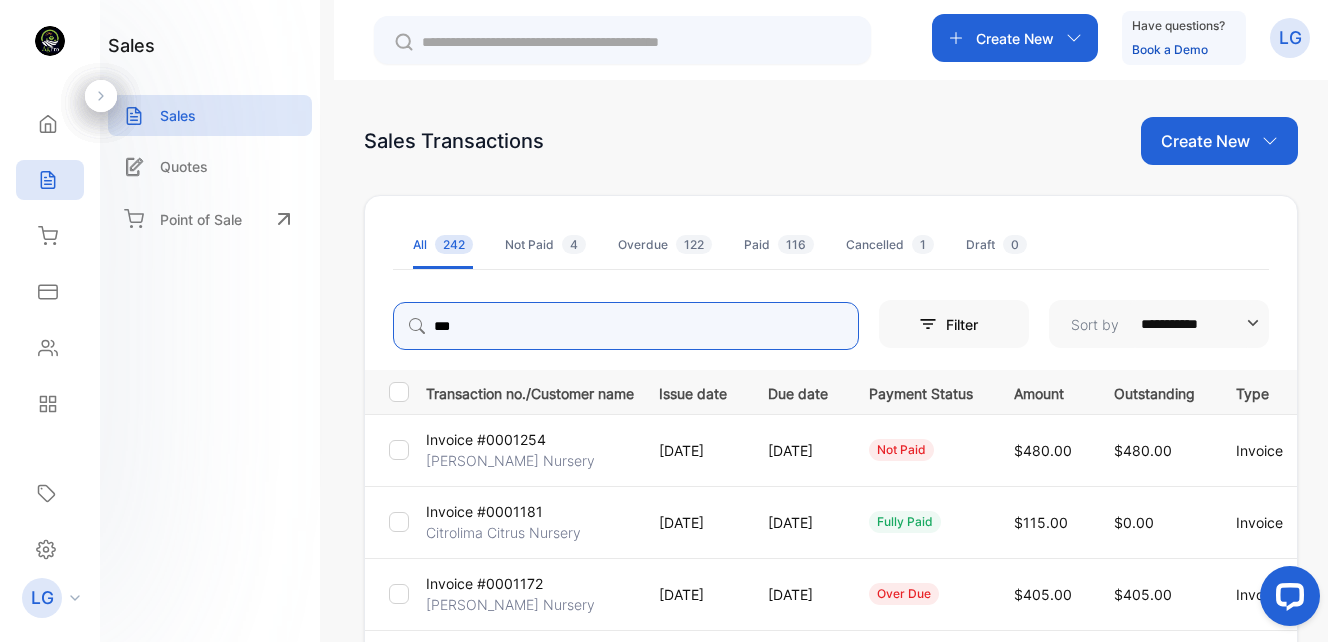 type on "***" 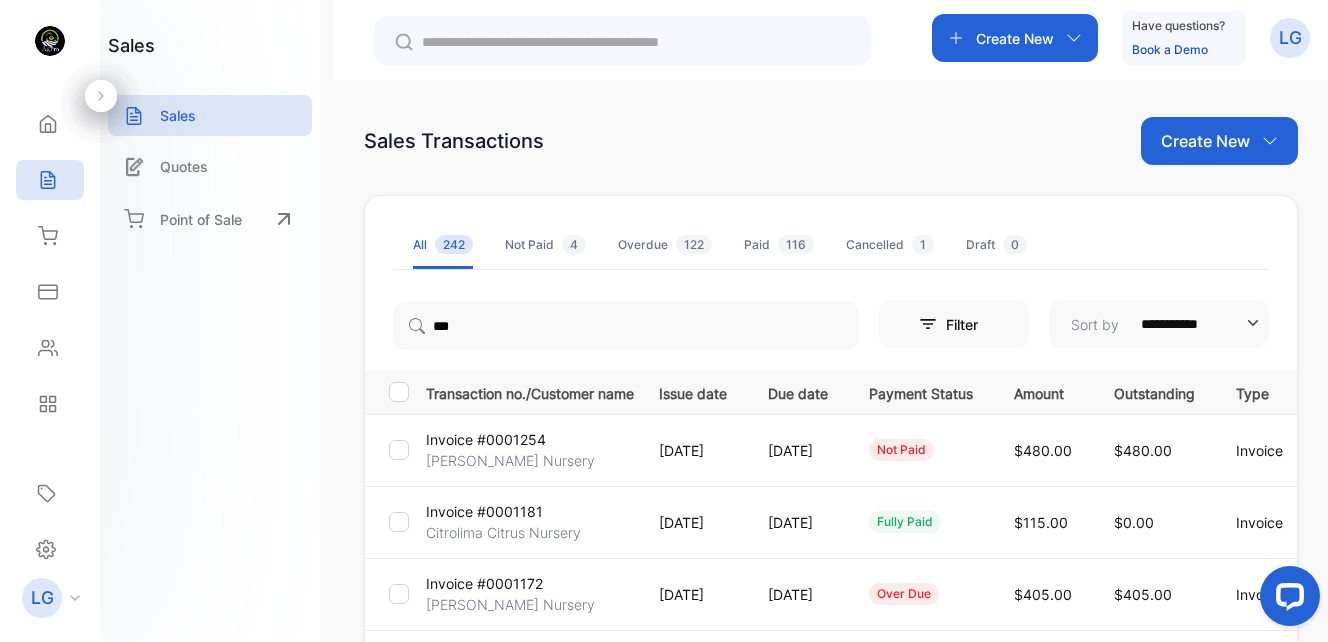click on "Invoice #0001254" at bounding box center [486, 439] 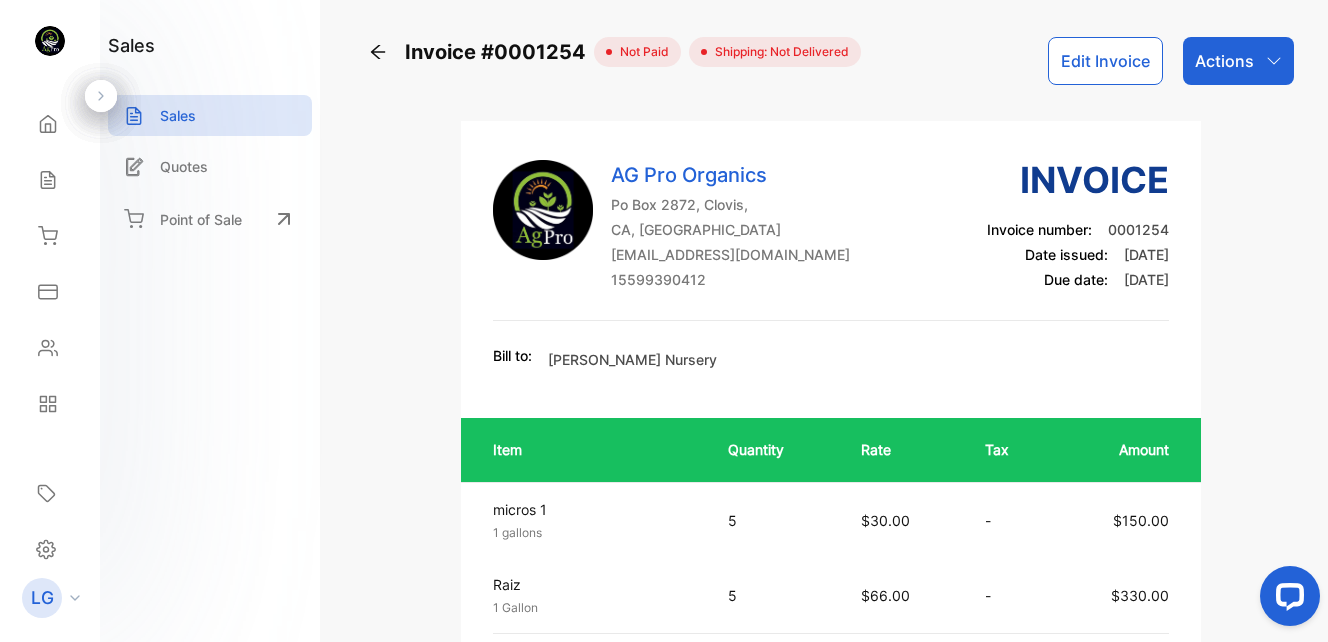 click on "Invoice #0001254   not paid Shipping:   Not Delivered Edit Invoice   Actions AG Pro Organics Po Box 2872, Clovis, [GEOGRAPHIC_DATA], [GEOGRAPHIC_DATA] [EMAIL_ADDRESS][DOMAIN_NAME] 15599390412 Invoice Invoice number:  0001254 Date issued:  [DATE] Due date:  [DATE] Bill to: [PERSON_NAME] Nursery Item Quantity Rate Tax Amount micros 1 1 gallons Unit price:    $30.00 5 $30.00 - $150.00 Raiz 1 Gallon Unit price:    $66.00 5 $66.00 - $330.00 Subtotal (USD) $480.00 Total Due (USD) $480.00 Paid (USD) $0.00 Balance (USD) $480.00 Statement of account Payment History Detailed statement of account for [PERSON_NAME] Nursery Invoice / Receipt Due date Total amount Amount due #0001254 [DATE] $480.00 $480.00 #0001172 [DATE] $405.00 $405.00 Total invoices amount $885.00 Total amount due $885.00 Powered by   AG Pro Organics Po Box 2872, Clovis, [GEOGRAPHIC_DATA], [GEOGRAPHIC_DATA] [EMAIL_ADDRESS][DOMAIN_NAME] 15599390412 Bill to: [PERSON_NAME] Nursery Invoice   number:  0001254 Date issued:  [DATE] Due date:  [DATE] Item Quantity Rate Tax Amount 5 5" at bounding box center (831, 321) 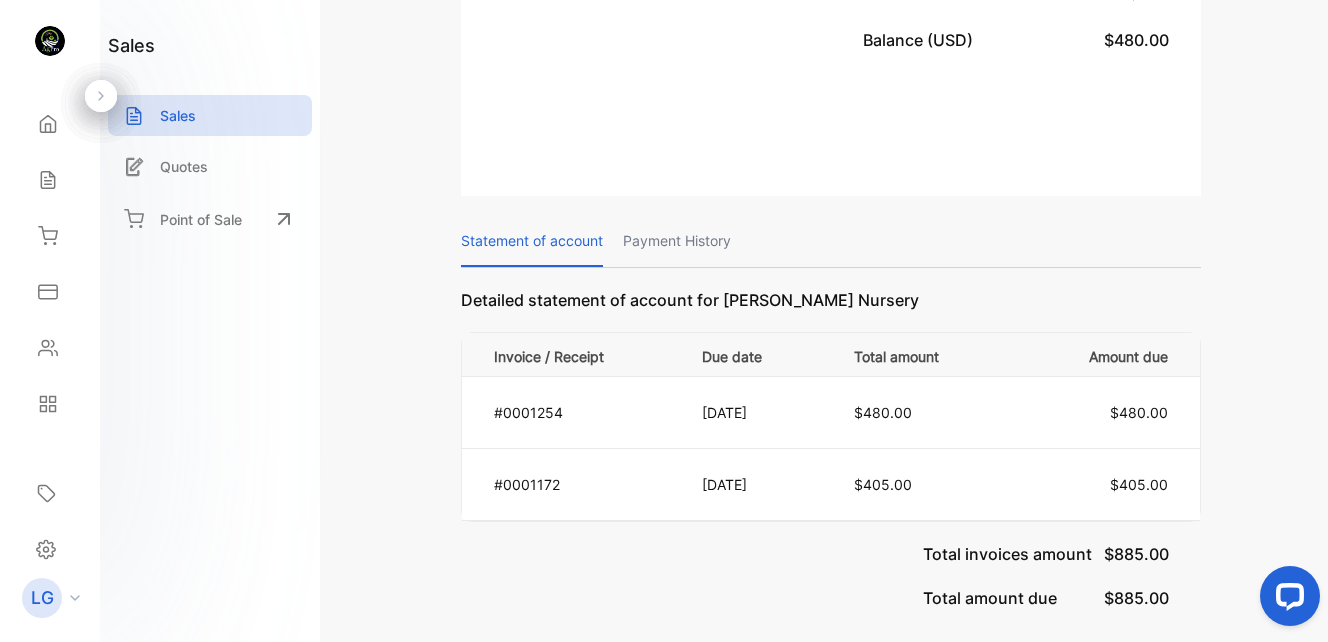 scroll, scrollTop: 0, scrollLeft: 0, axis: both 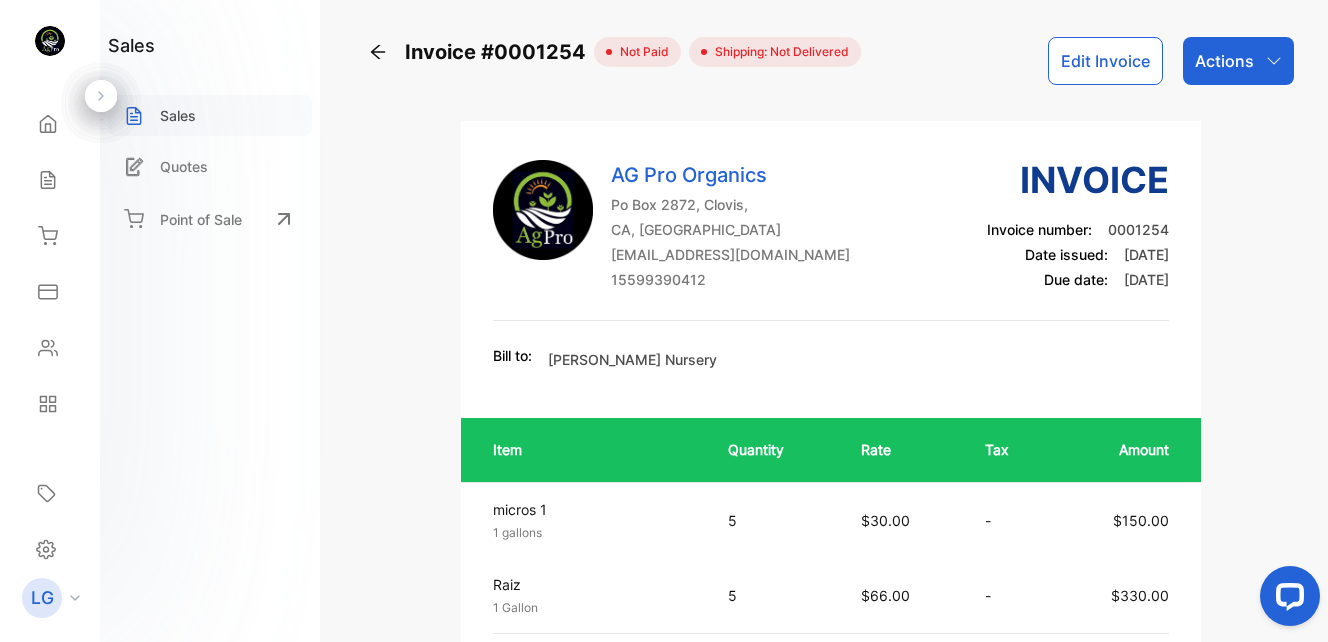 click on "Sales" at bounding box center [178, 115] 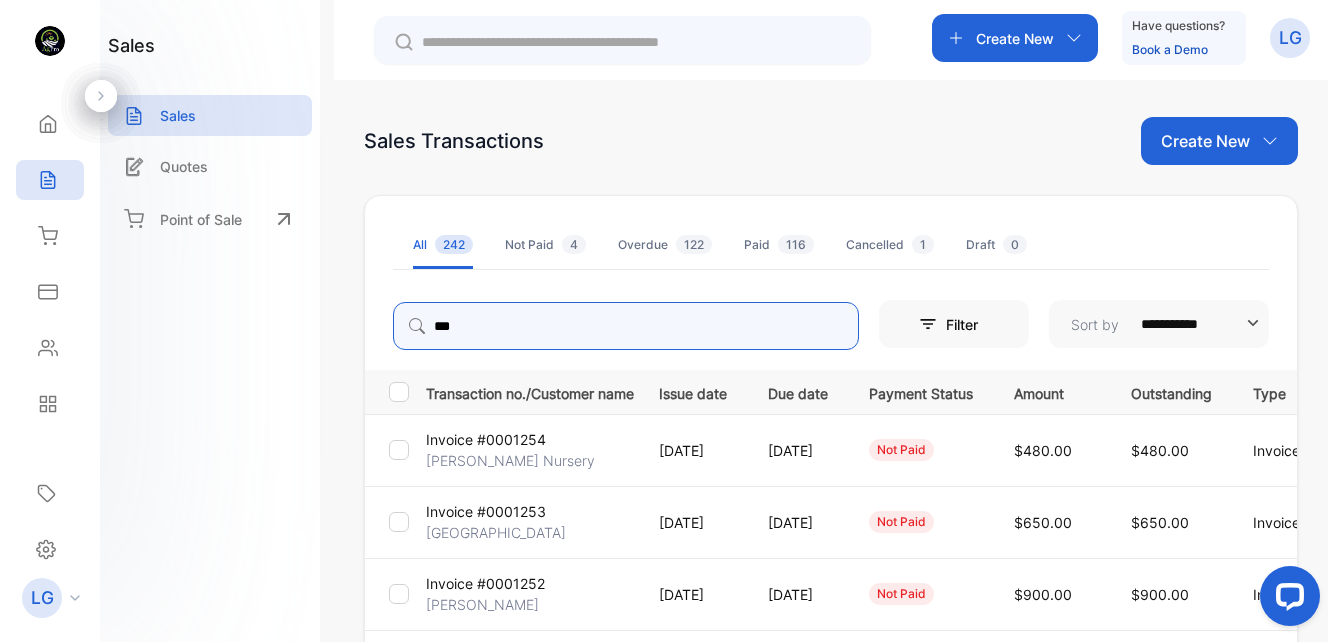 click on "***" at bounding box center [626, 326] 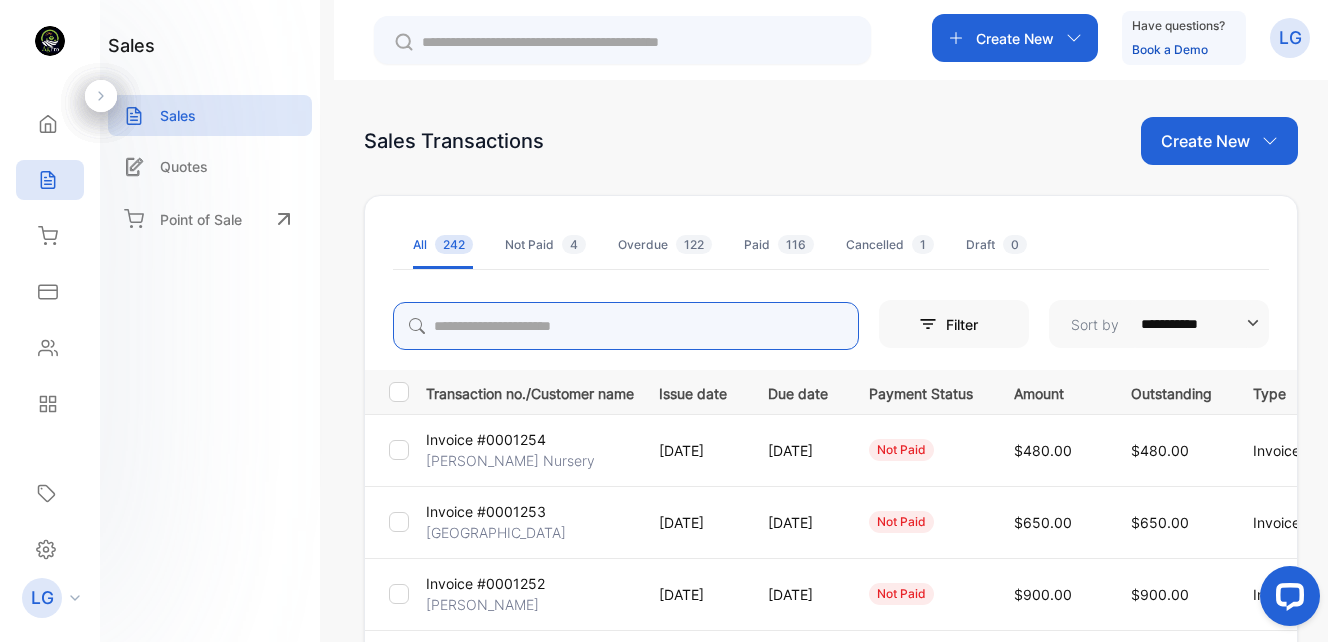 click at bounding box center [626, 326] 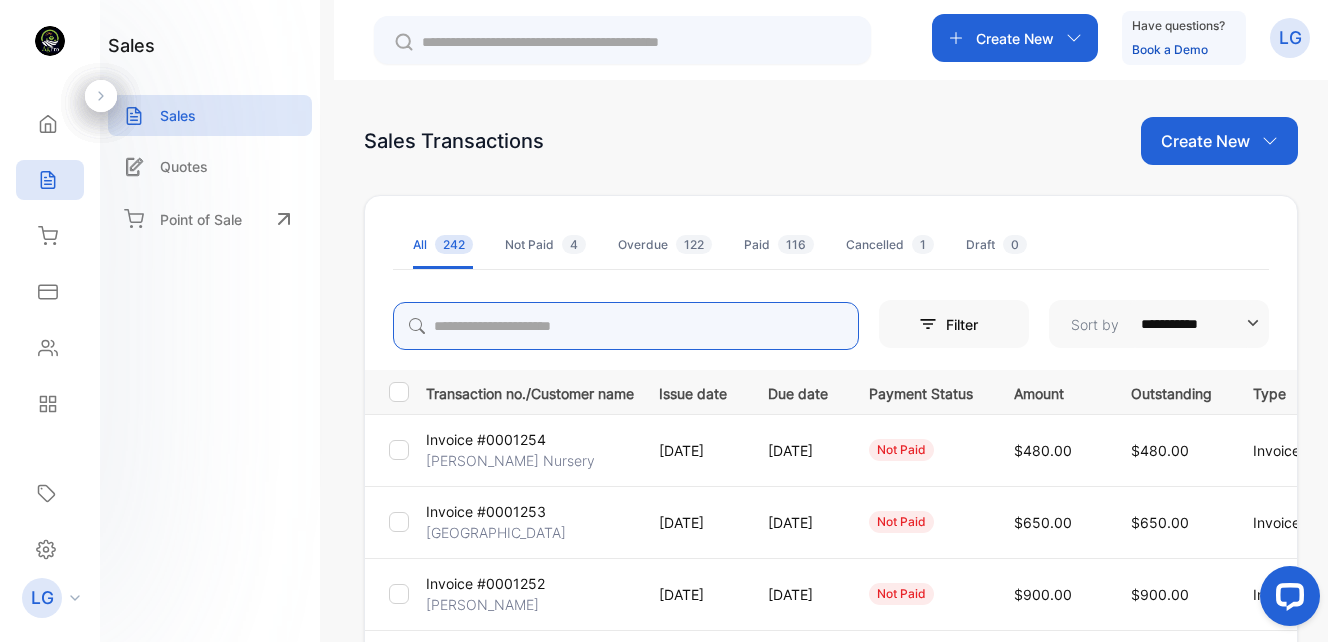 type 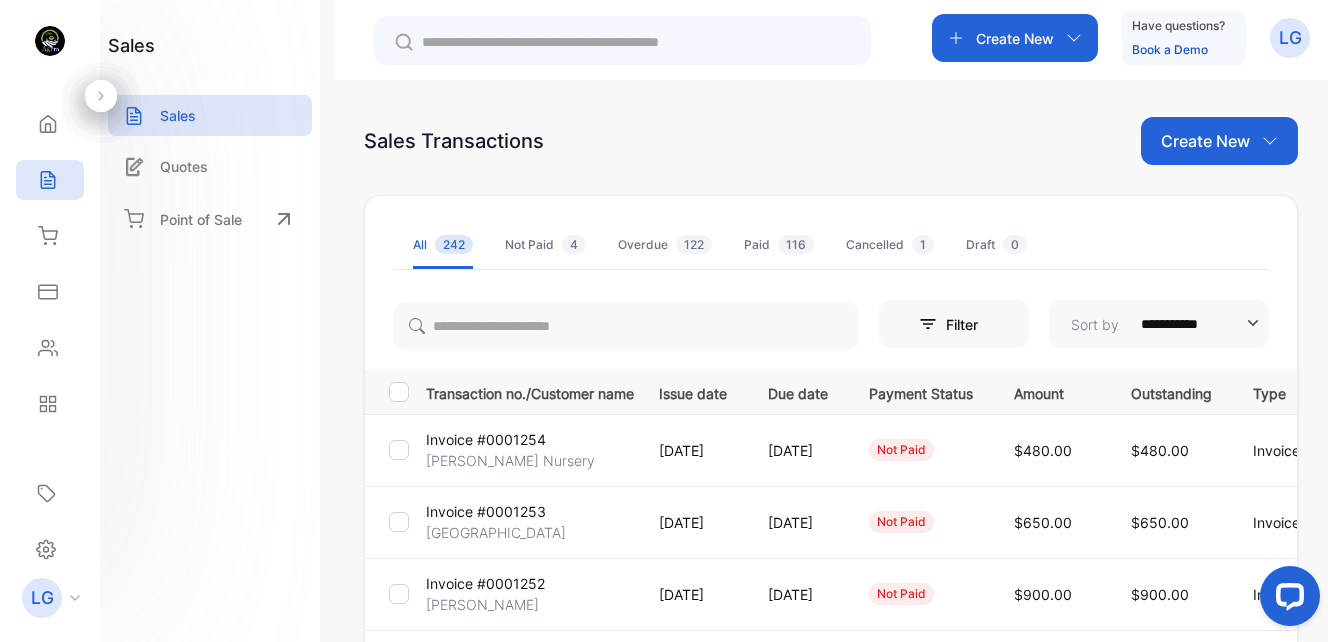 click on "**********" at bounding box center [831, 401] 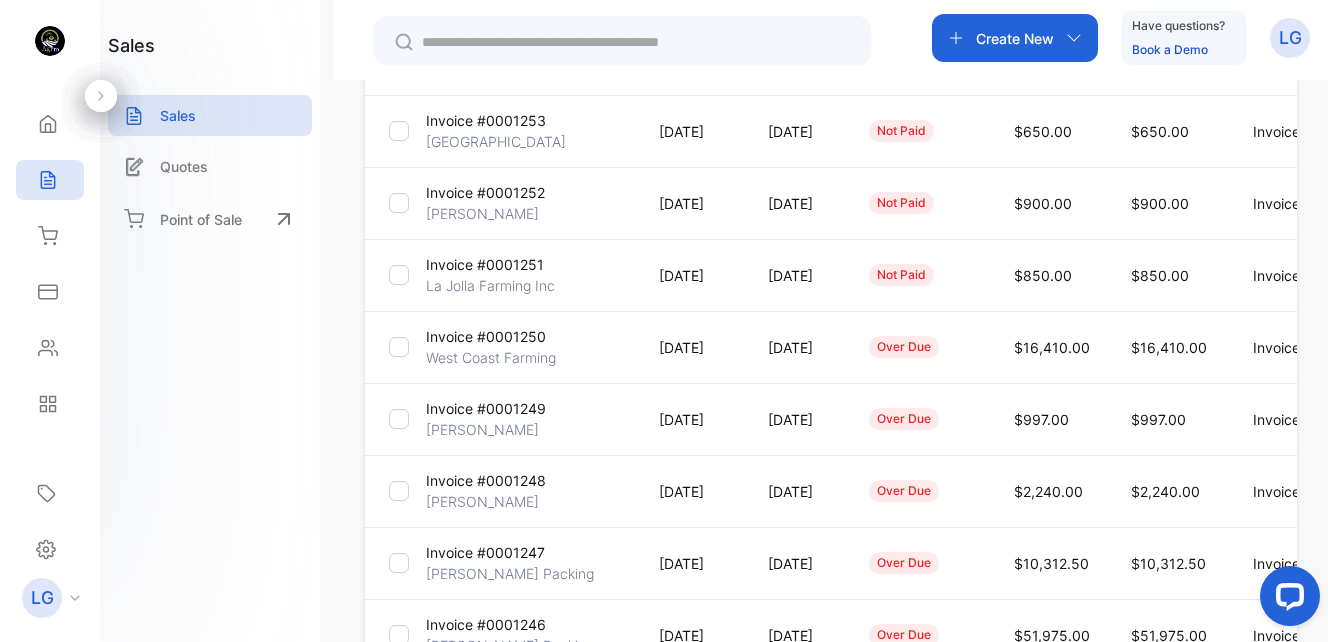 scroll, scrollTop: 275, scrollLeft: 0, axis: vertical 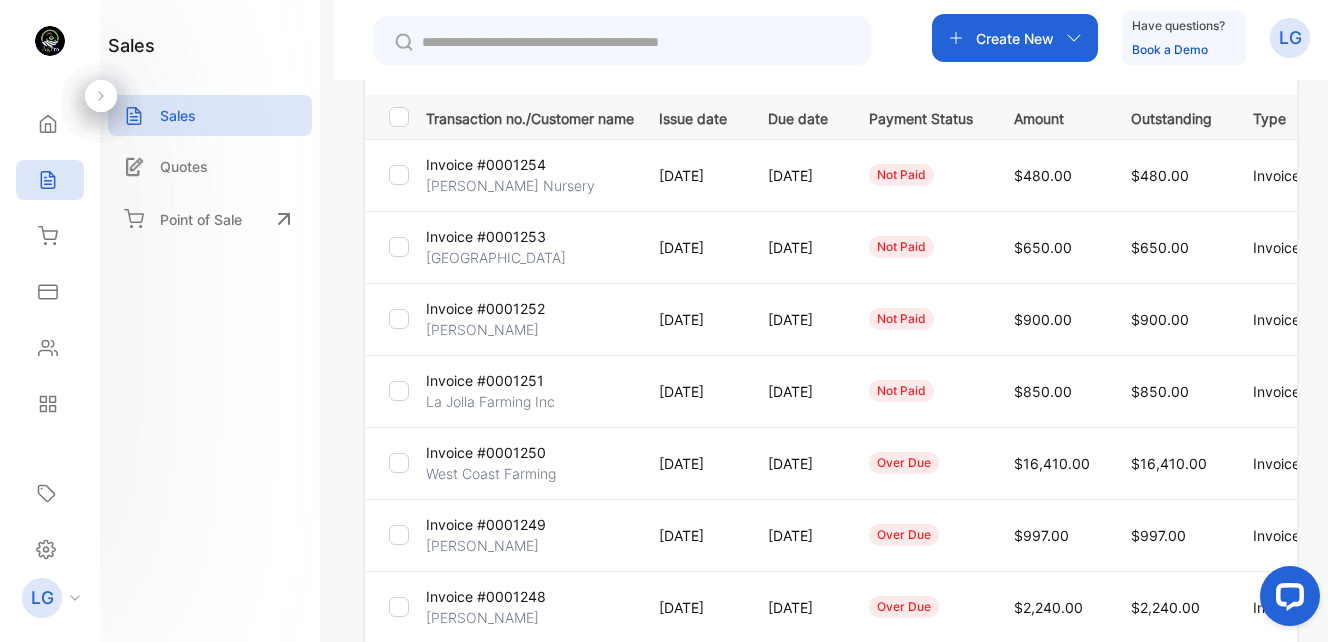 click on "[PERSON_NAME]" at bounding box center (482, 329) 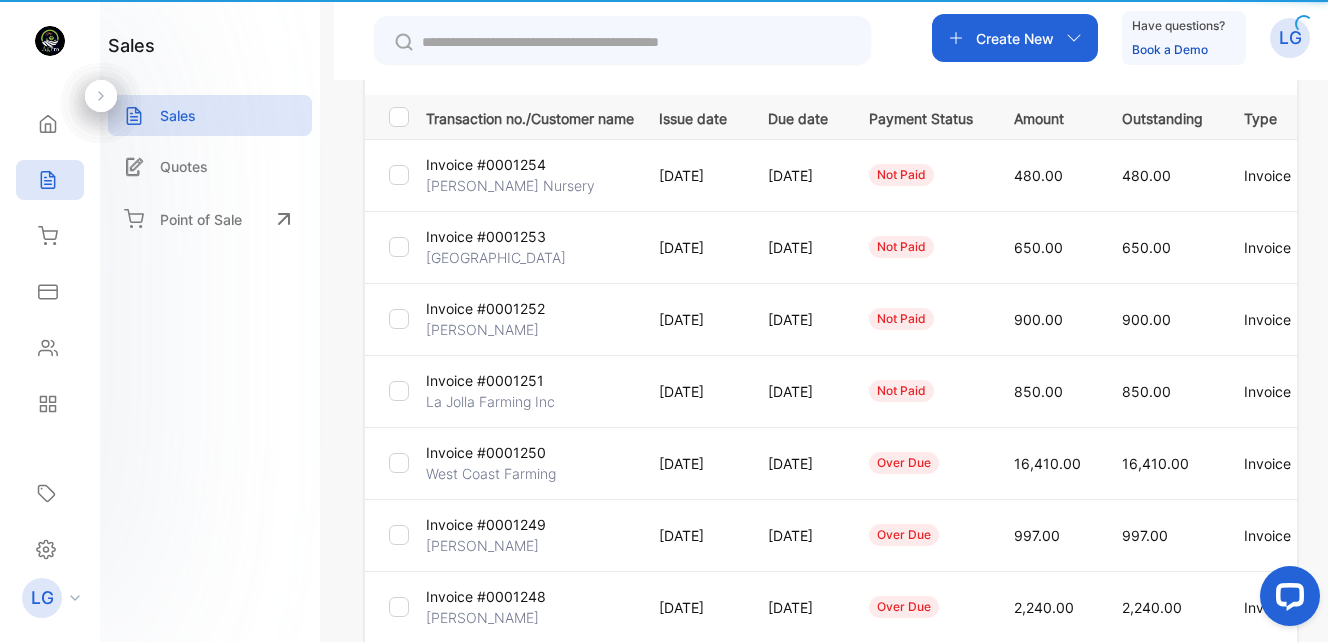 type on "**********" 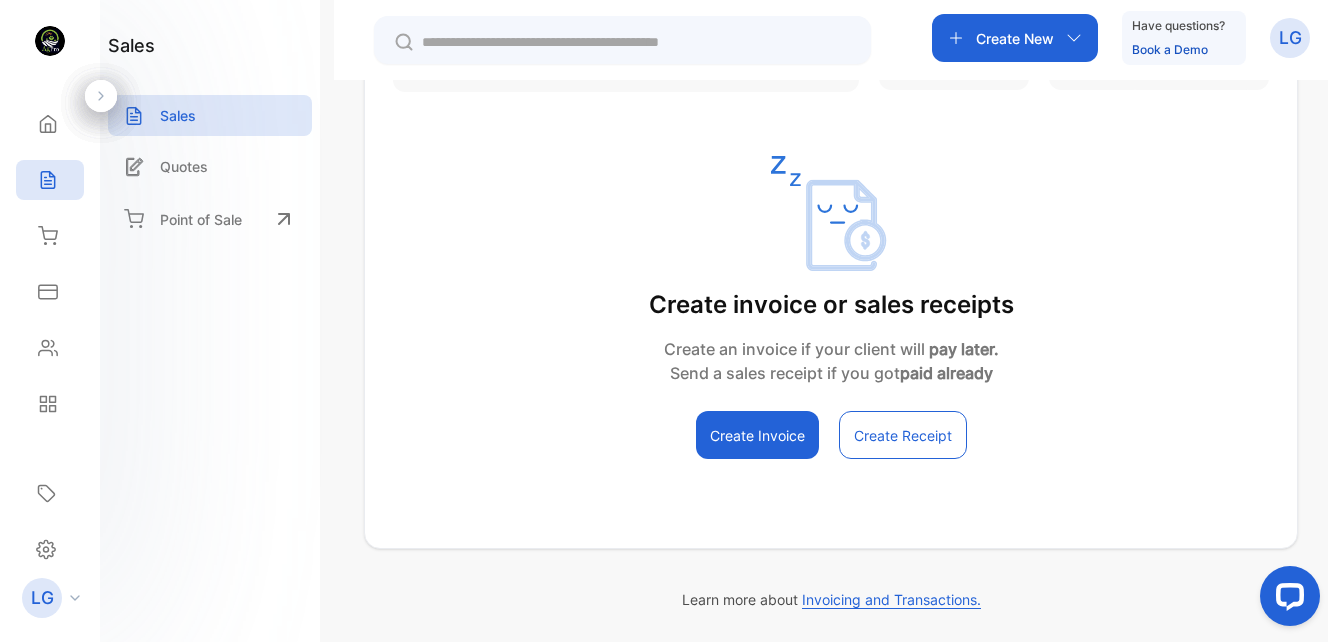 scroll, scrollTop: 275, scrollLeft: 0, axis: vertical 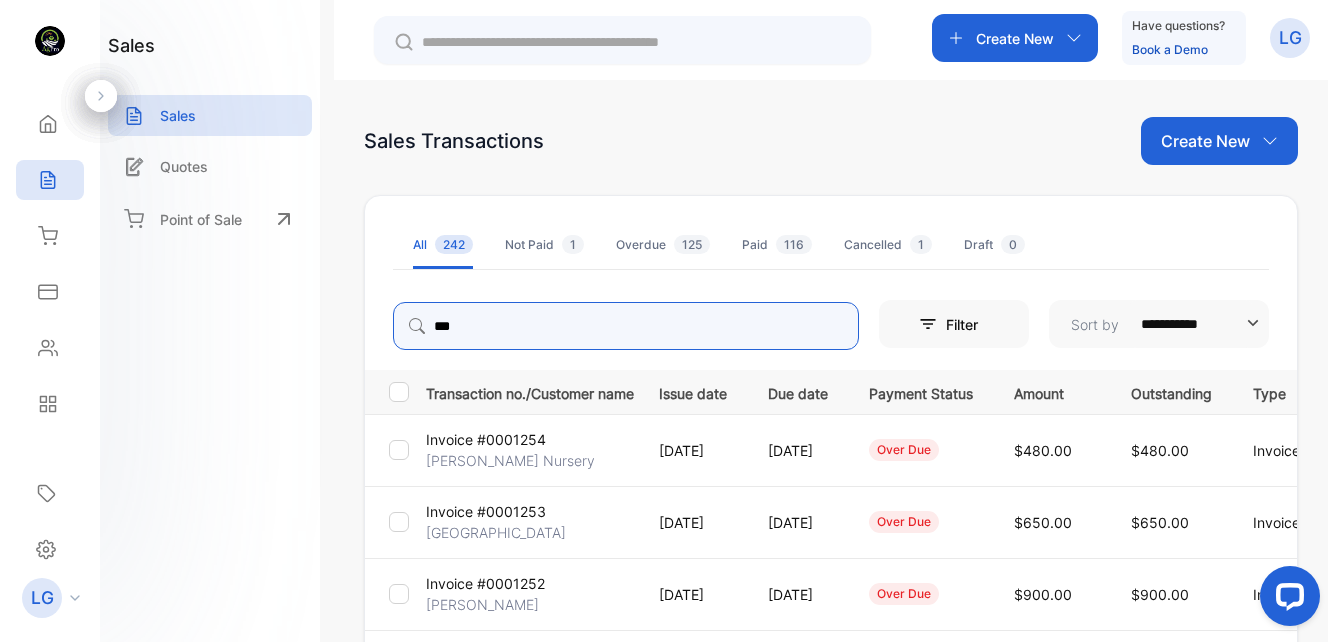 click on "***" at bounding box center (626, 326) 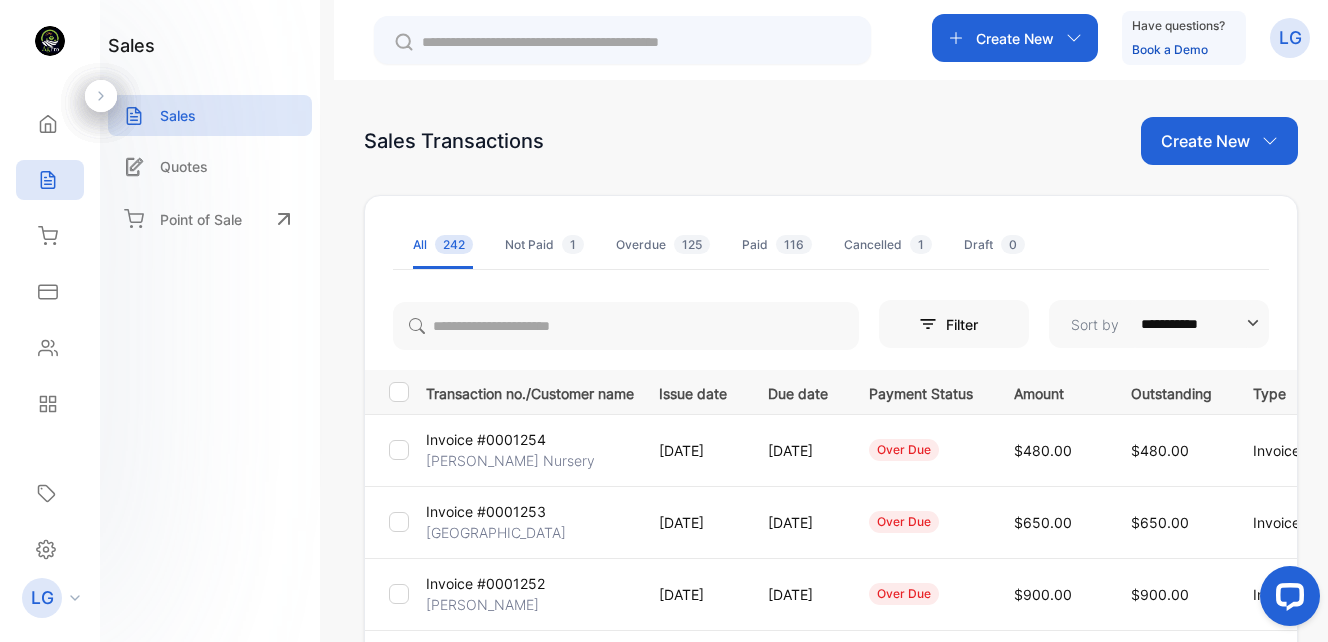 click on "All 242 Not  Paid 1 Overdue 125 Paid 116 Cancelled 1 Draft 0" at bounding box center (831, 245) 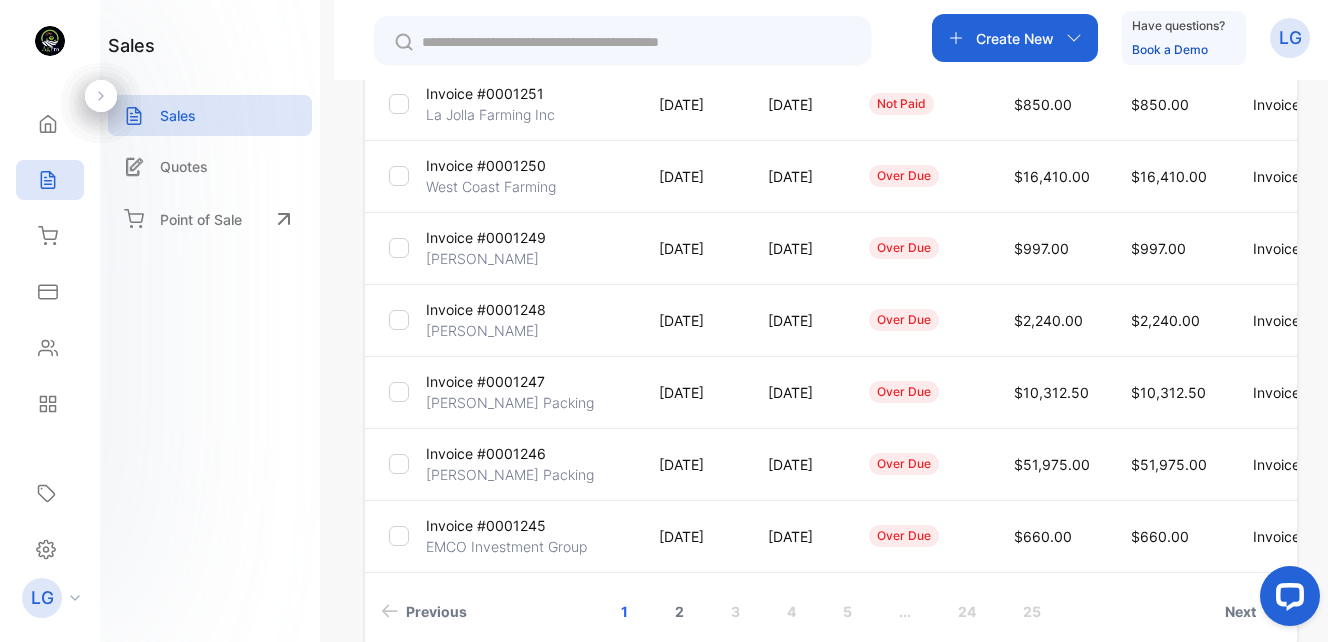 click on "2" at bounding box center (679, 611) 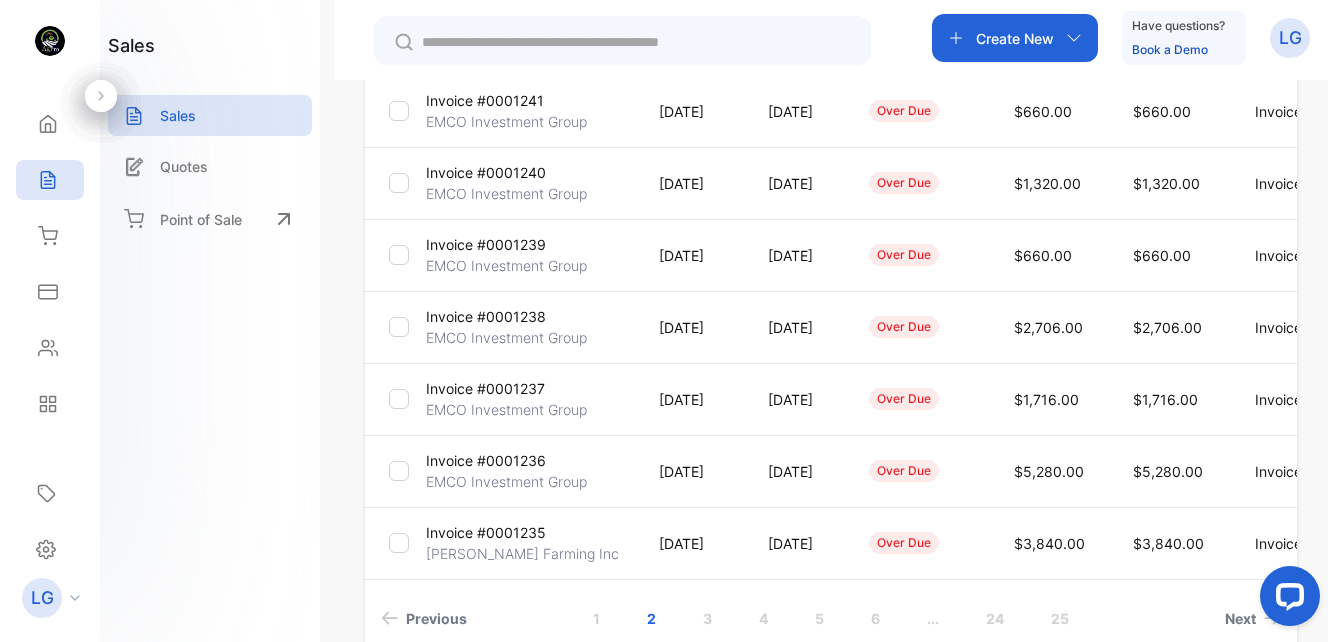 scroll, scrollTop: 669, scrollLeft: 0, axis: vertical 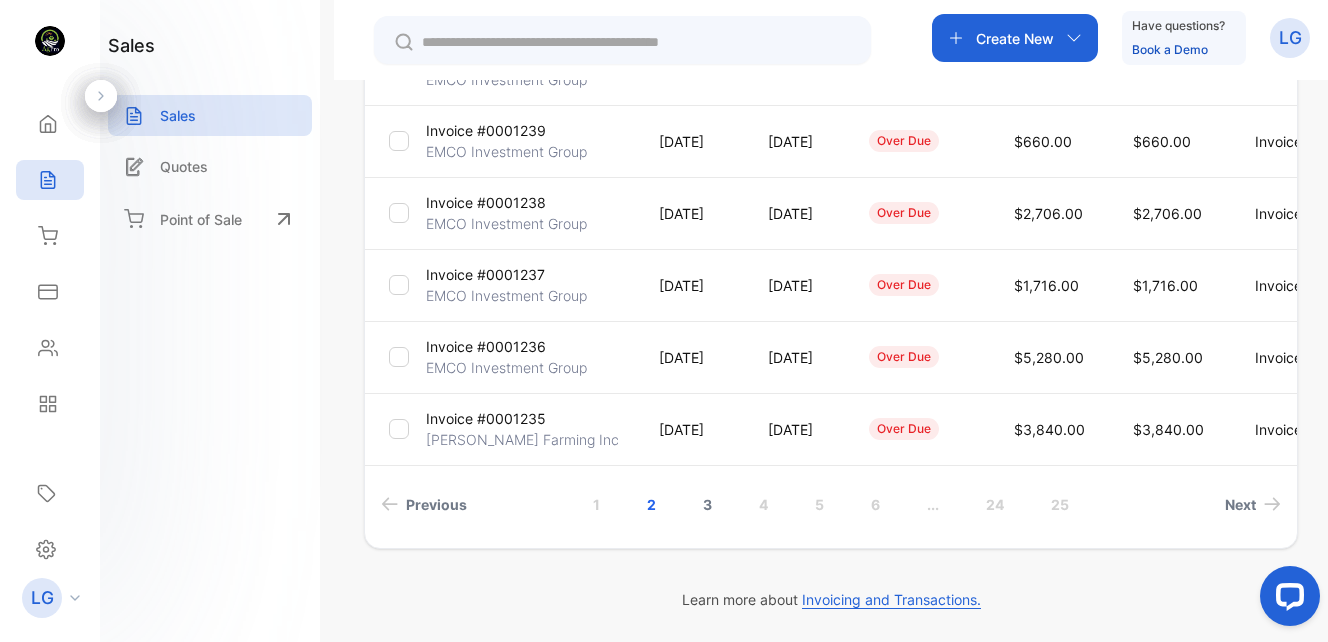 click on "3" at bounding box center (707, 504) 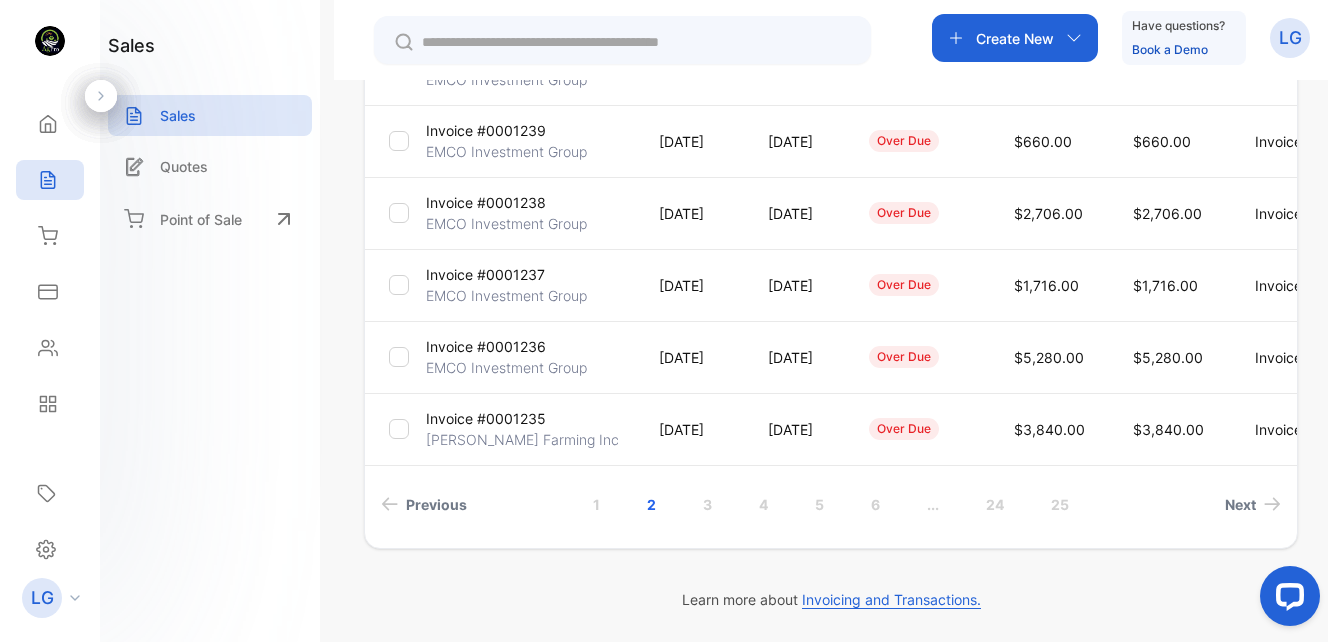 scroll, scrollTop: 632, scrollLeft: 0, axis: vertical 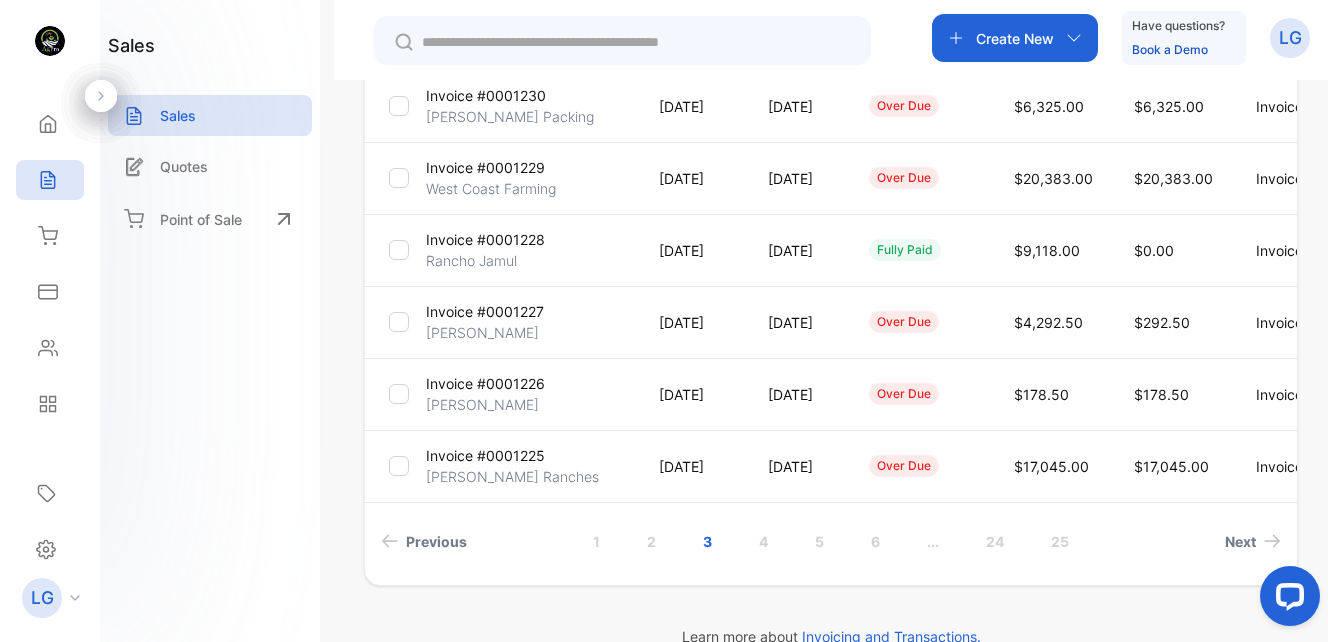 drag, startPoint x: 1321, startPoint y: 407, endPoint x: 1323, endPoint y: 373, distance: 34.058773 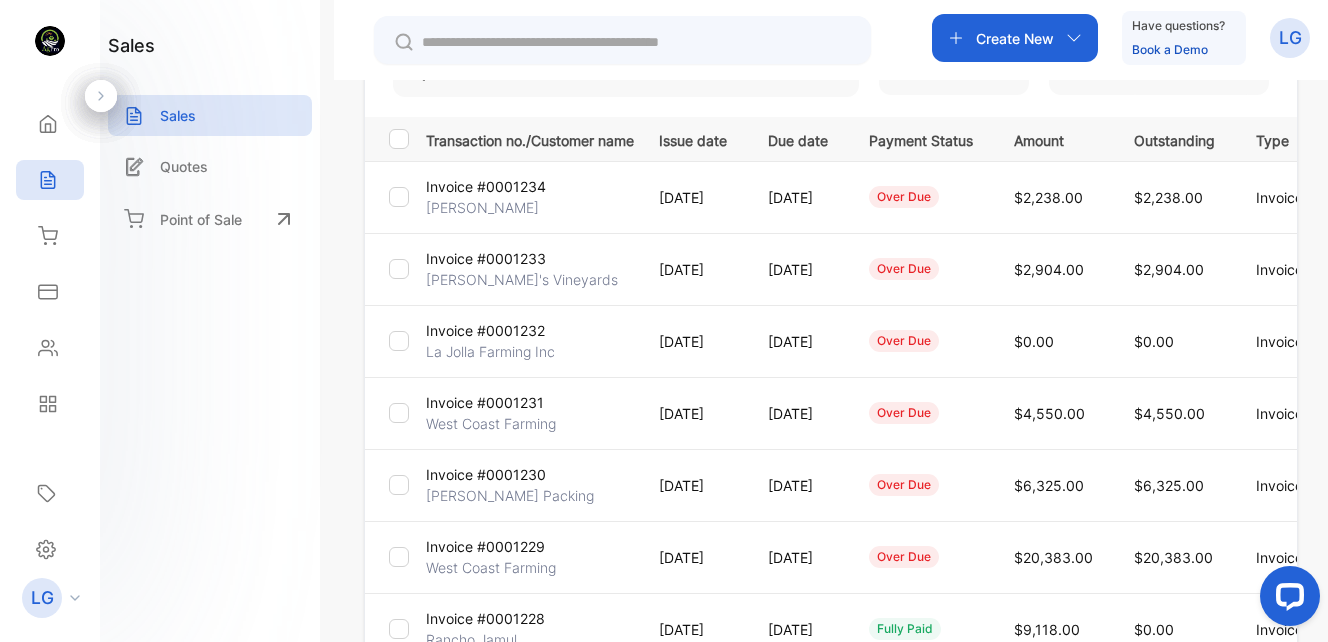 scroll, scrollTop: 248, scrollLeft: 0, axis: vertical 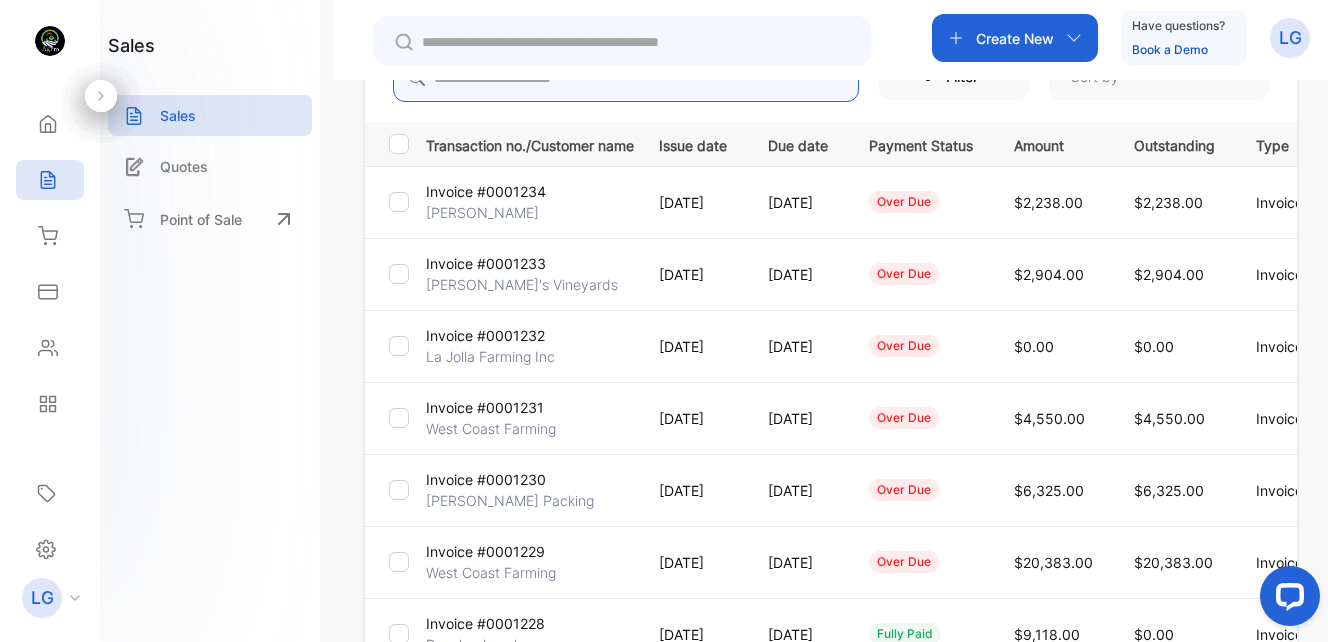 click at bounding box center (626, 78) 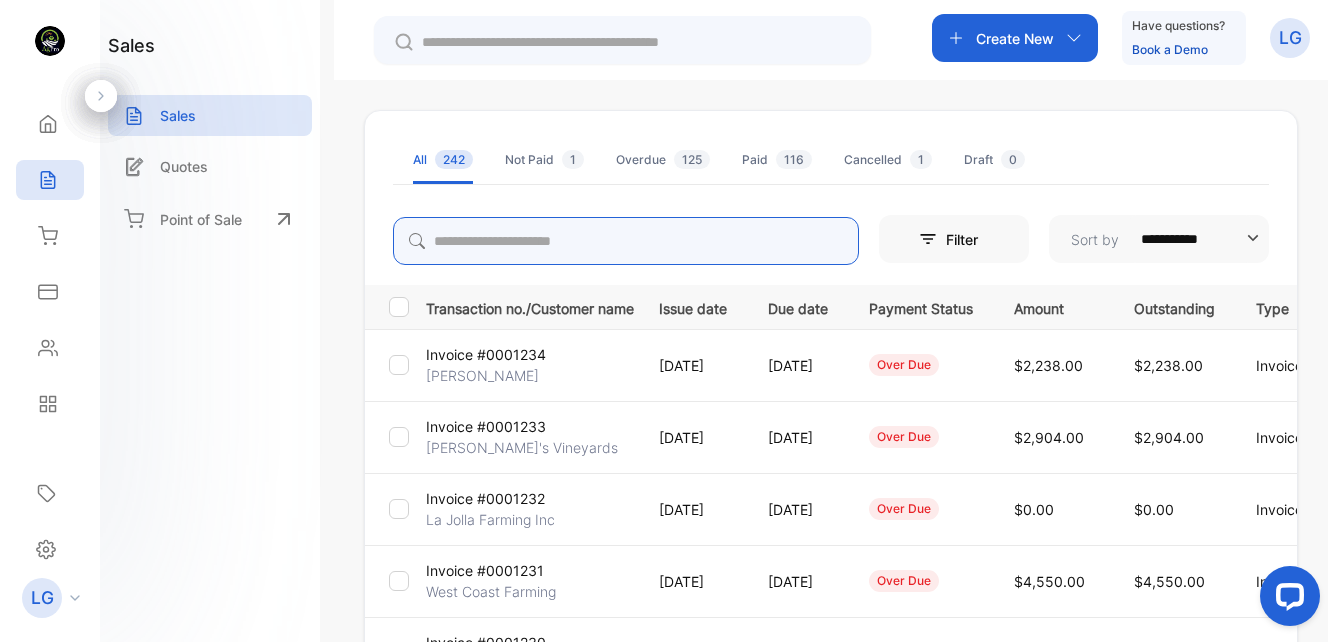scroll, scrollTop: 0, scrollLeft: 0, axis: both 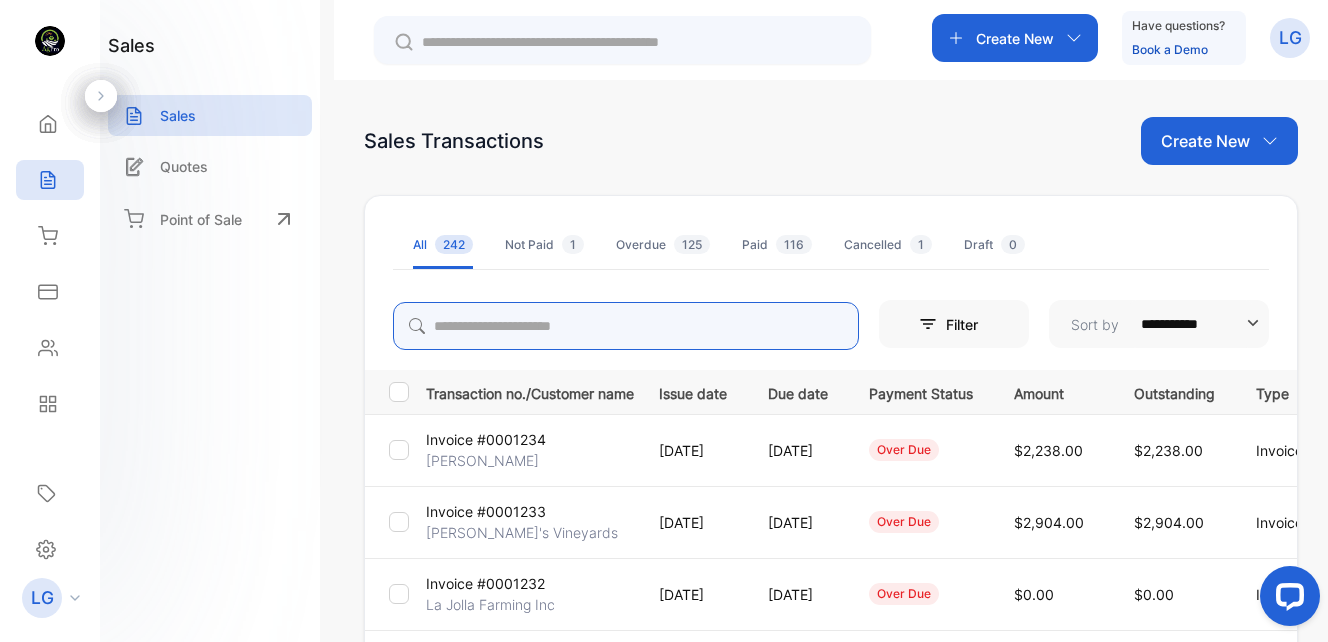 click at bounding box center [626, 326] 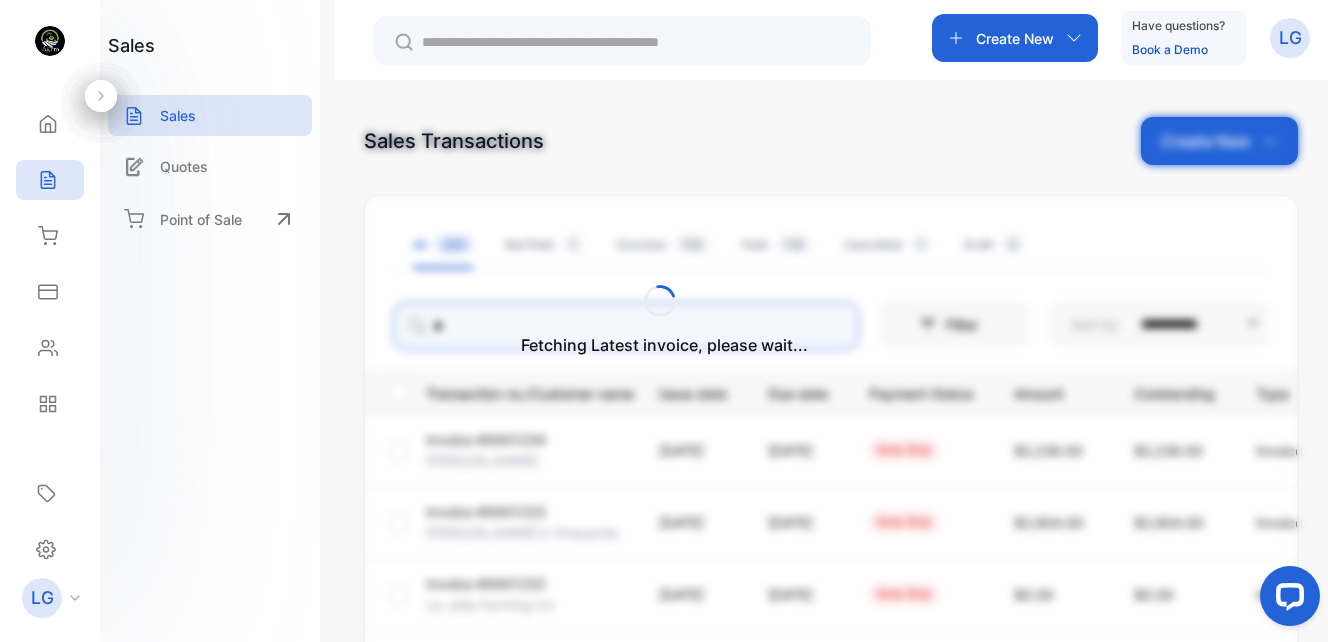 type on "******" 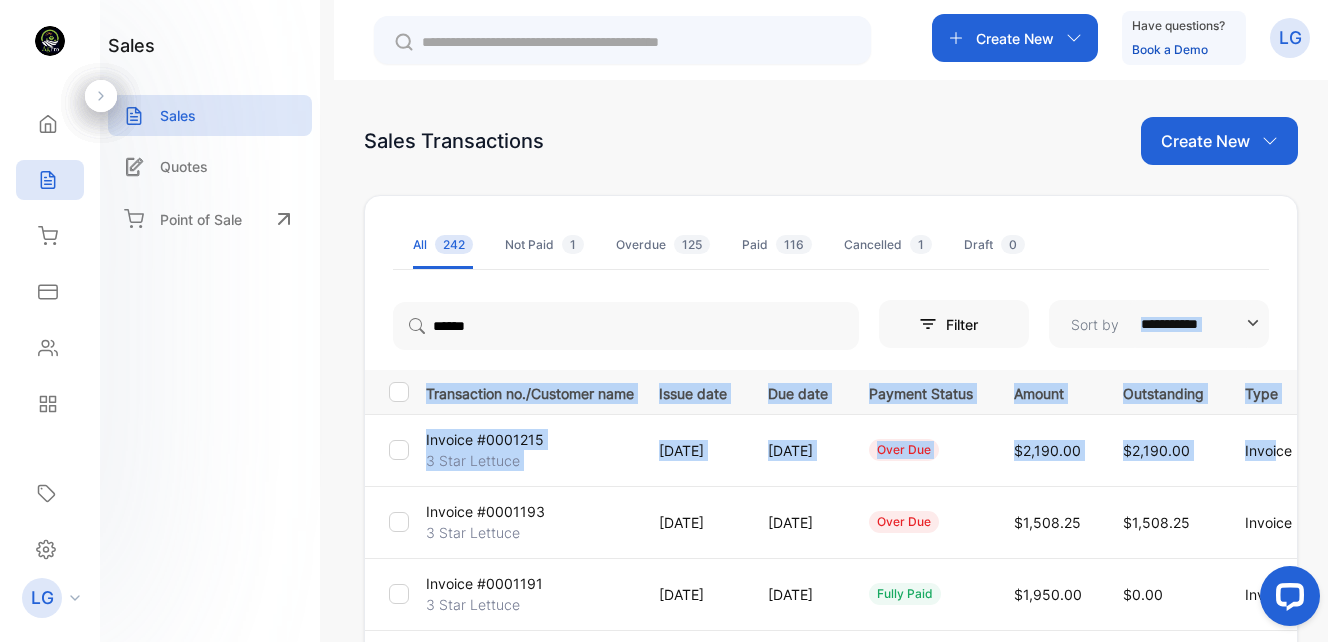 drag, startPoint x: 1320, startPoint y: 334, endPoint x: 1325, endPoint y: 444, distance: 110.11358 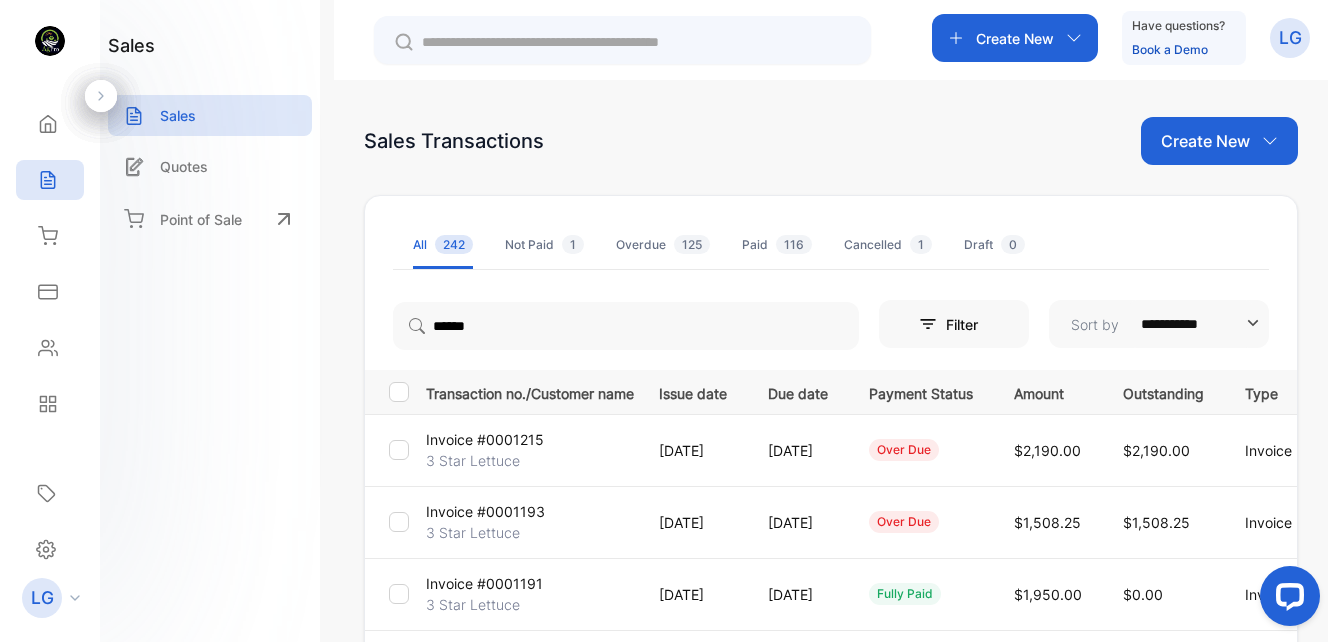 drag, startPoint x: 1325, startPoint y: 442, endPoint x: 1321, endPoint y: 225, distance: 217.03687 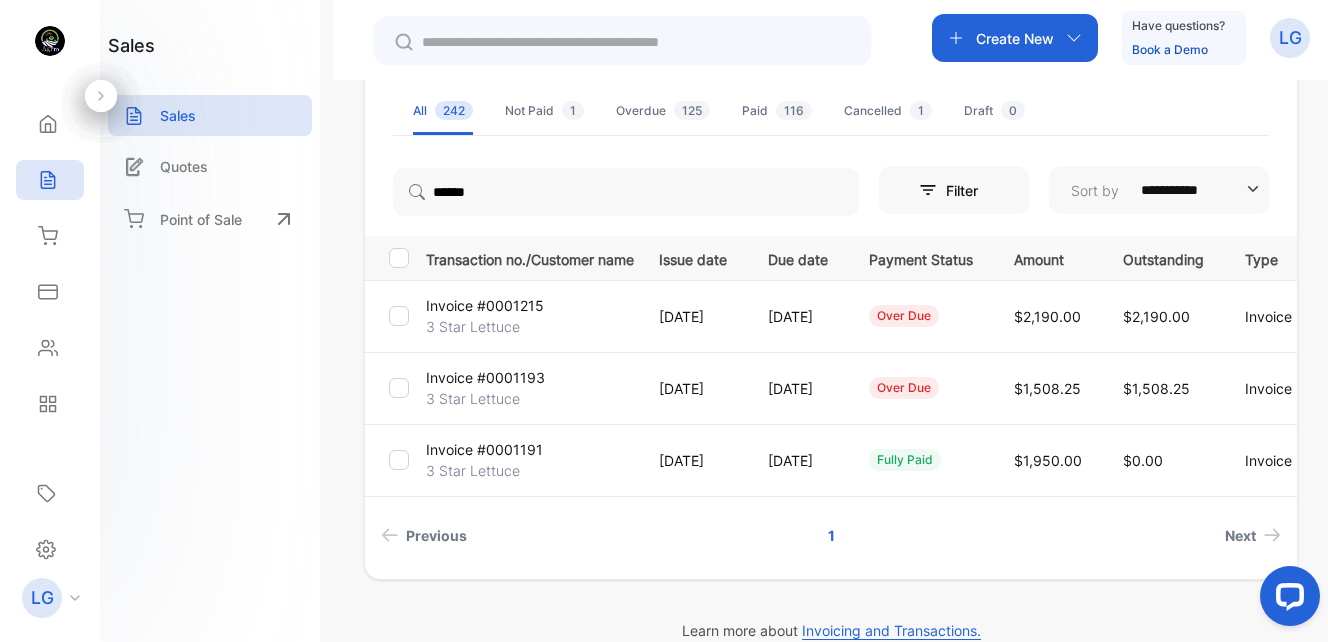 scroll, scrollTop: 155, scrollLeft: 0, axis: vertical 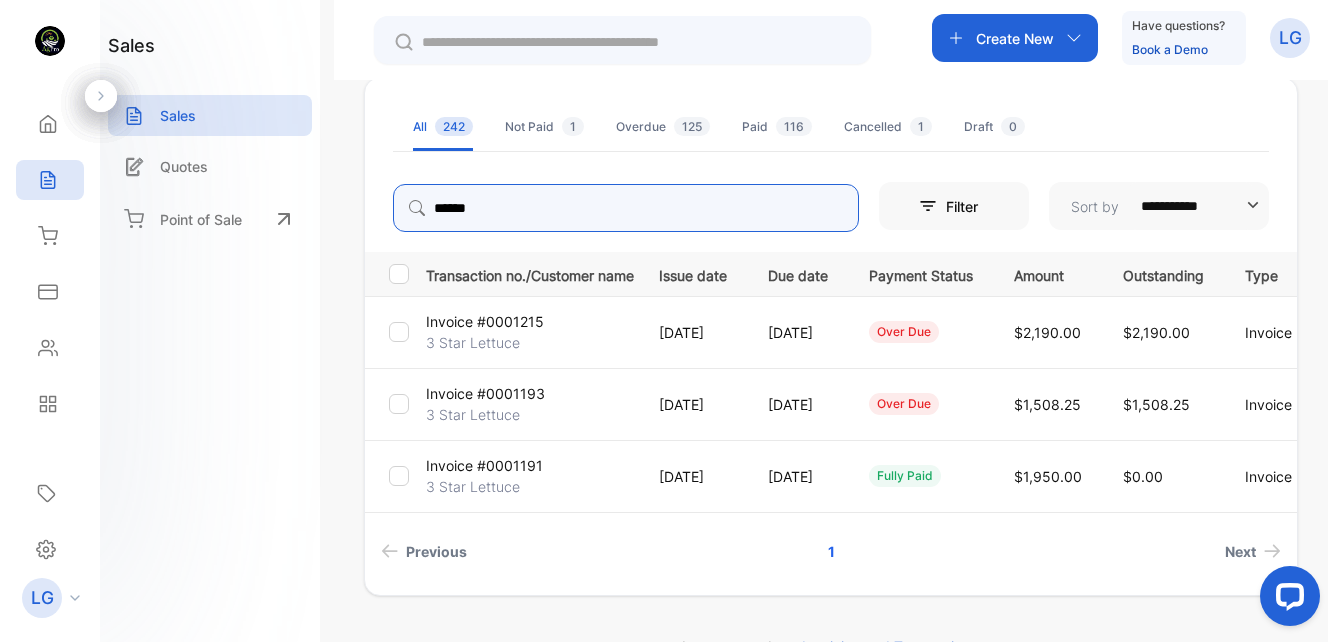 click on "******" at bounding box center [626, 208] 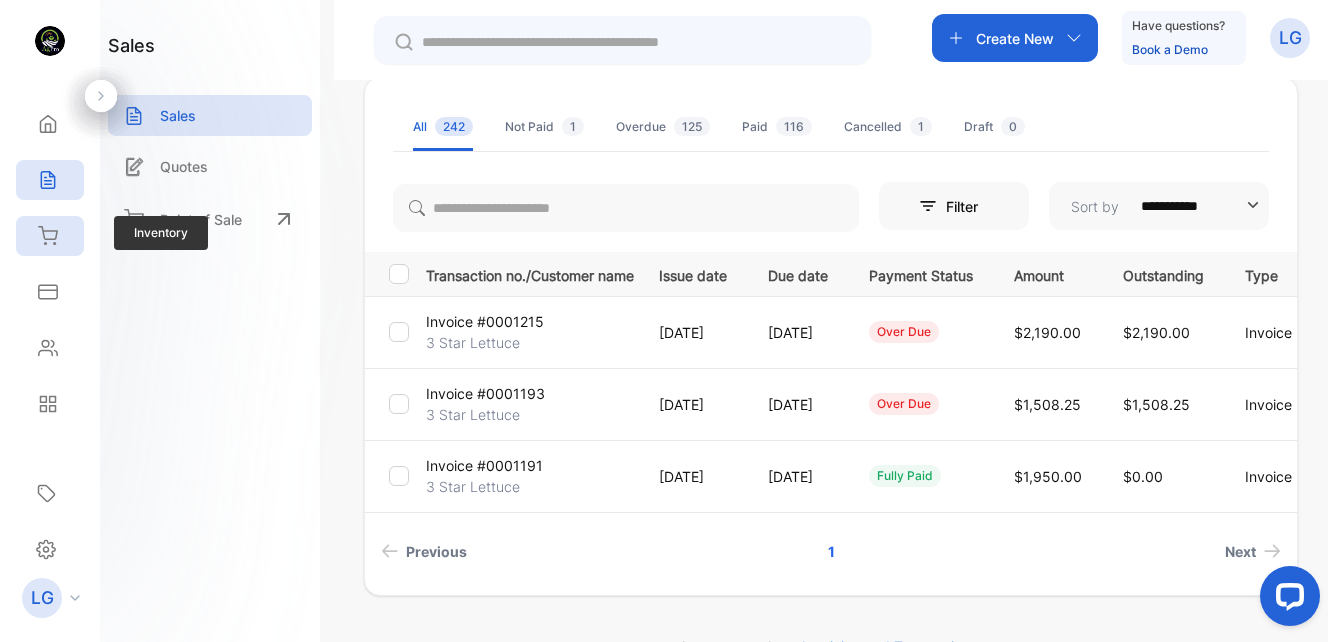 click 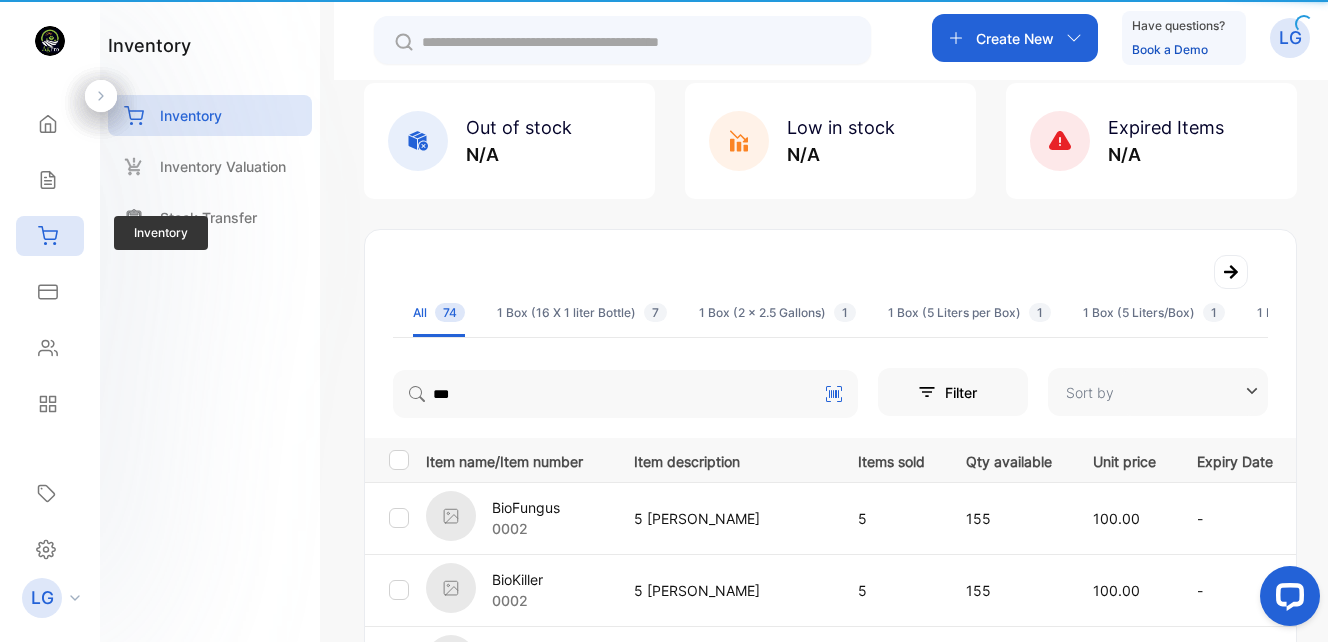 type on "**********" 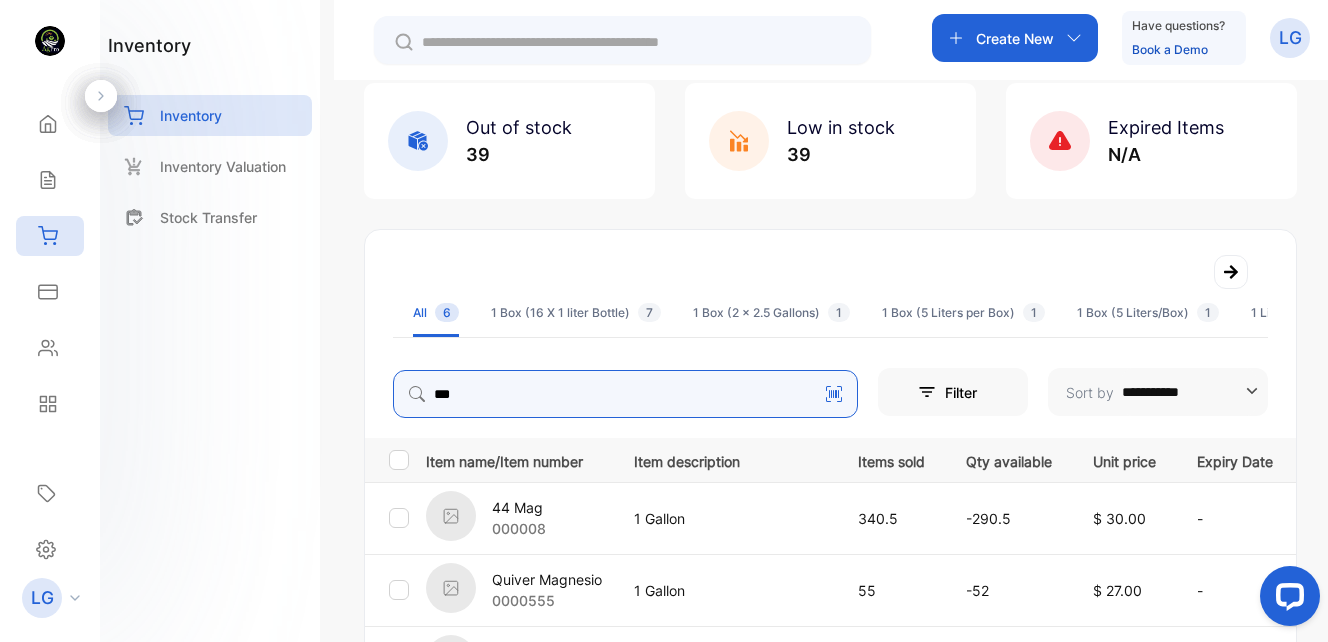 click on "***" at bounding box center [625, 394] 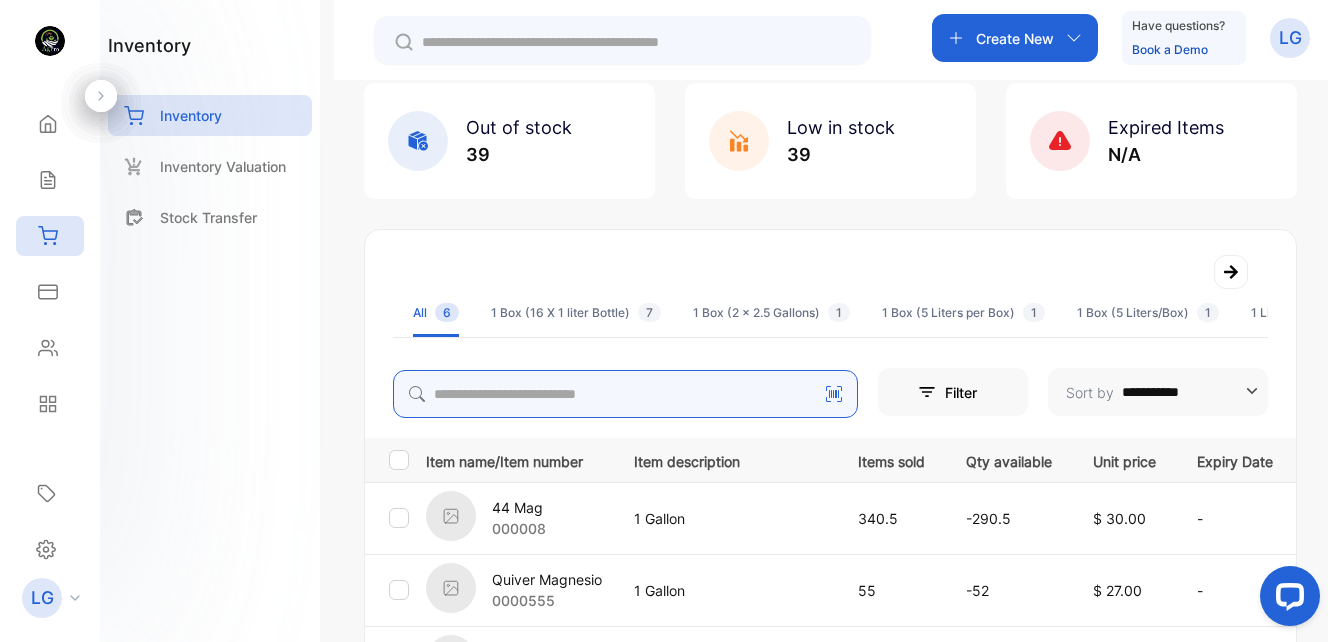 click on "**********" at bounding box center [830, 525] 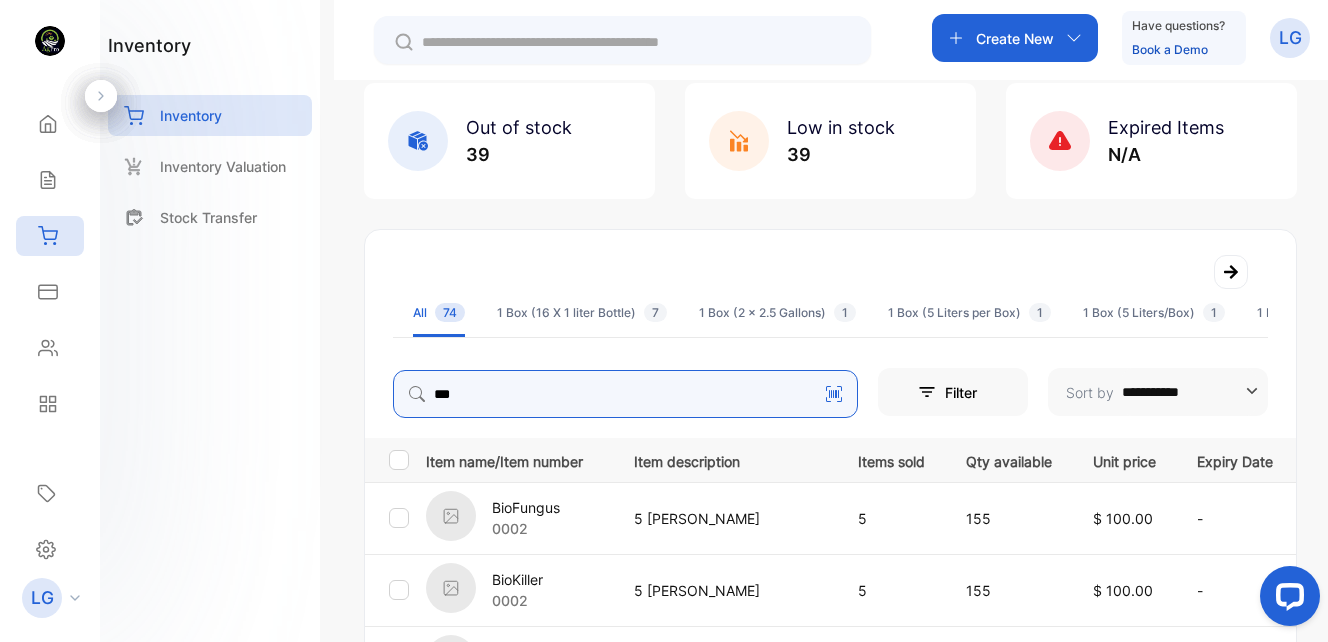 type on "****" 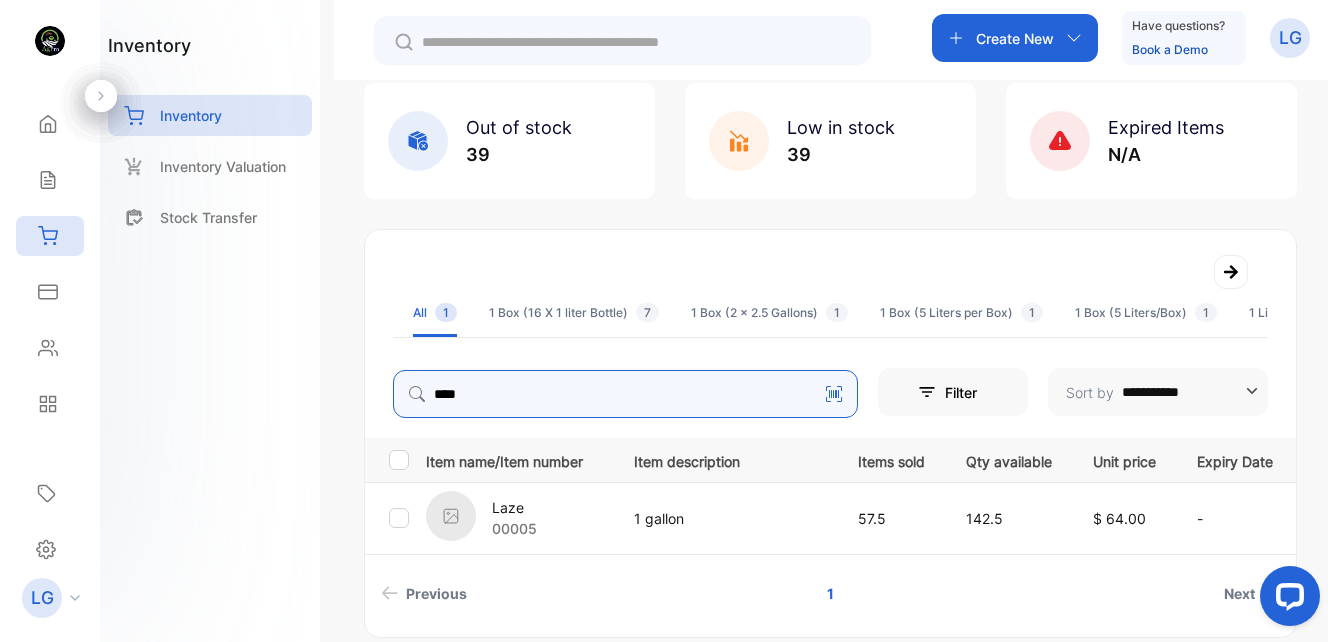 click on "****" at bounding box center (625, 394) 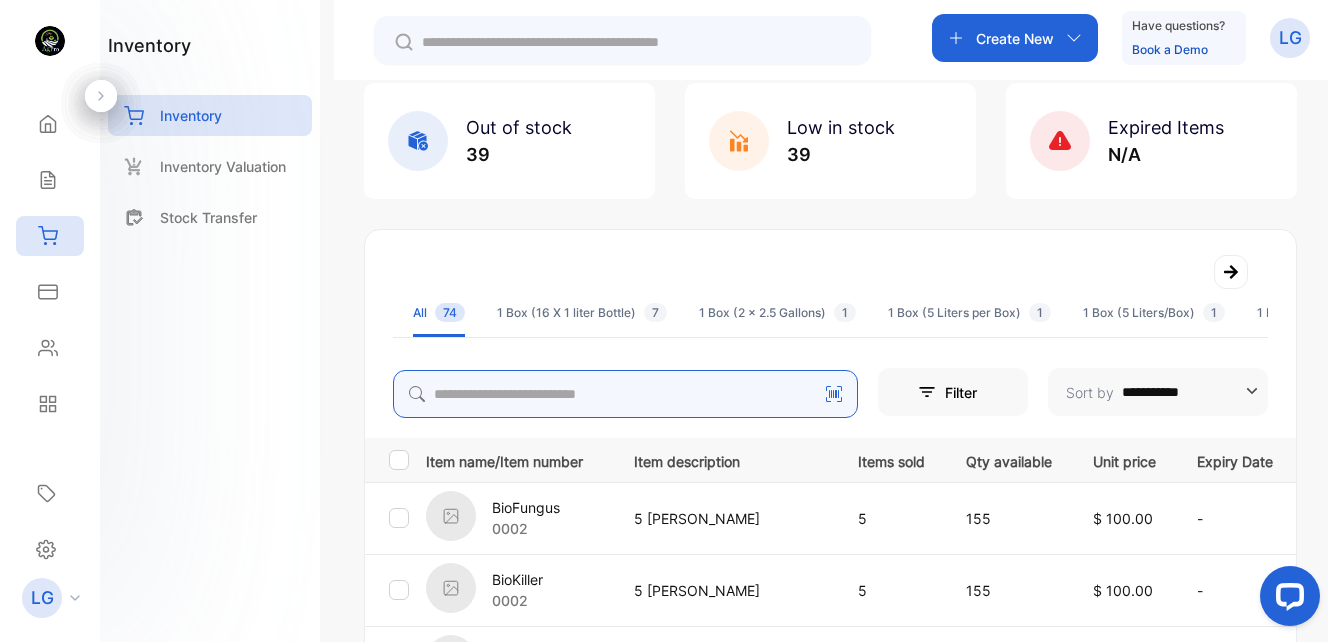 click at bounding box center [625, 394] 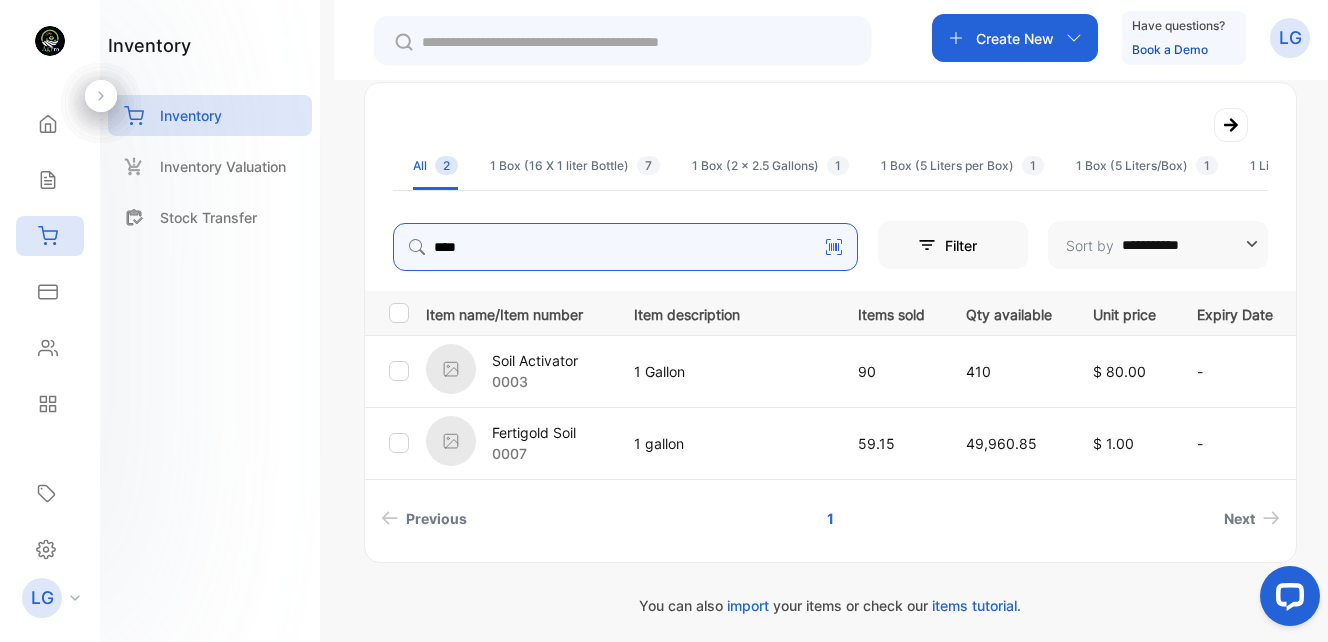 scroll, scrollTop: 268, scrollLeft: 0, axis: vertical 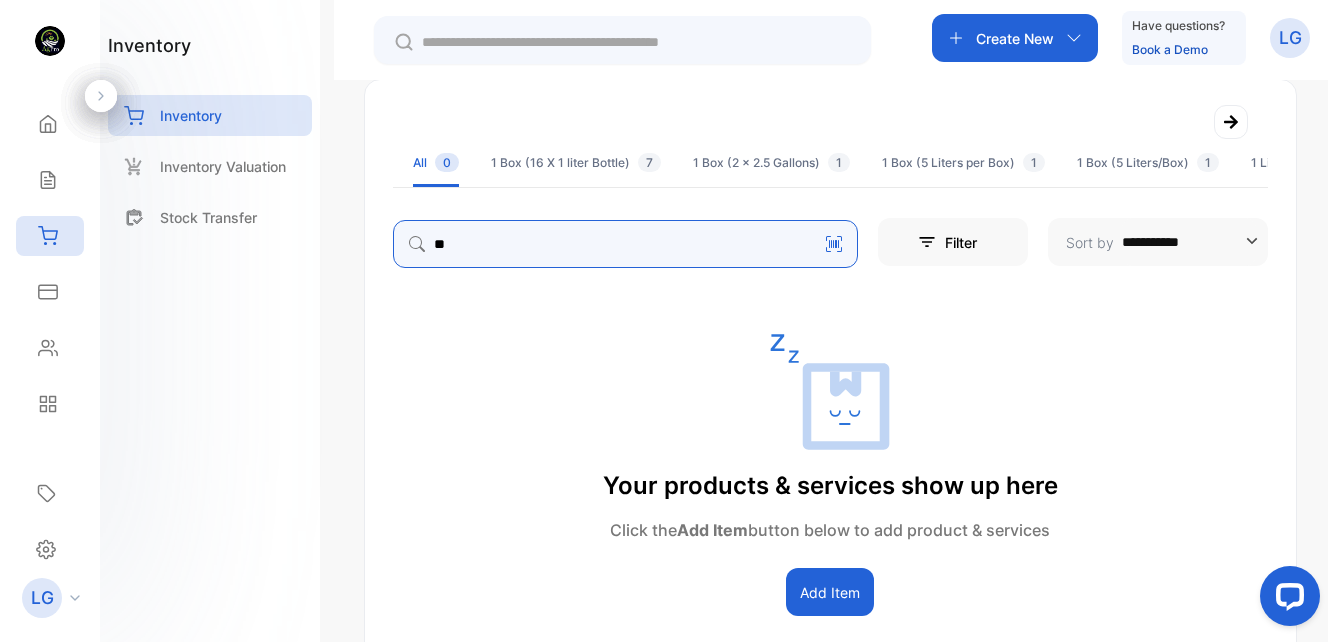 type on "*" 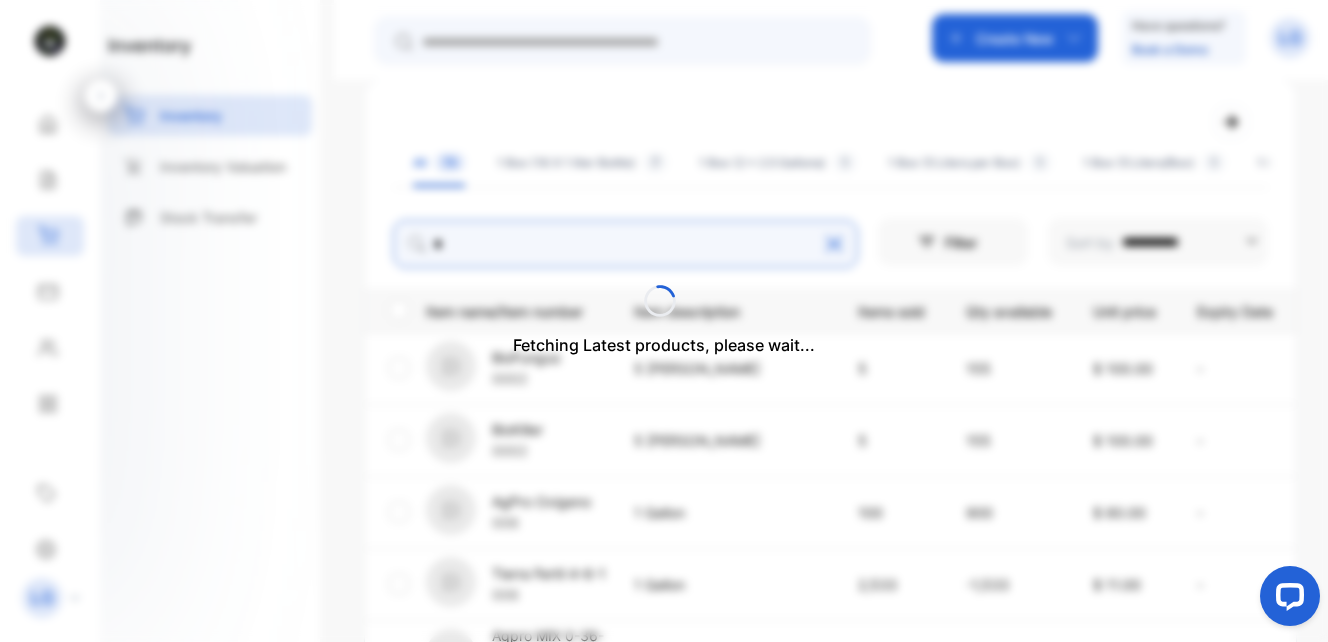 type on "*" 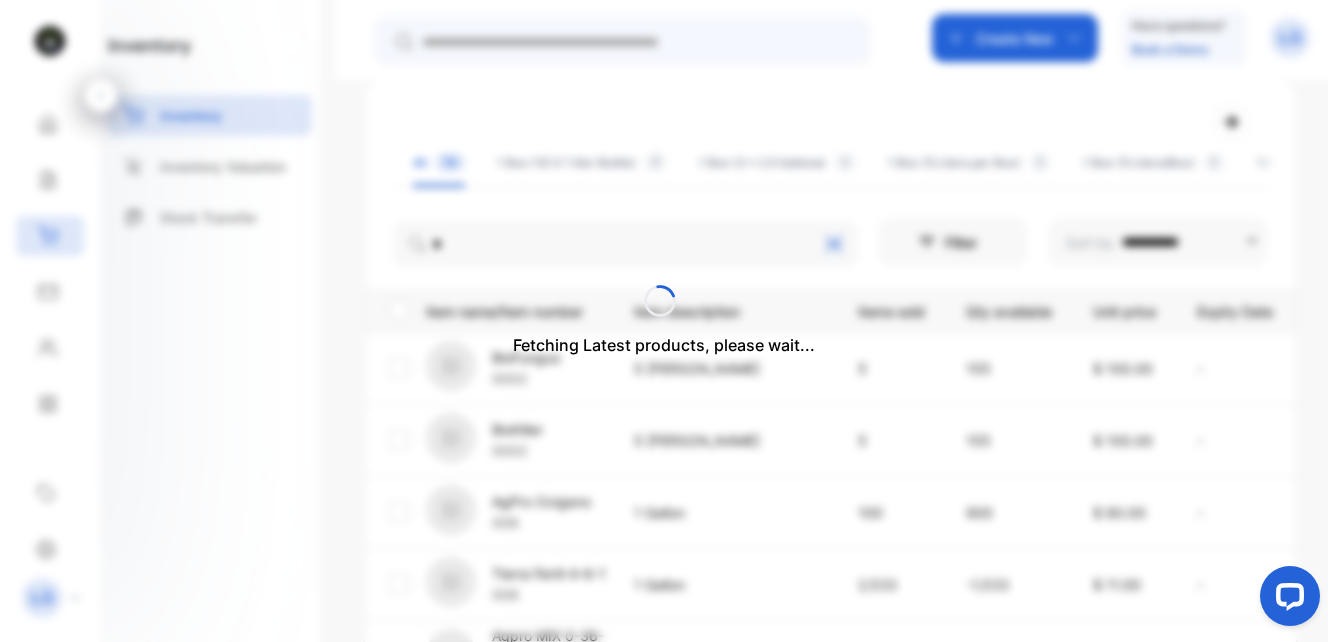 click on "Fetching Latest products, please wait..." at bounding box center [664, 321] 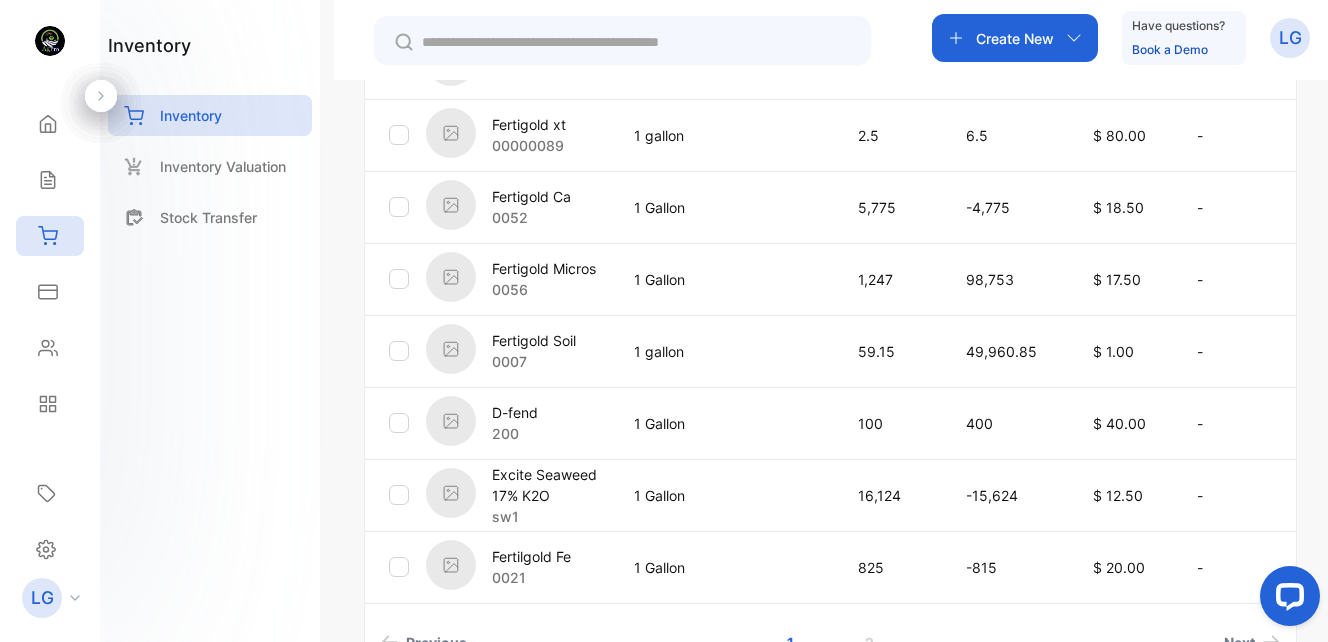 scroll, scrollTop: 747, scrollLeft: 0, axis: vertical 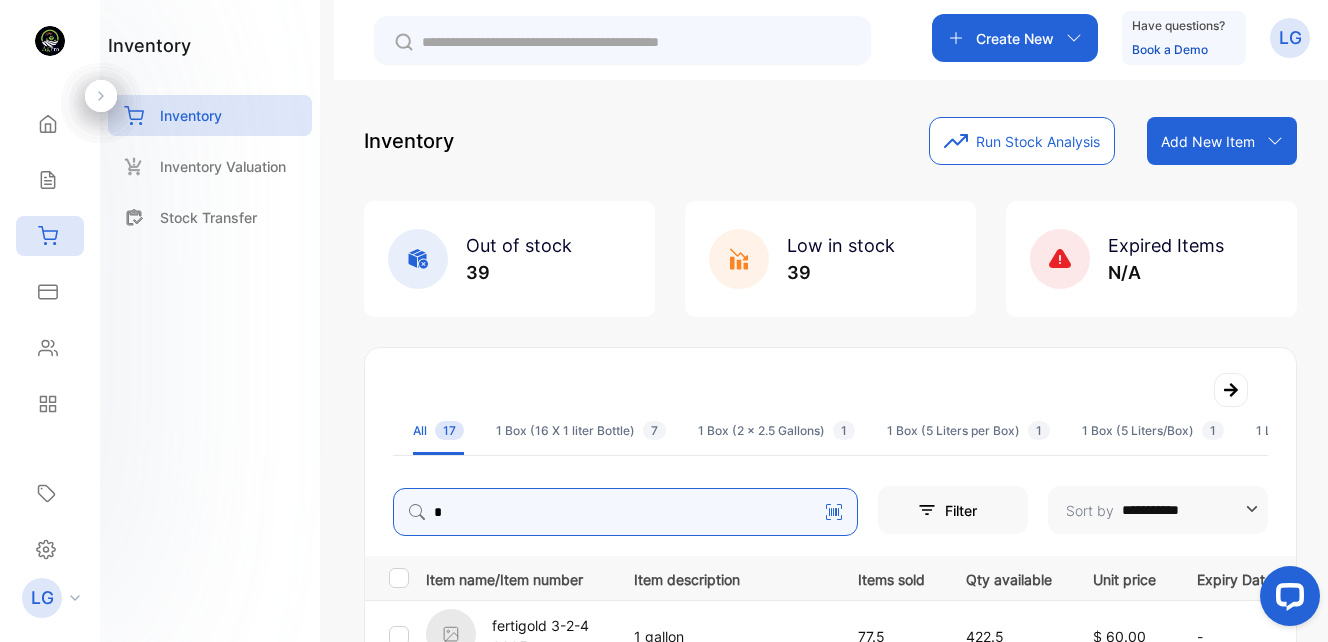 click on "*" at bounding box center [625, 512] 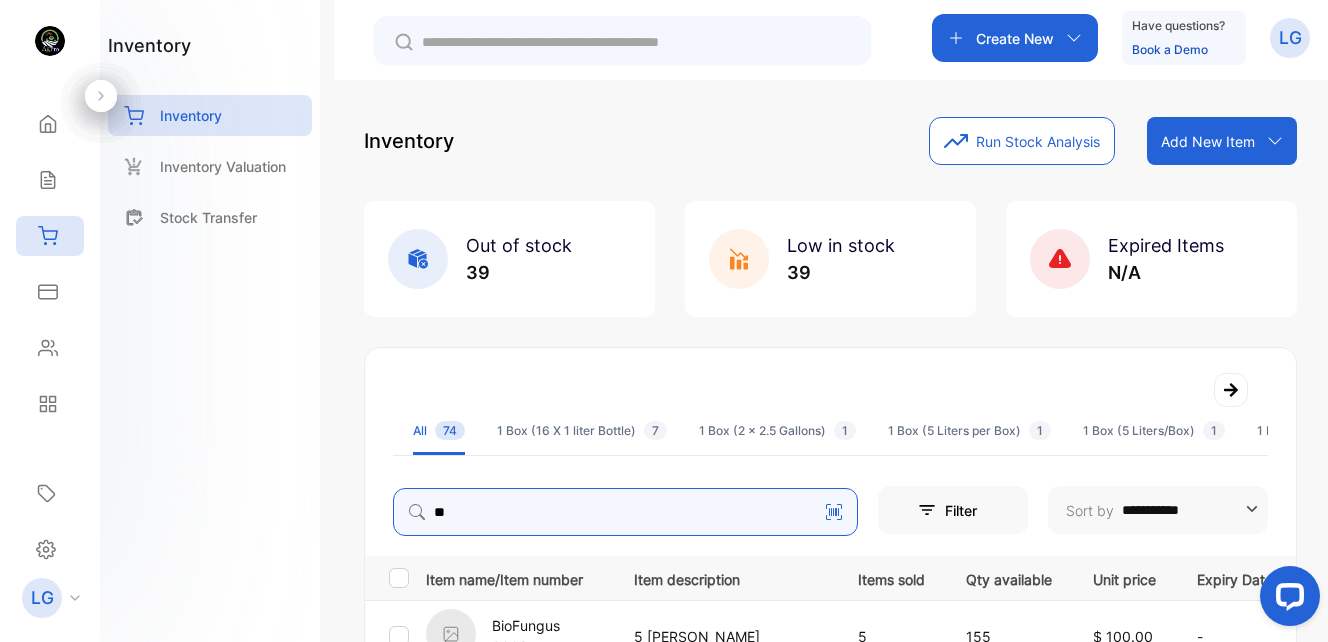 type on "***" 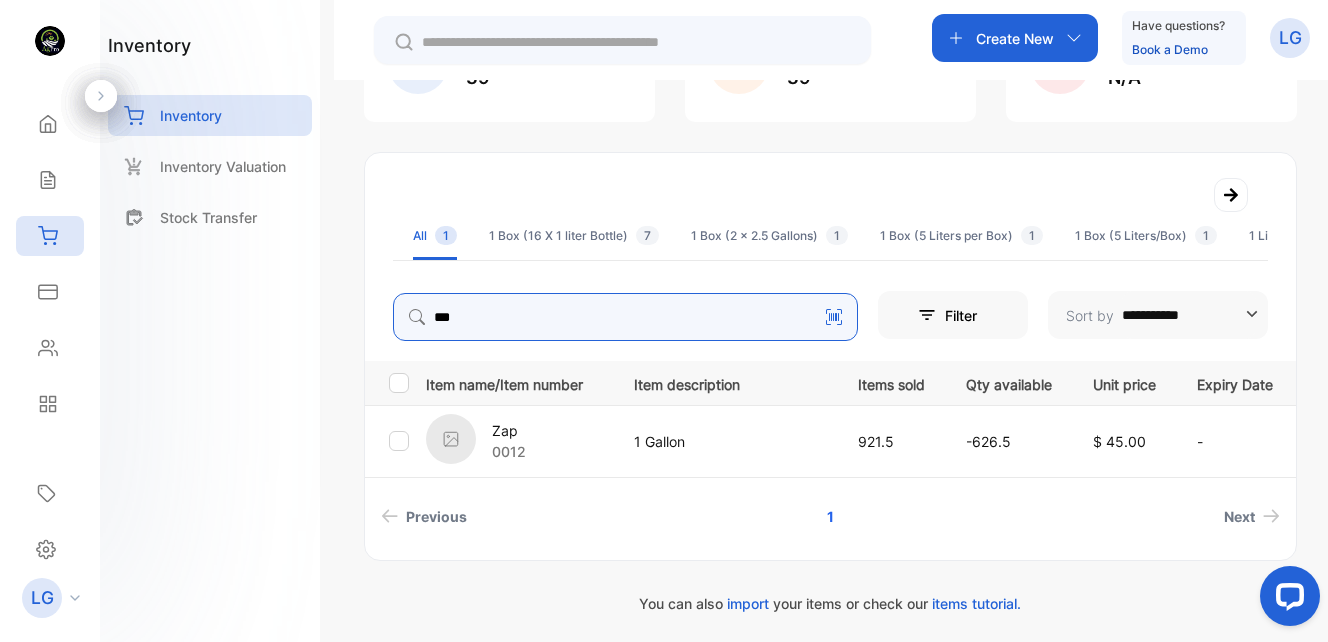 scroll, scrollTop: 199, scrollLeft: 0, axis: vertical 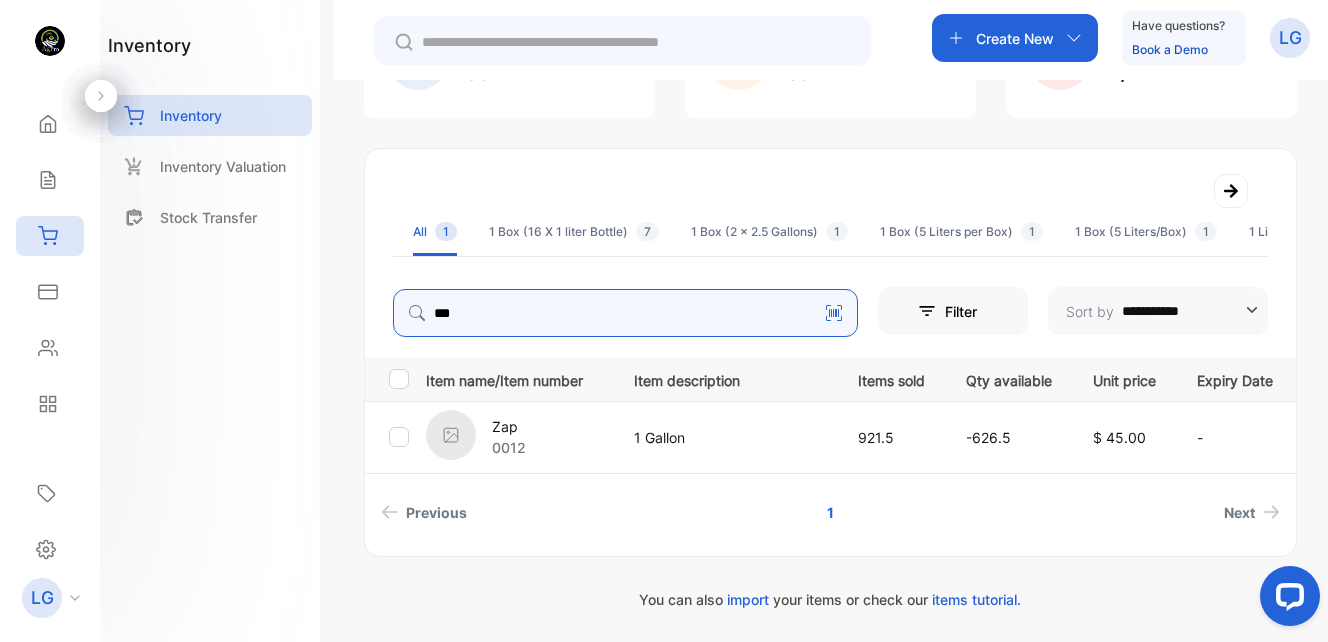 click on "***" at bounding box center (625, 313) 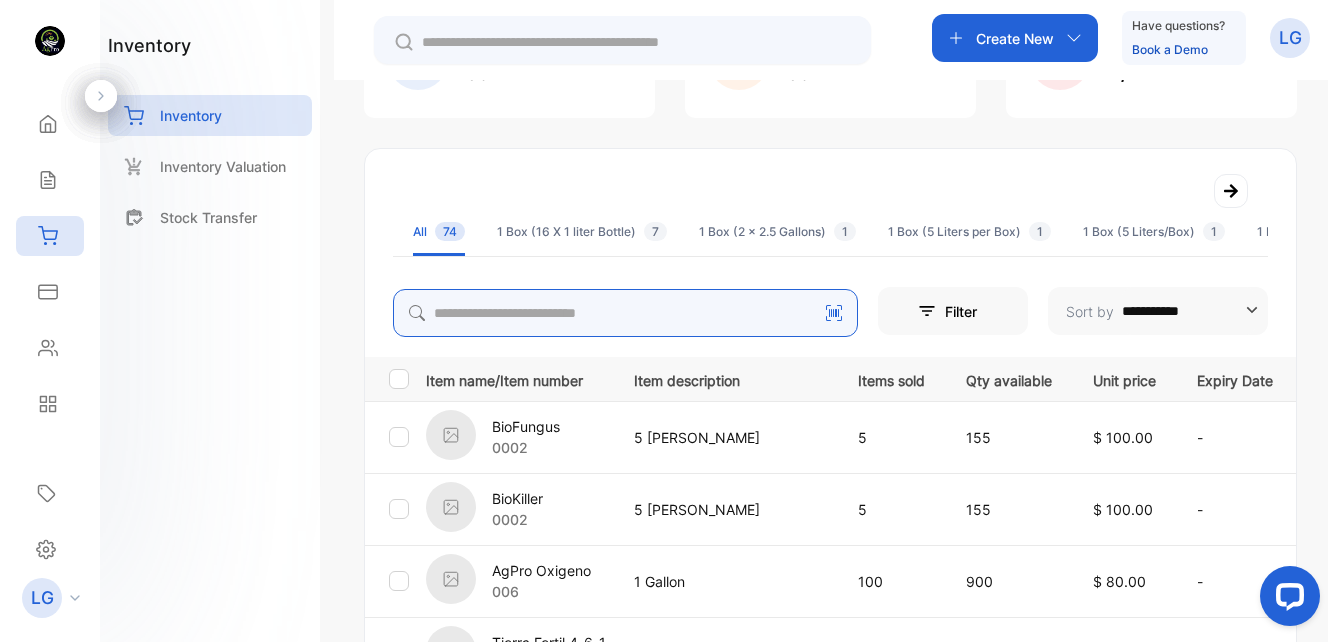 click at bounding box center [625, 313] 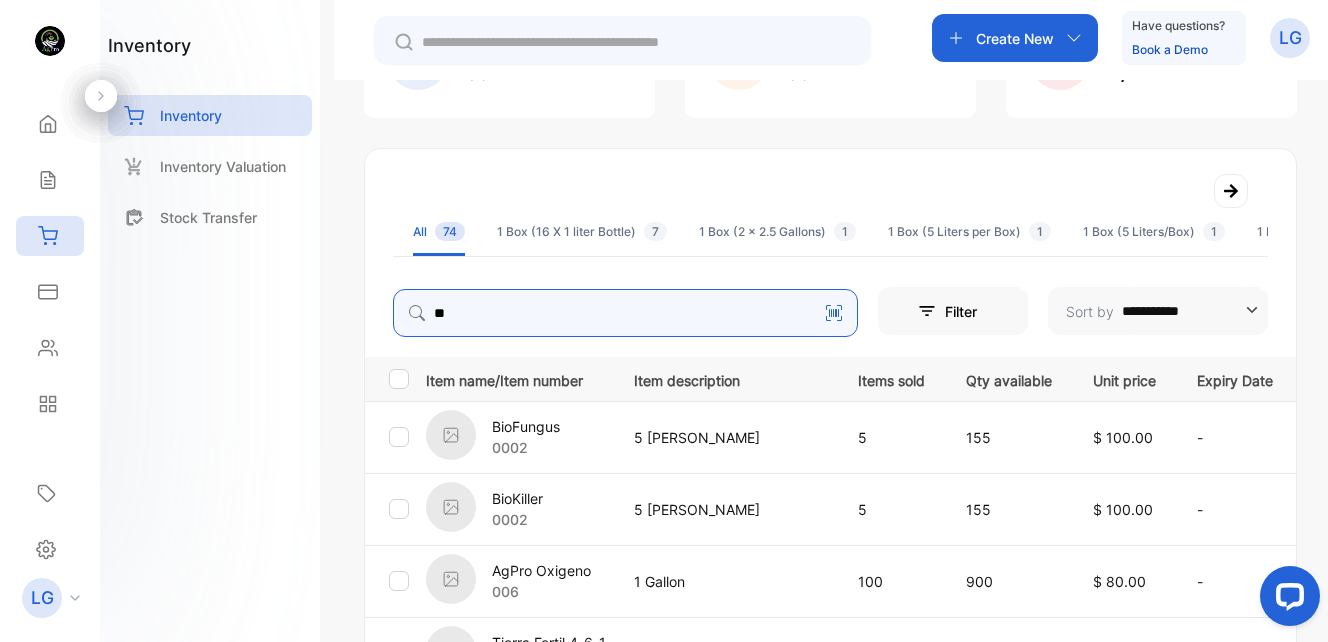 type on "***" 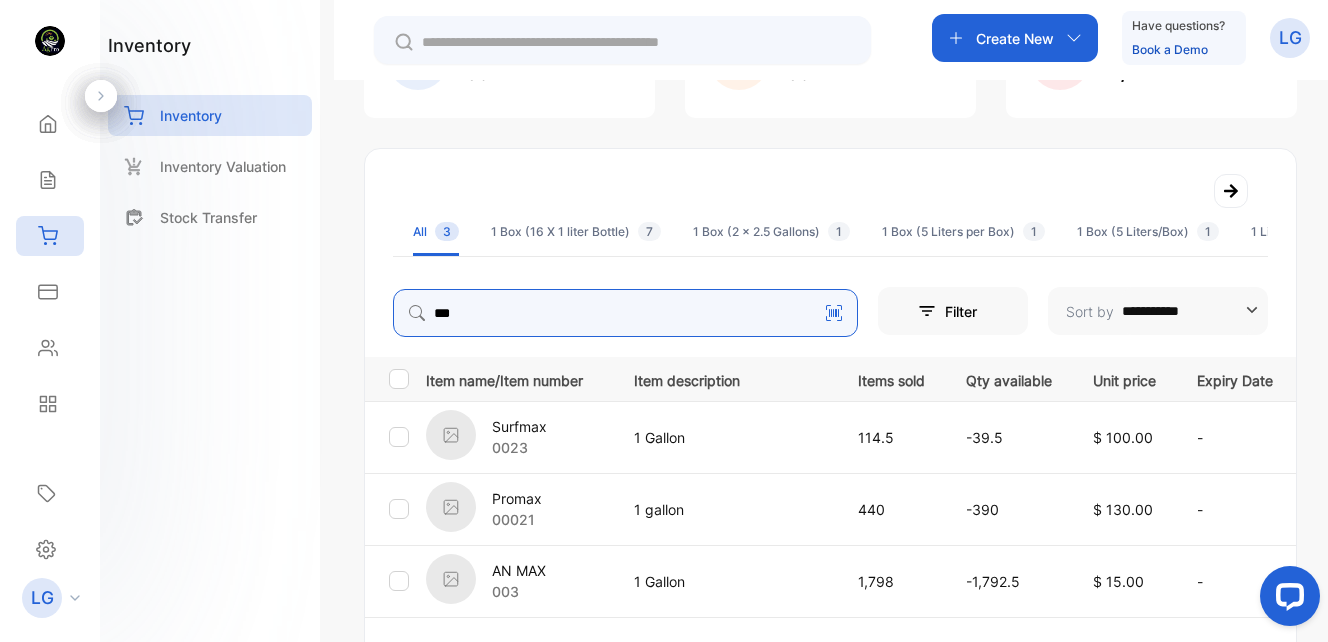 click on "***" at bounding box center [625, 313] 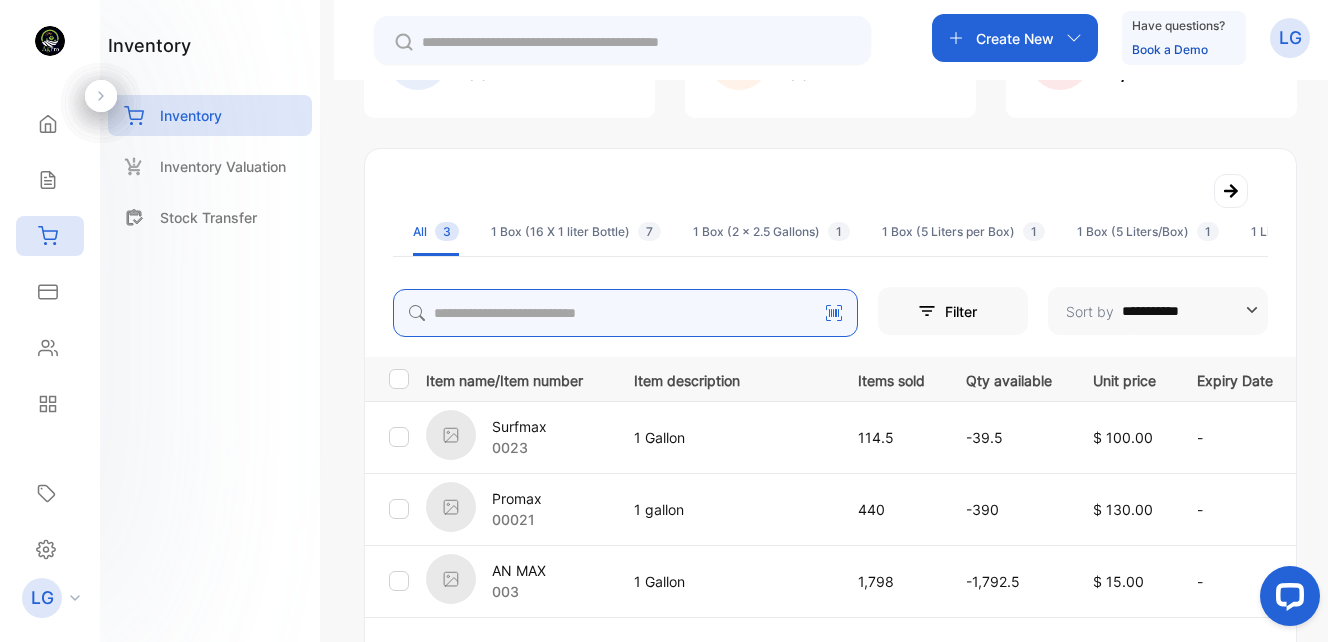 click at bounding box center [625, 313] 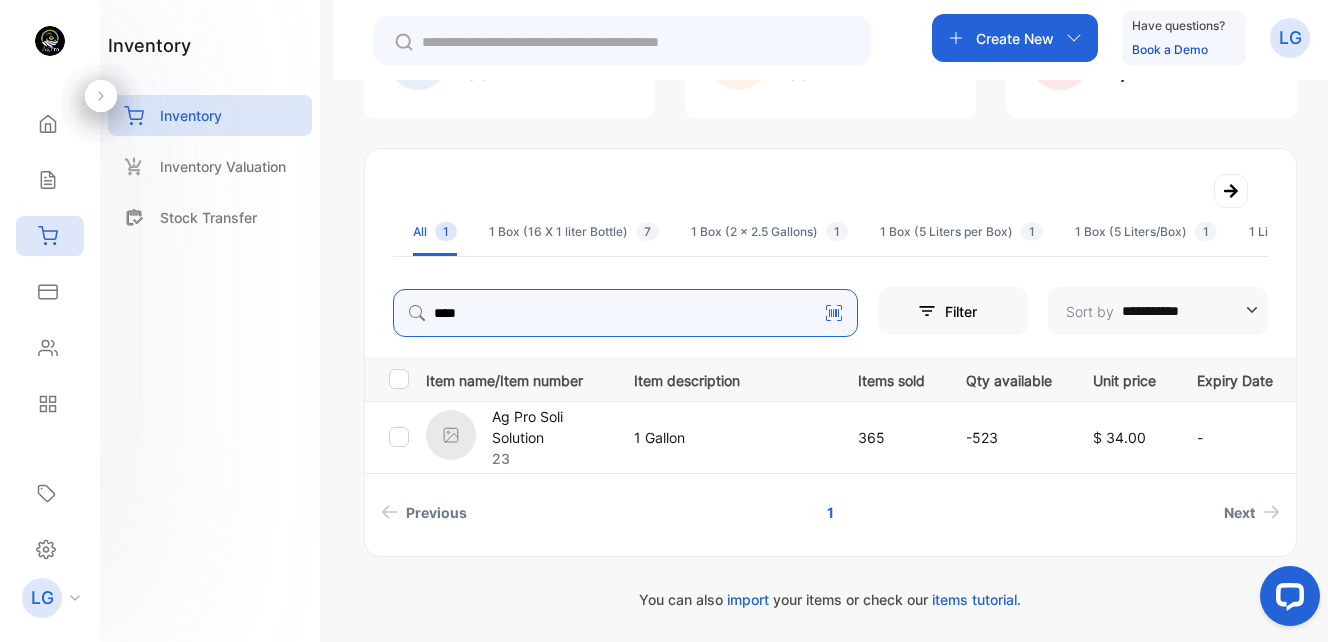 click on "****" at bounding box center [625, 313] 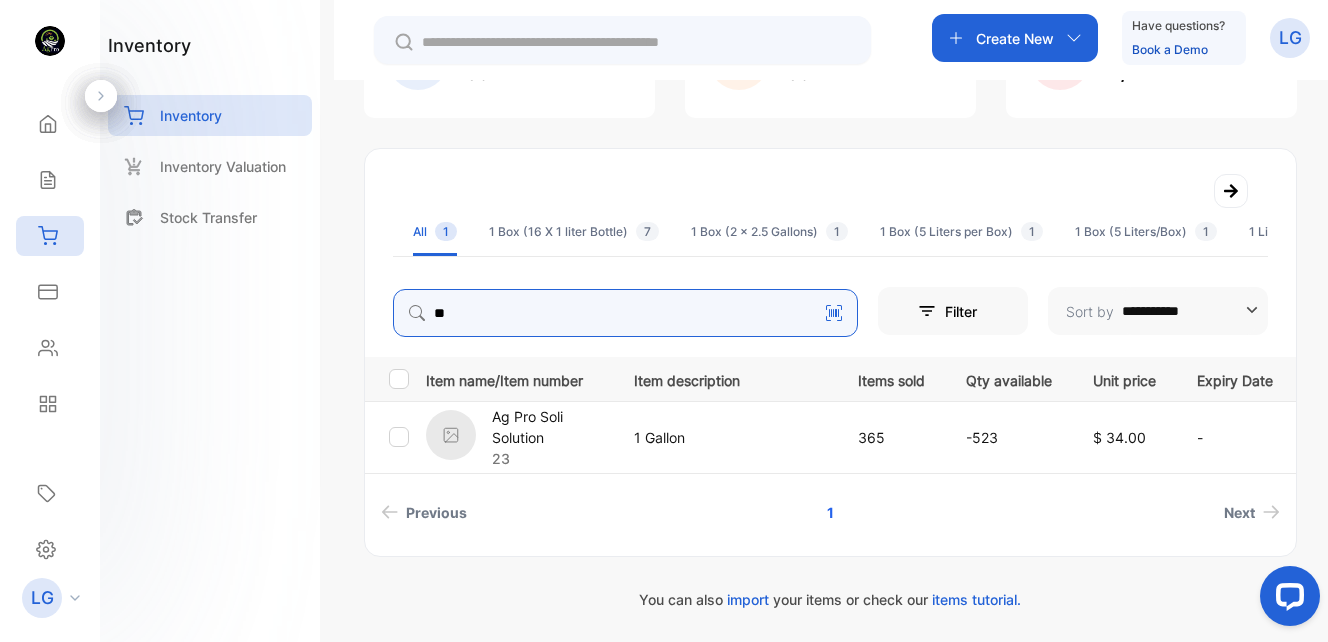 click on "*" at bounding box center (625, 313) 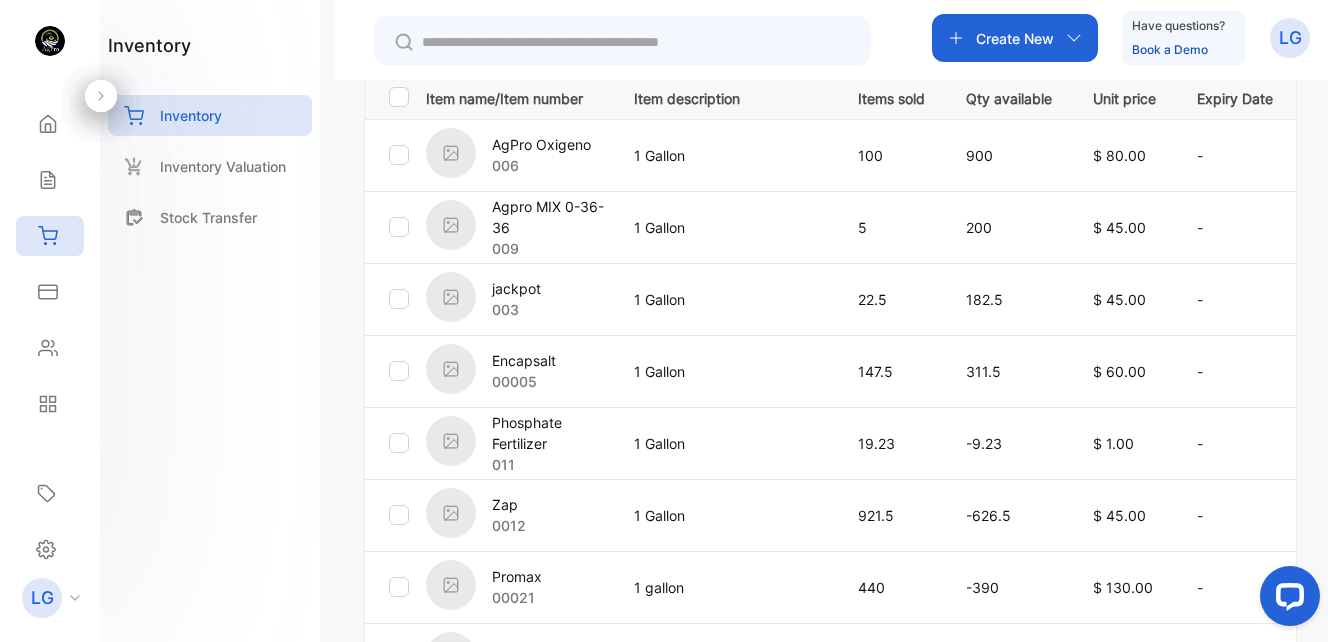 scroll, scrollTop: 482, scrollLeft: 0, axis: vertical 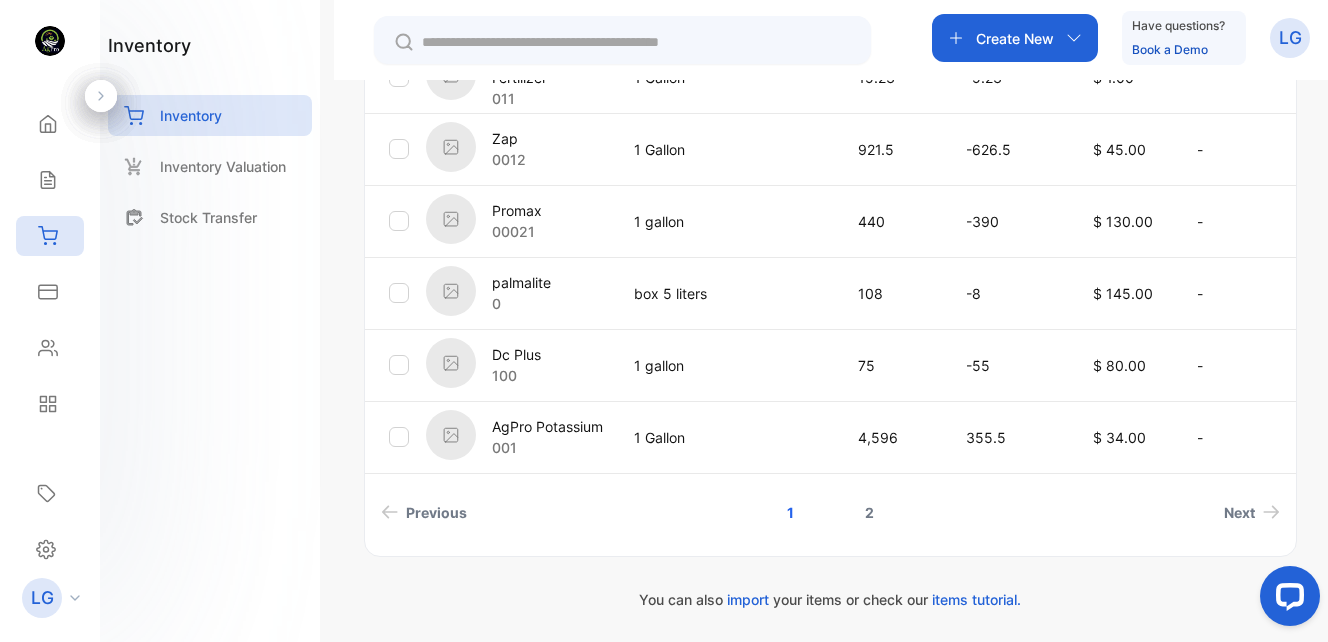 click on "2" at bounding box center [869, 512] 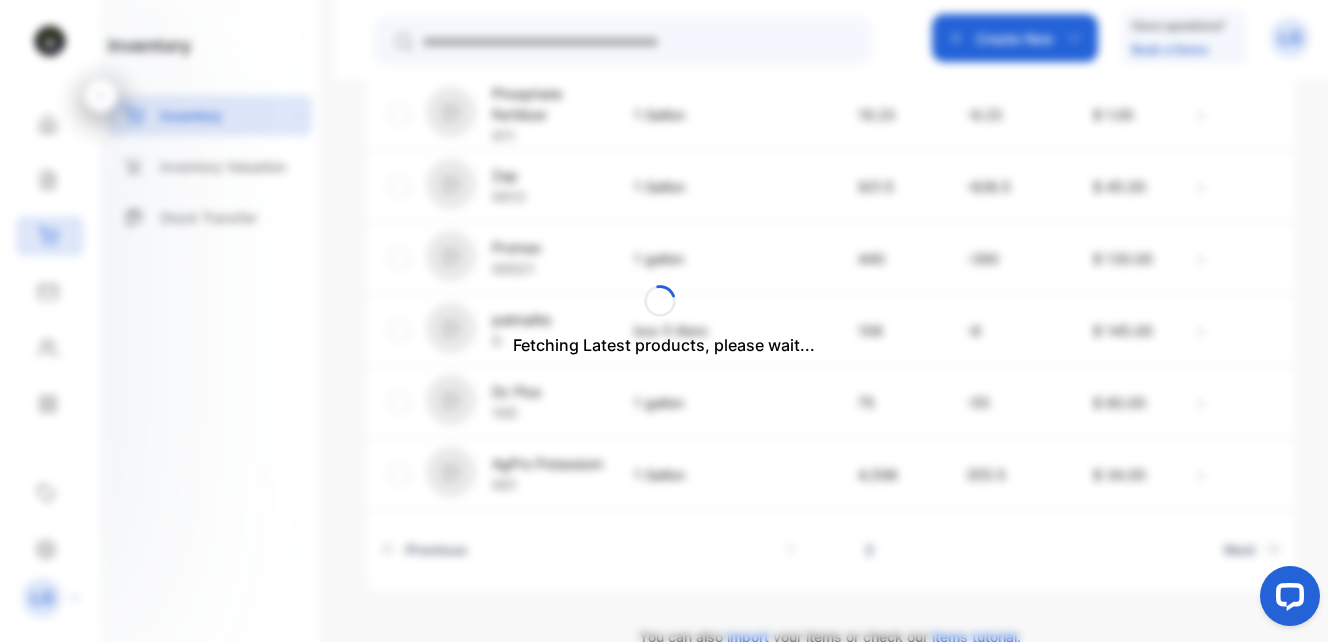 scroll, scrollTop: 703, scrollLeft: 0, axis: vertical 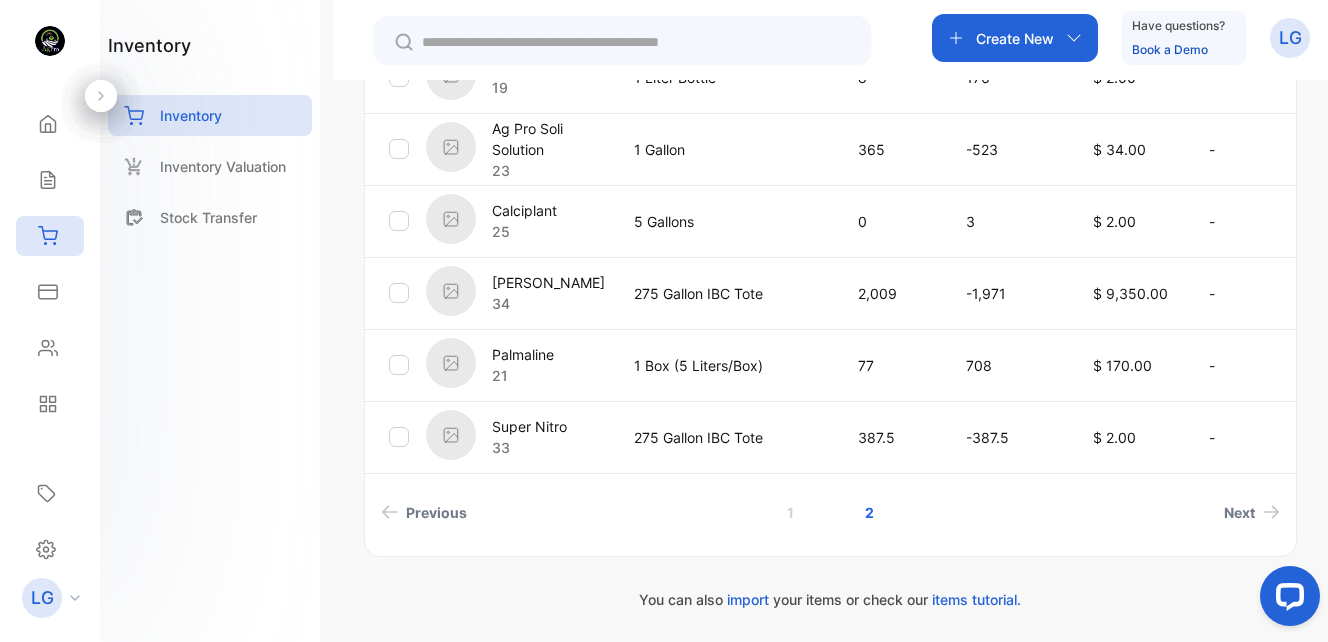 click at bounding box center [636, 42] 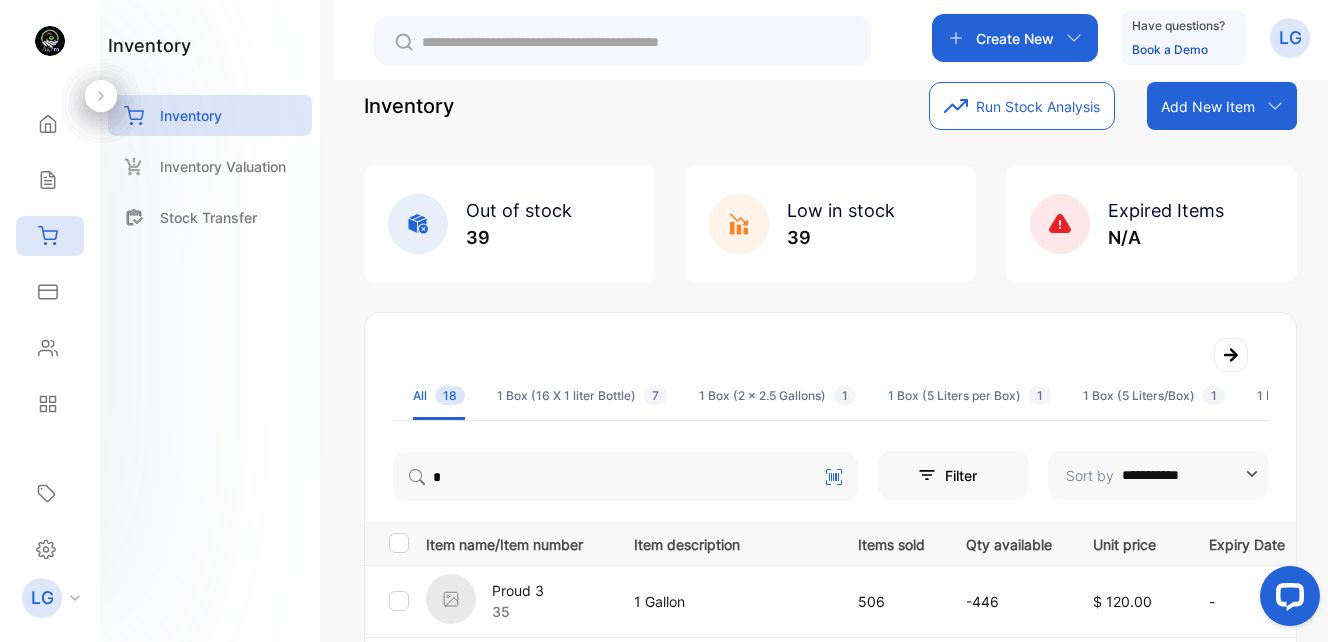 scroll, scrollTop: 0, scrollLeft: 0, axis: both 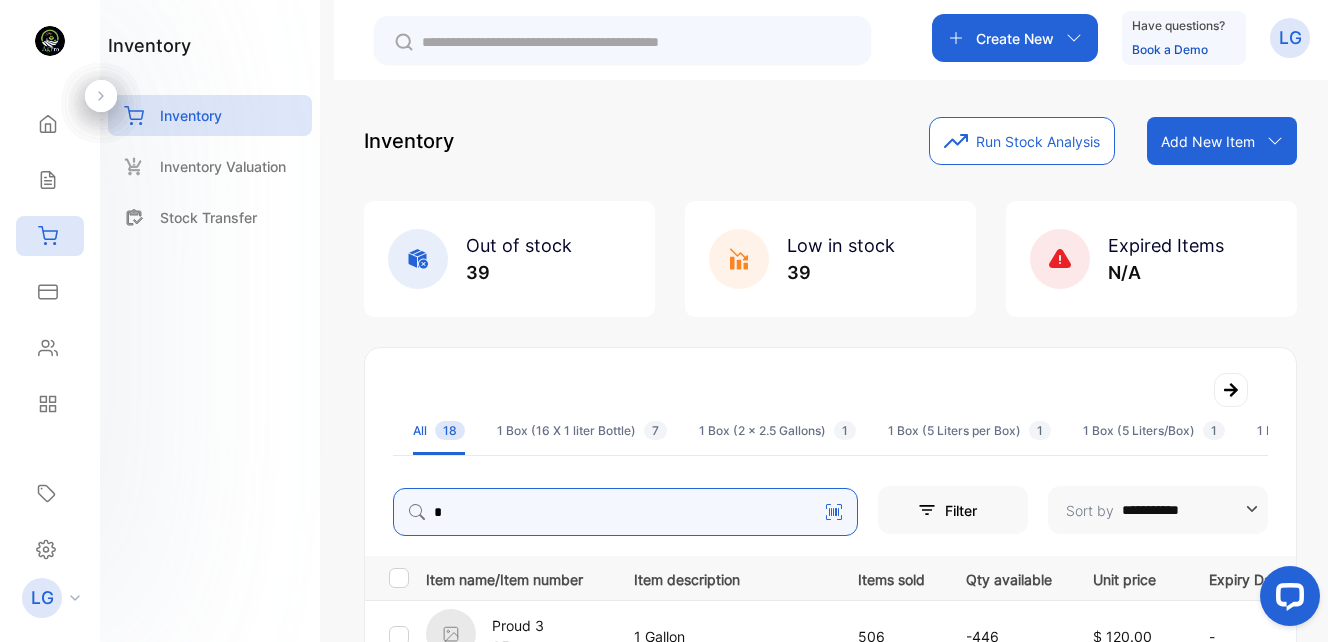 click on "*" at bounding box center (625, 512) 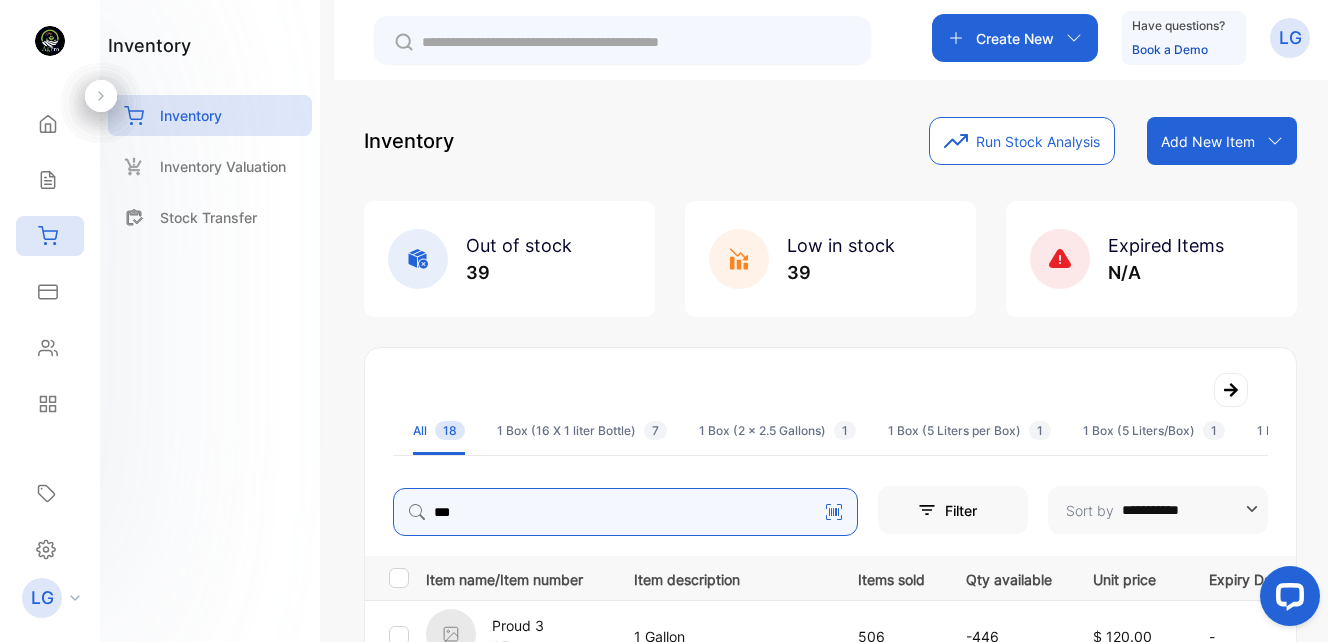 type on "****" 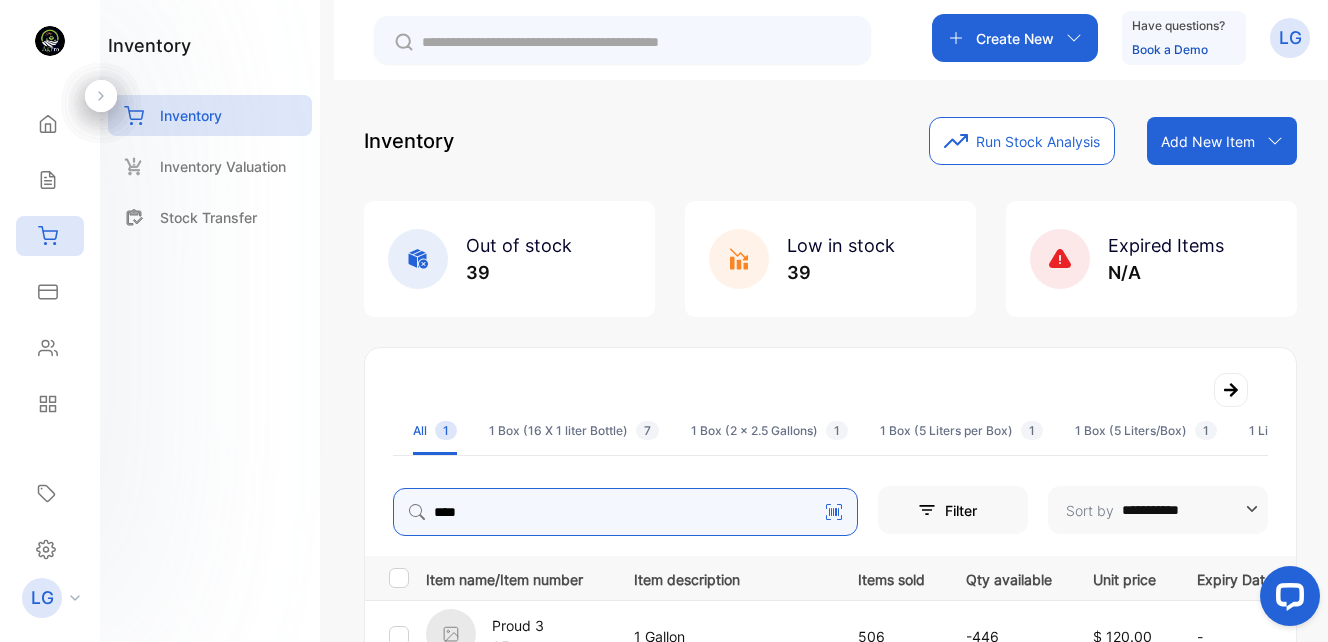 click on "****" at bounding box center [625, 512] 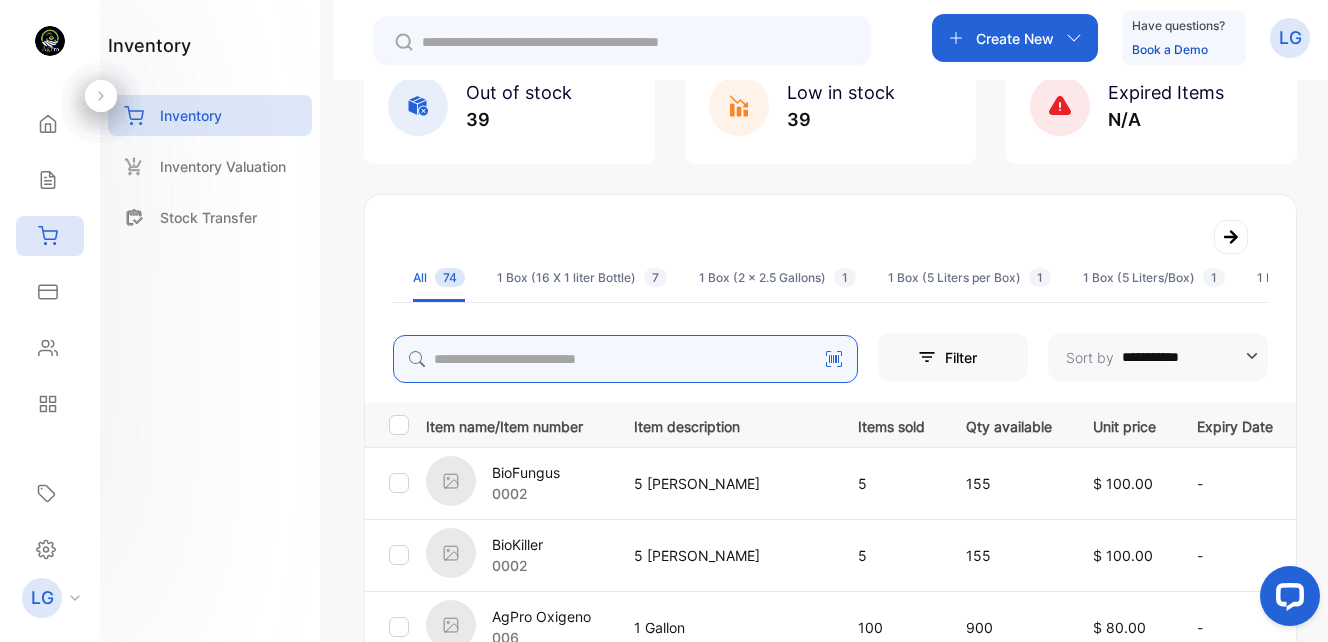 scroll, scrollTop: 162, scrollLeft: 0, axis: vertical 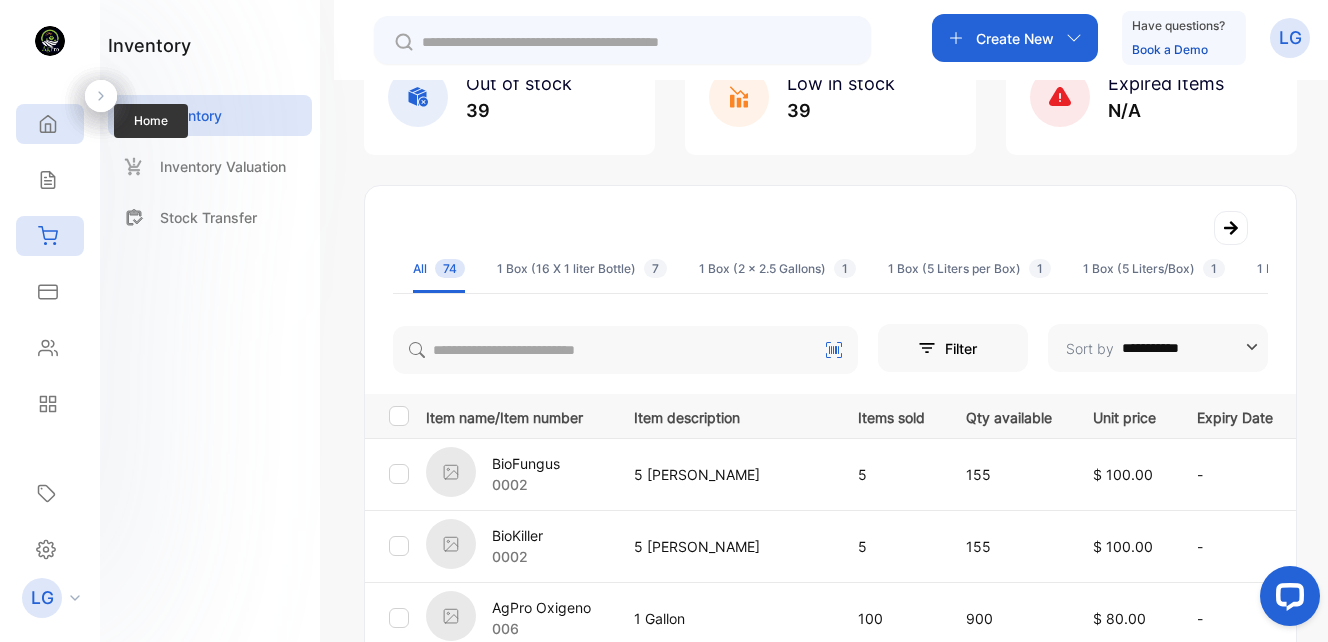 click 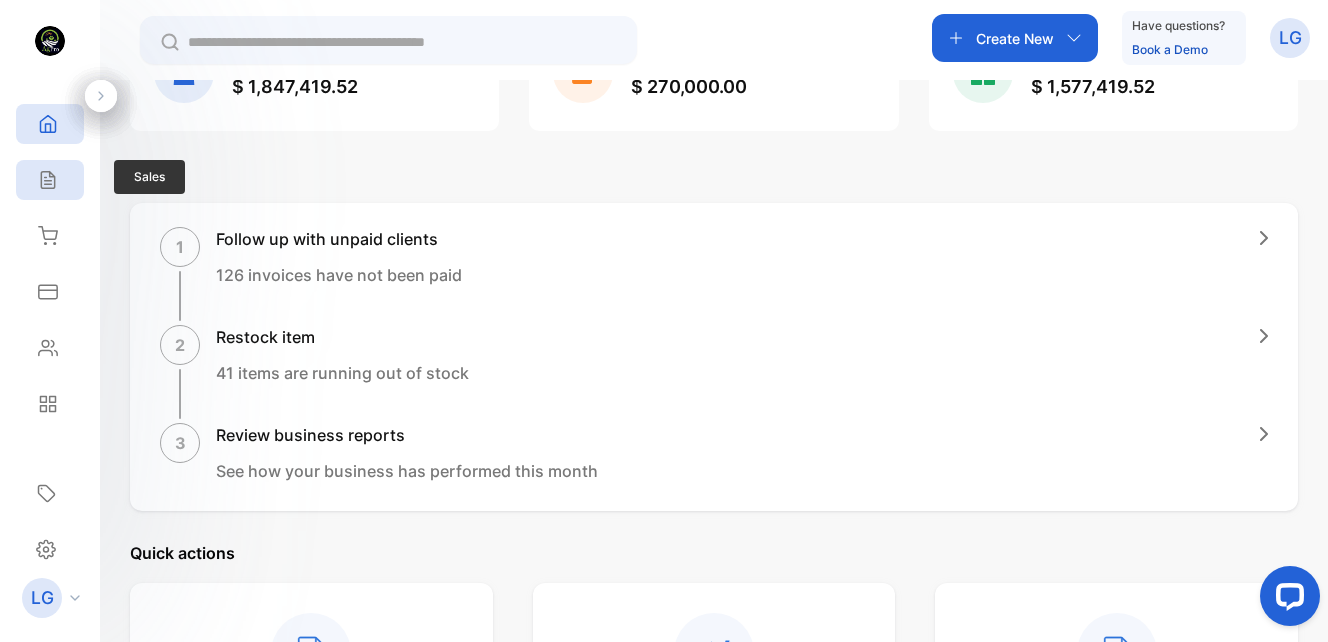 click 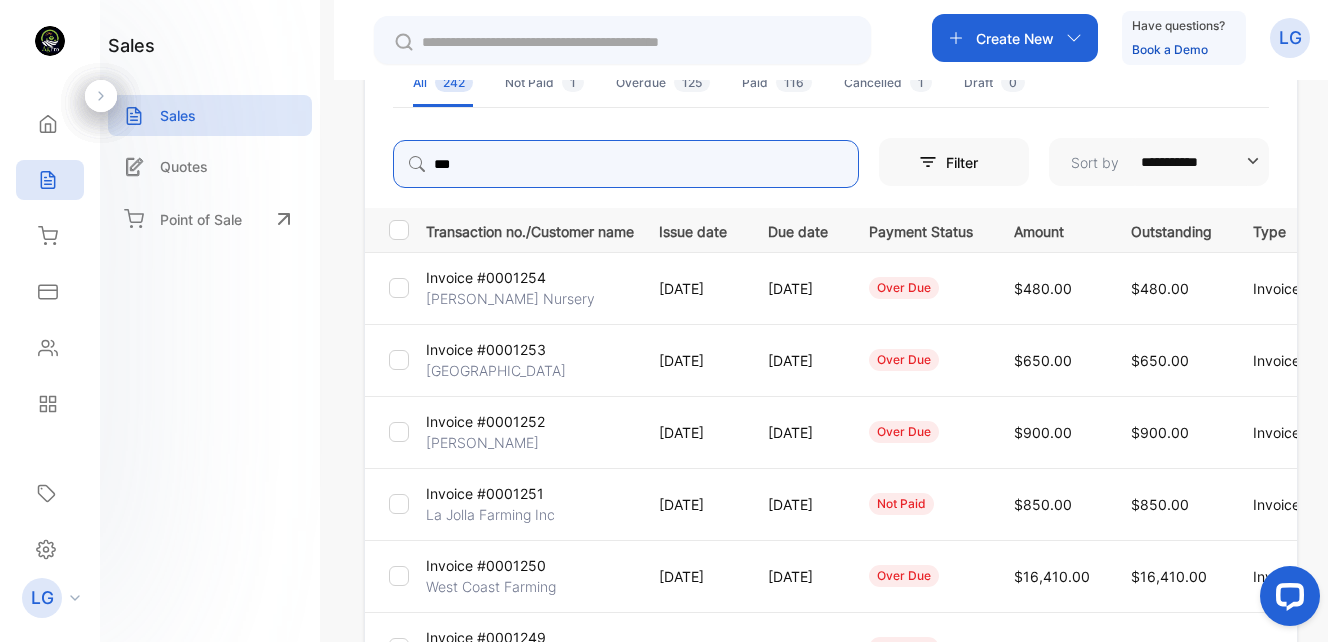 click on "***" at bounding box center (626, 164) 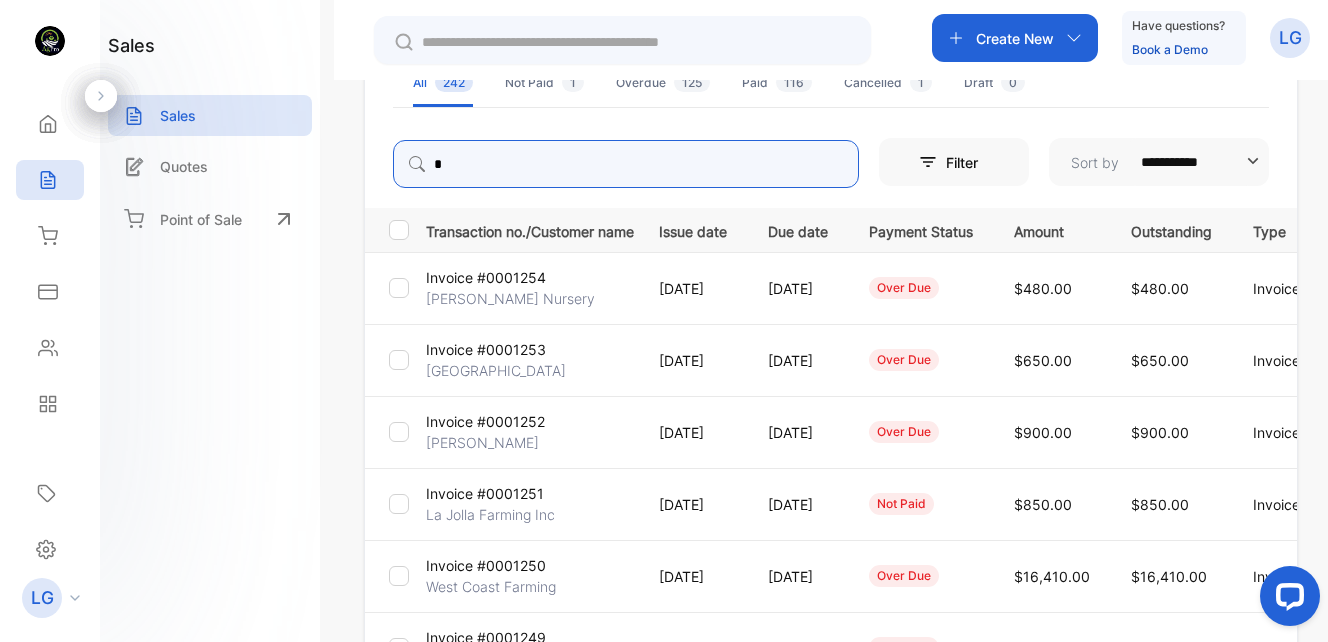 type on "******" 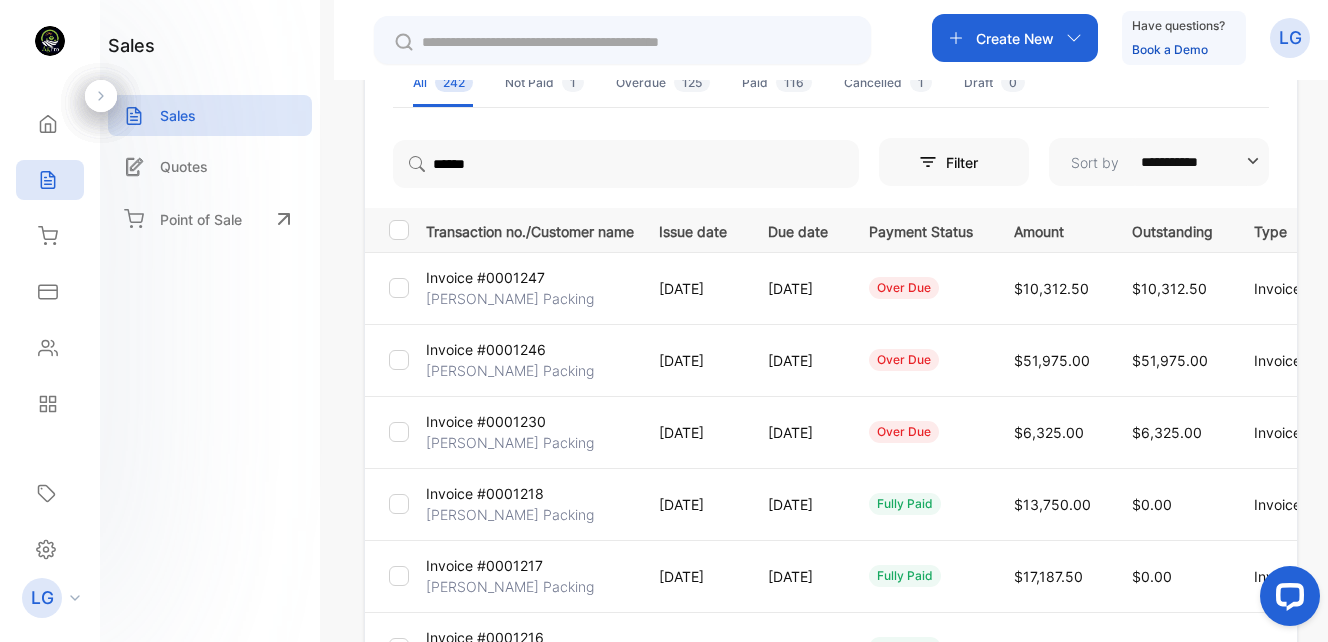 click on "Invoice #0001218" at bounding box center [485, 493] 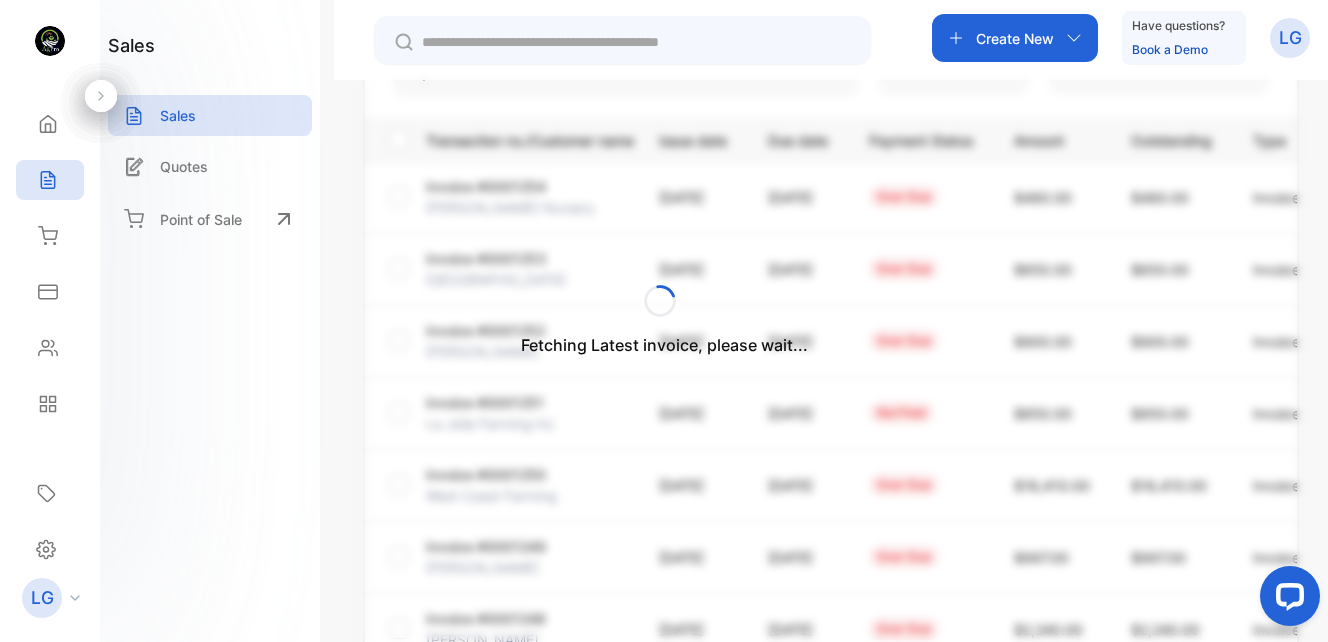 scroll, scrollTop: 255, scrollLeft: 0, axis: vertical 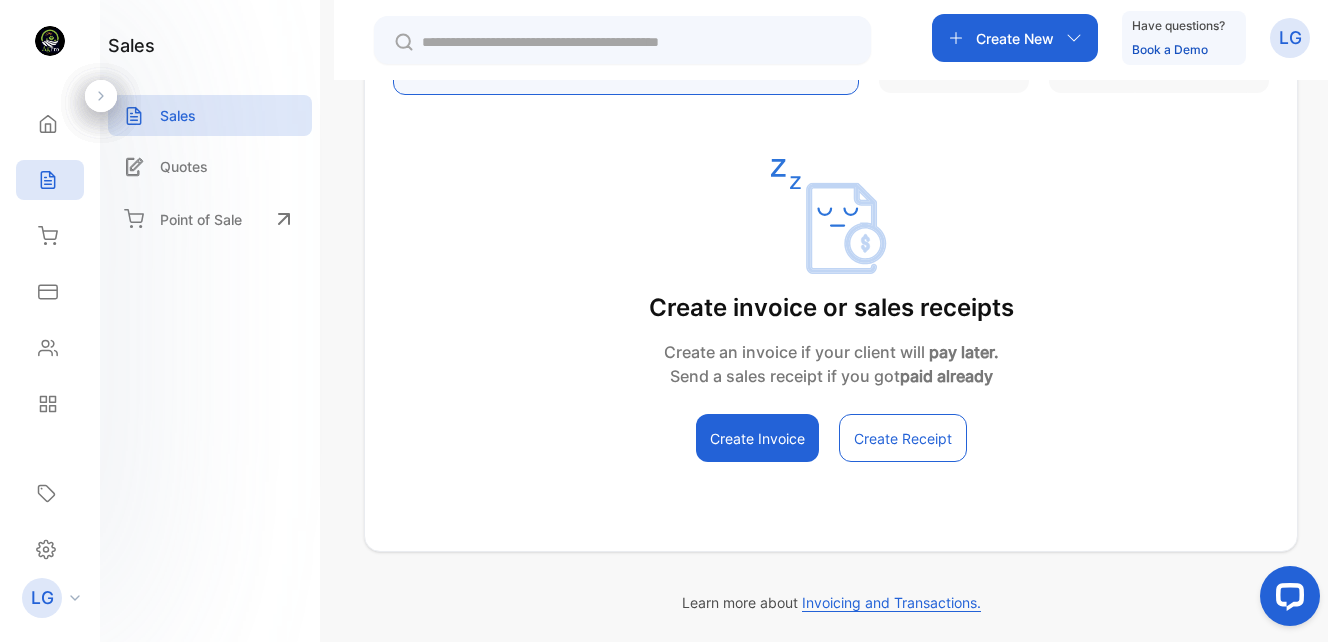 click on "***" at bounding box center [626, 71] 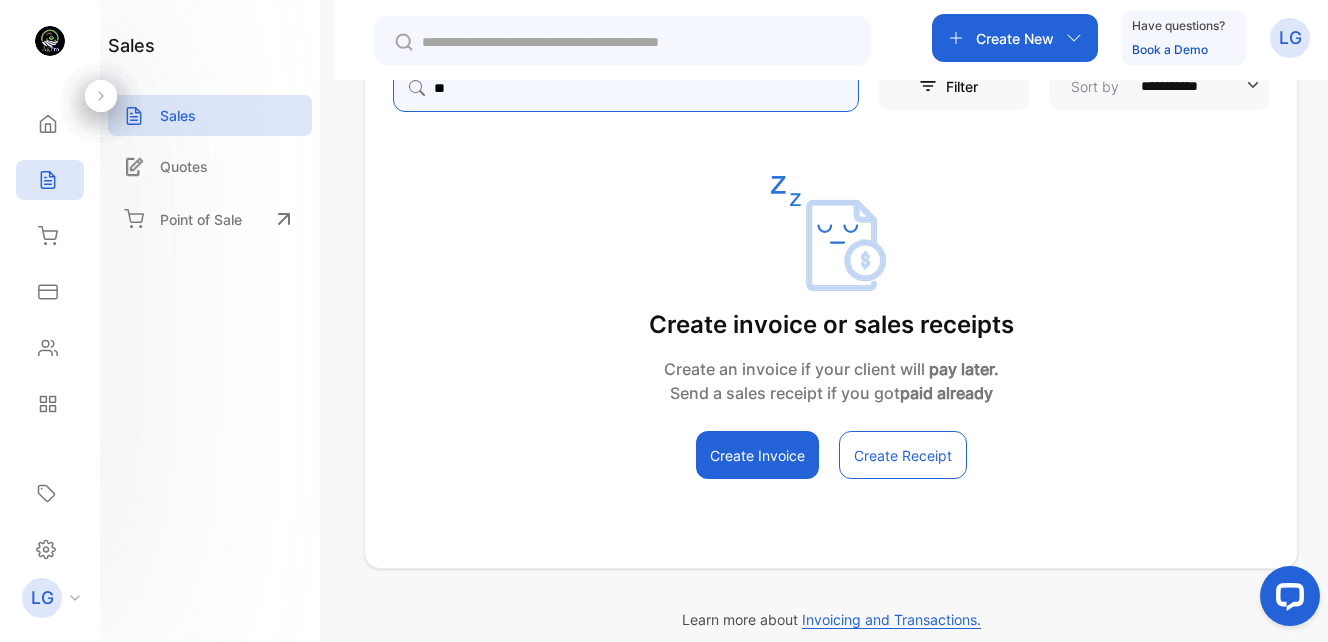type on "*" 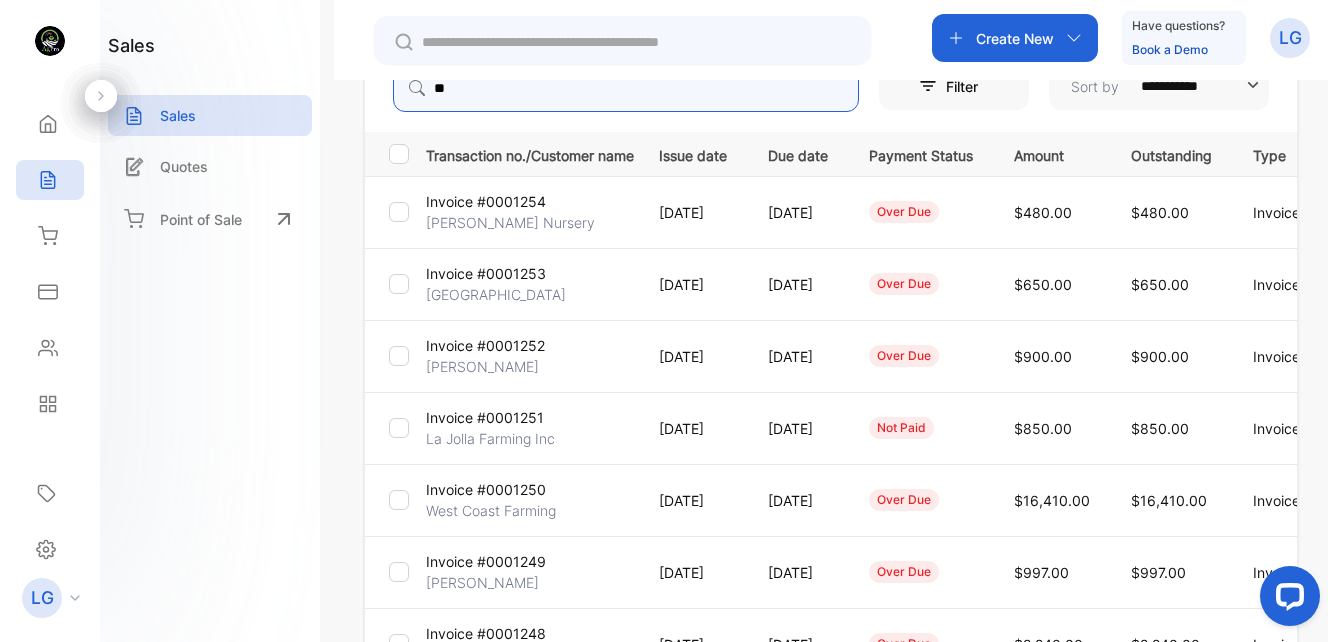 type on "******" 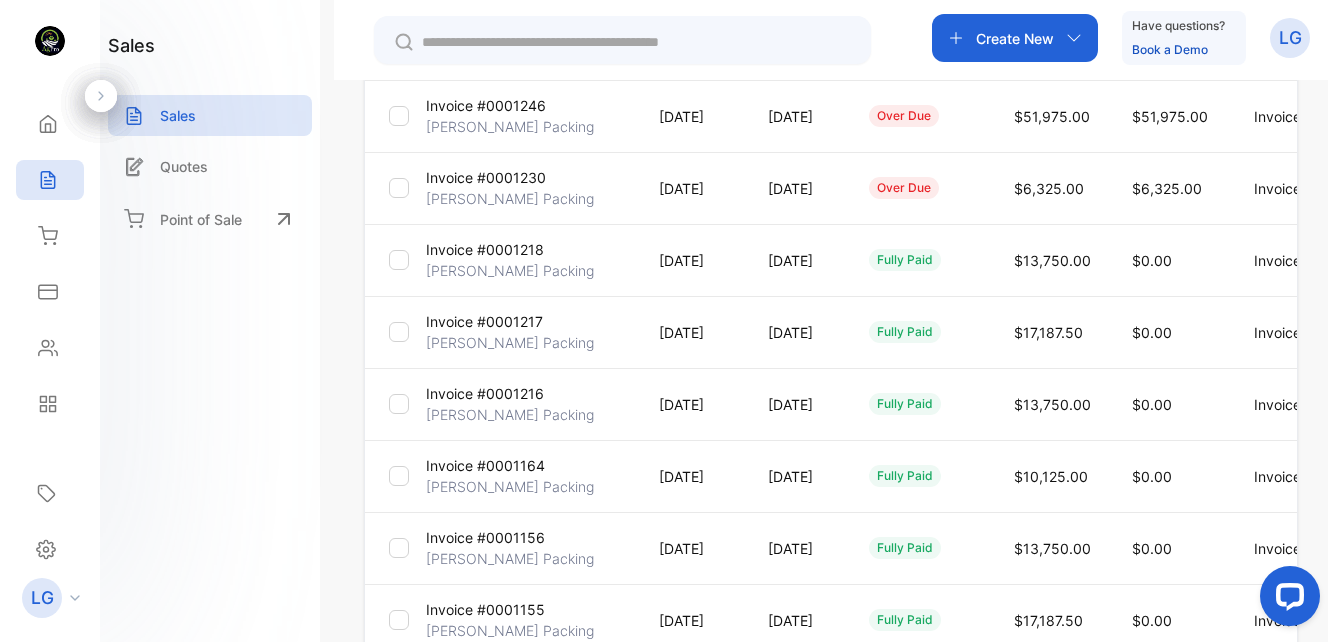 scroll, scrollTop: 410, scrollLeft: 0, axis: vertical 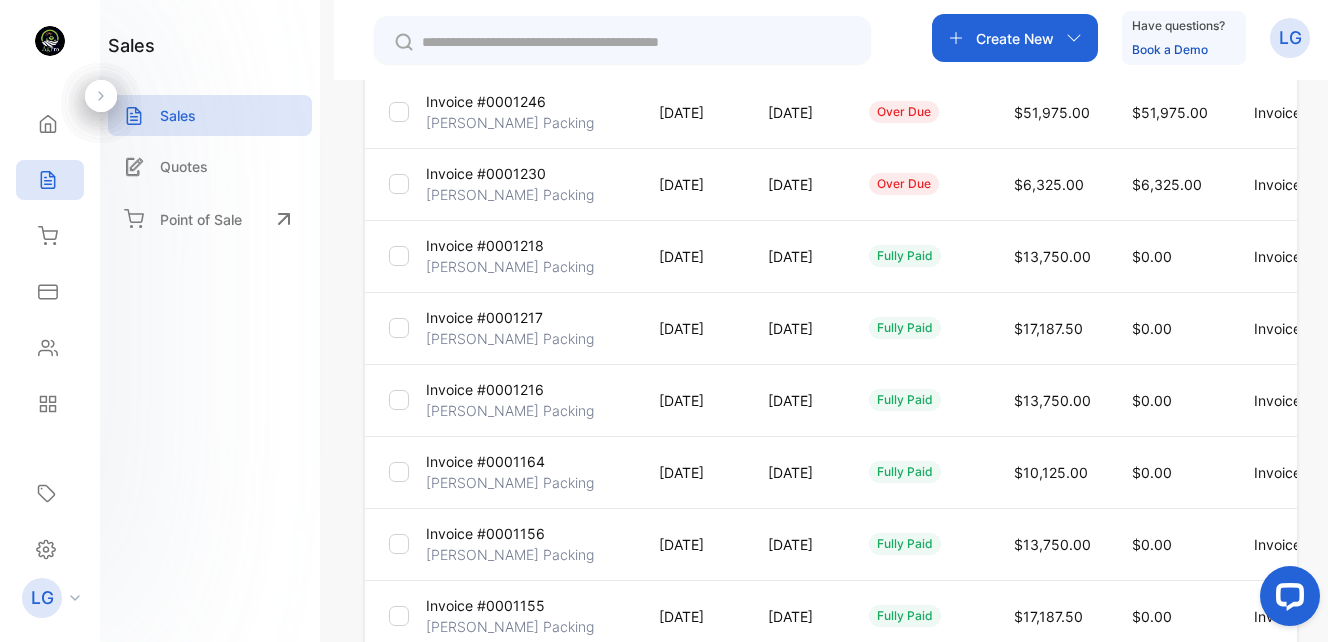 click on "Invoice #0001164" at bounding box center (485, 461) 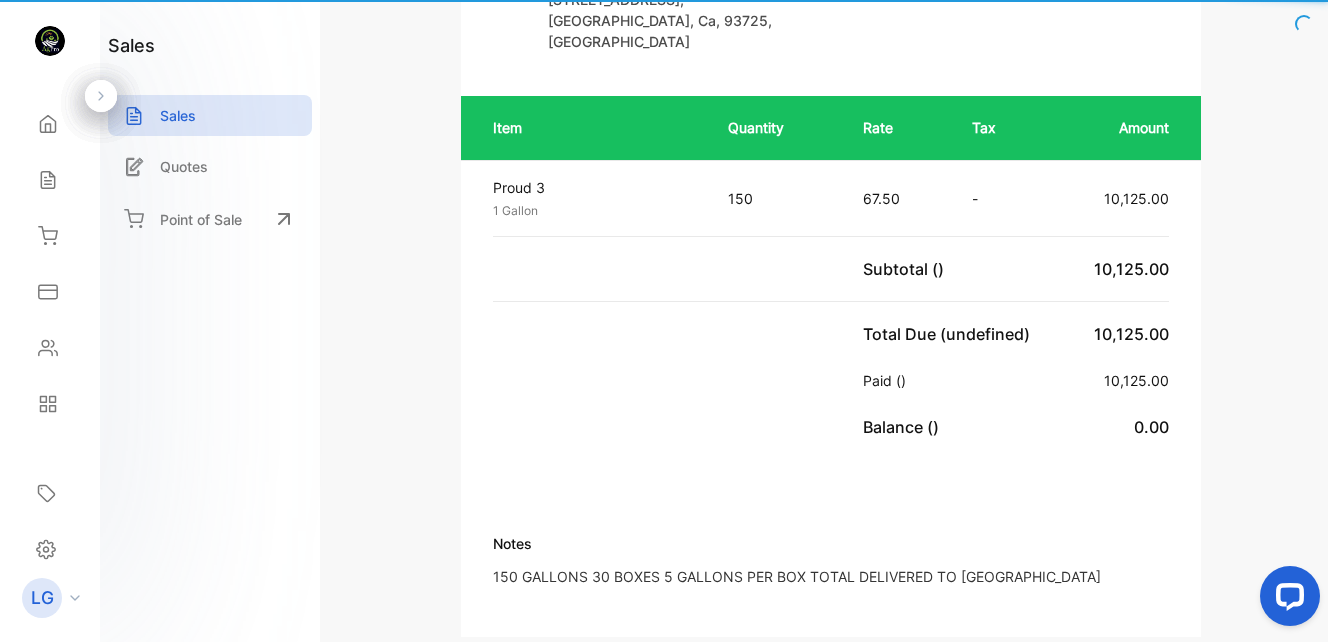 scroll, scrollTop: 452, scrollLeft: 0, axis: vertical 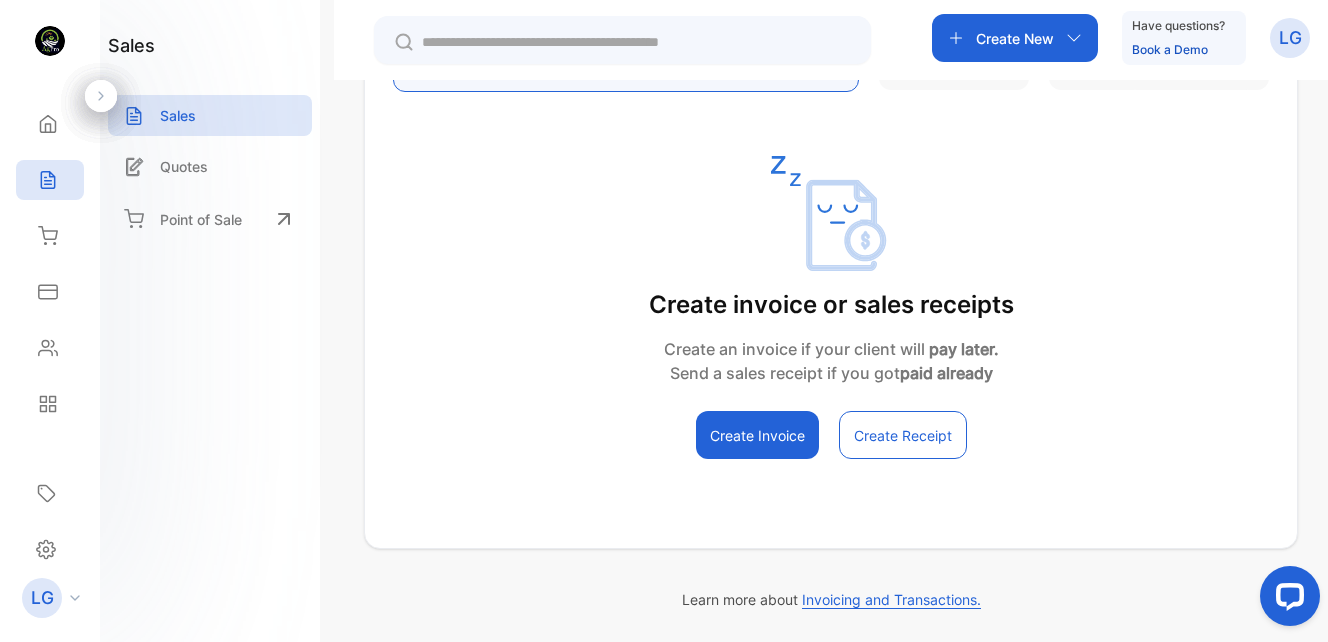 click on "***" at bounding box center (626, 68) 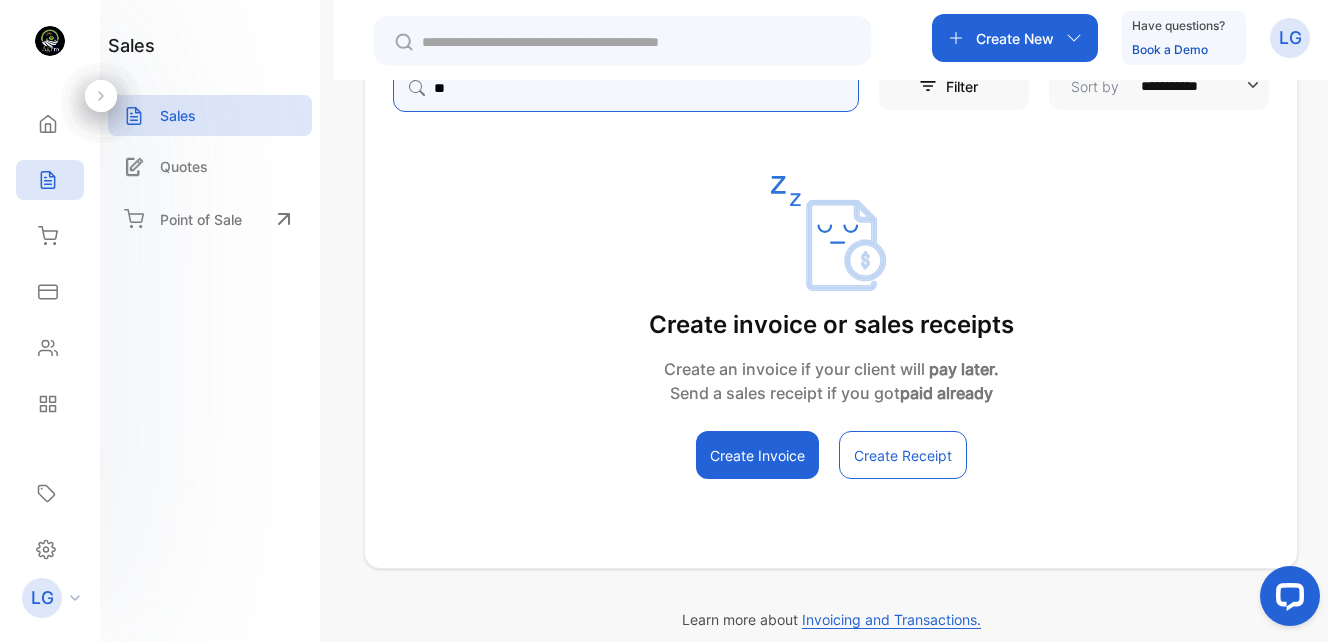type on "*" 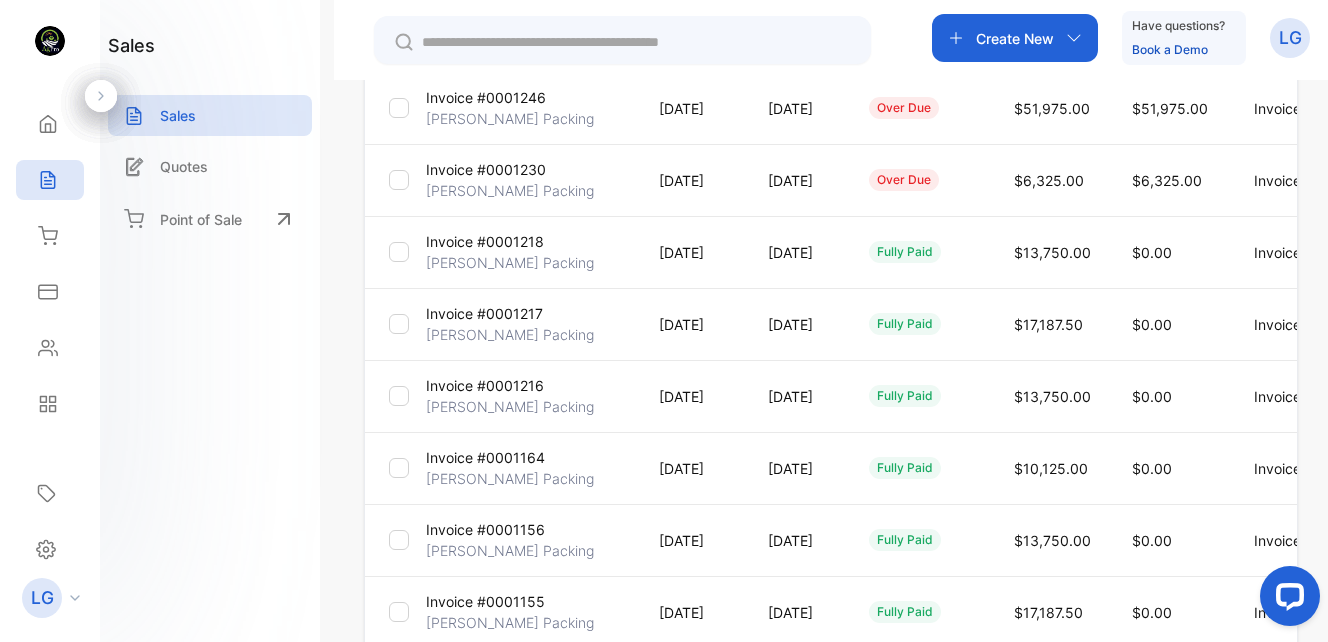 scroll, scrollTop: 420, scrollLeft: 0, axis: vertical 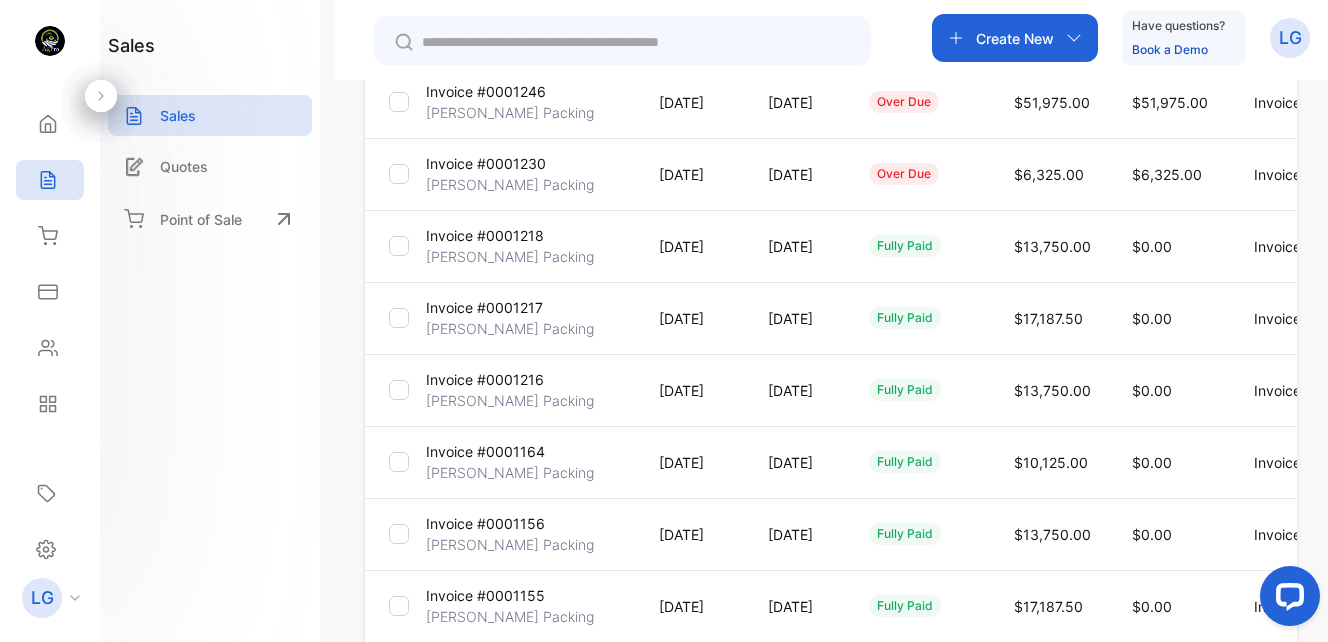 type on "***" 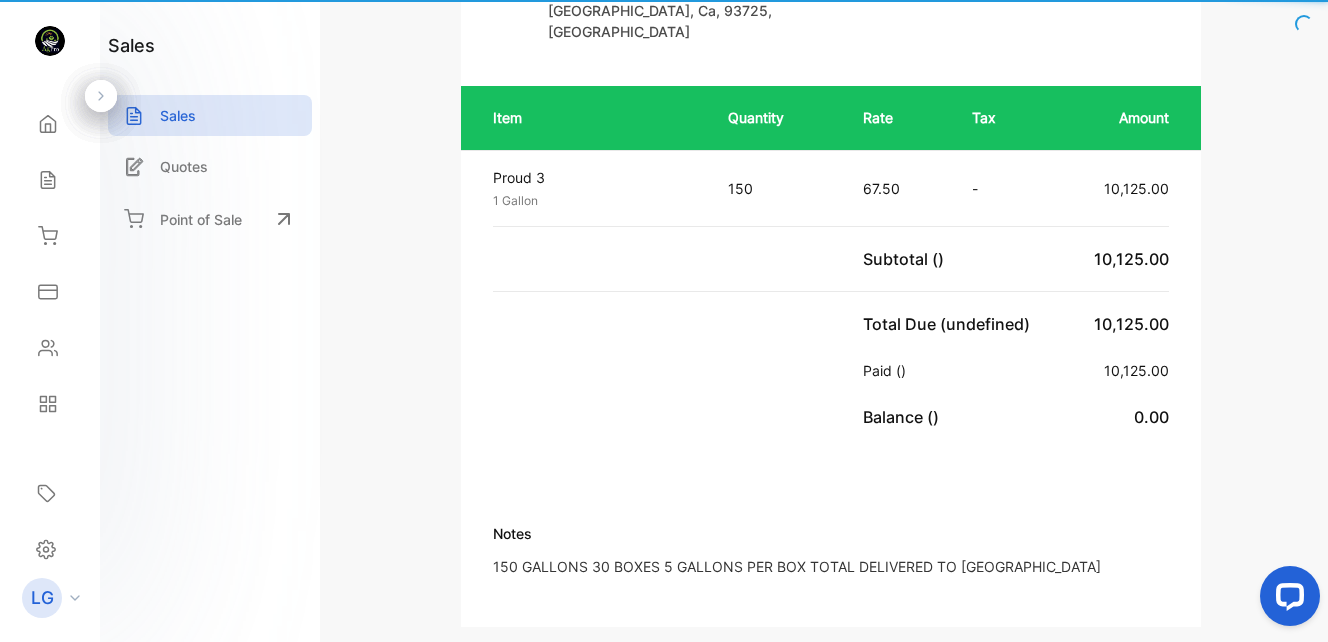 scroll, scrollTop: 462, scrollLeft: 0, axis: vertical 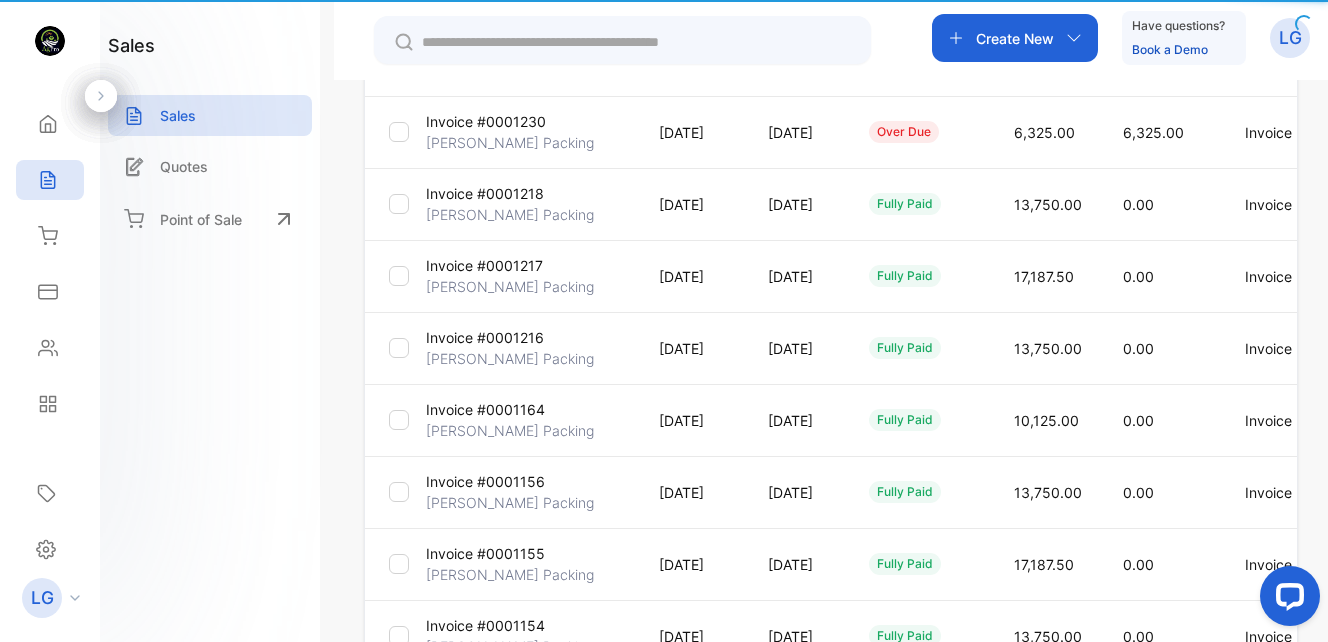 type on "**********" 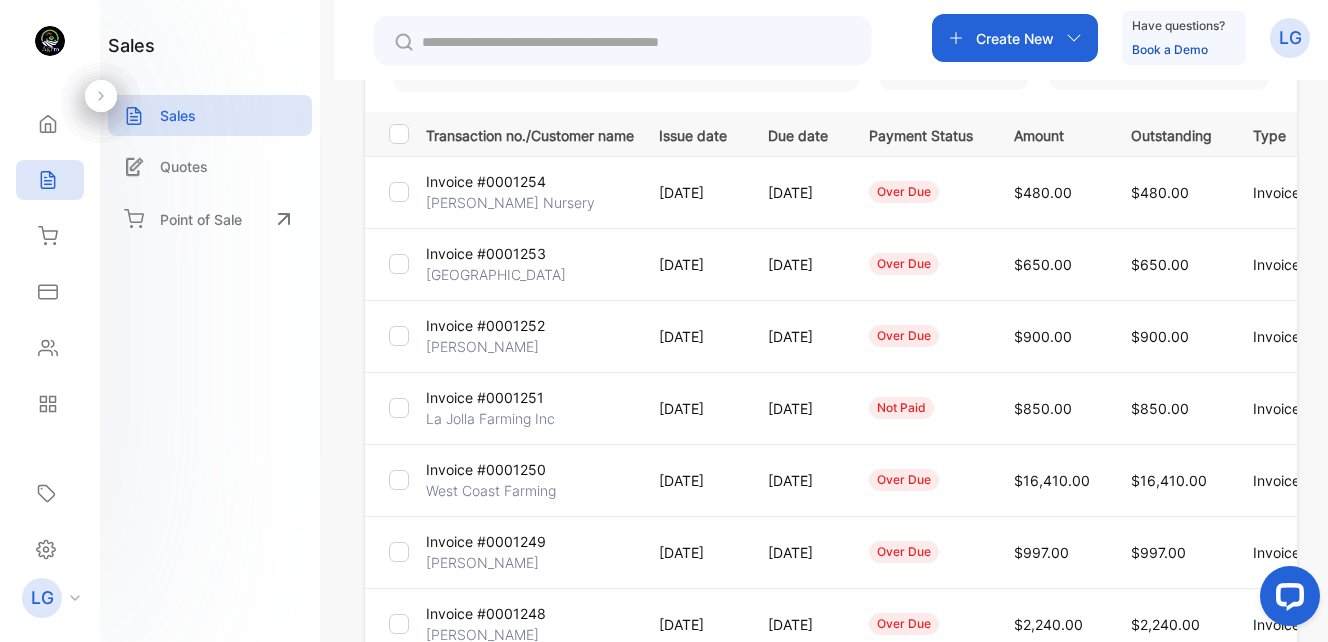 scroll, scrollTop: 462, scrollLeft: 0, axis: vertical 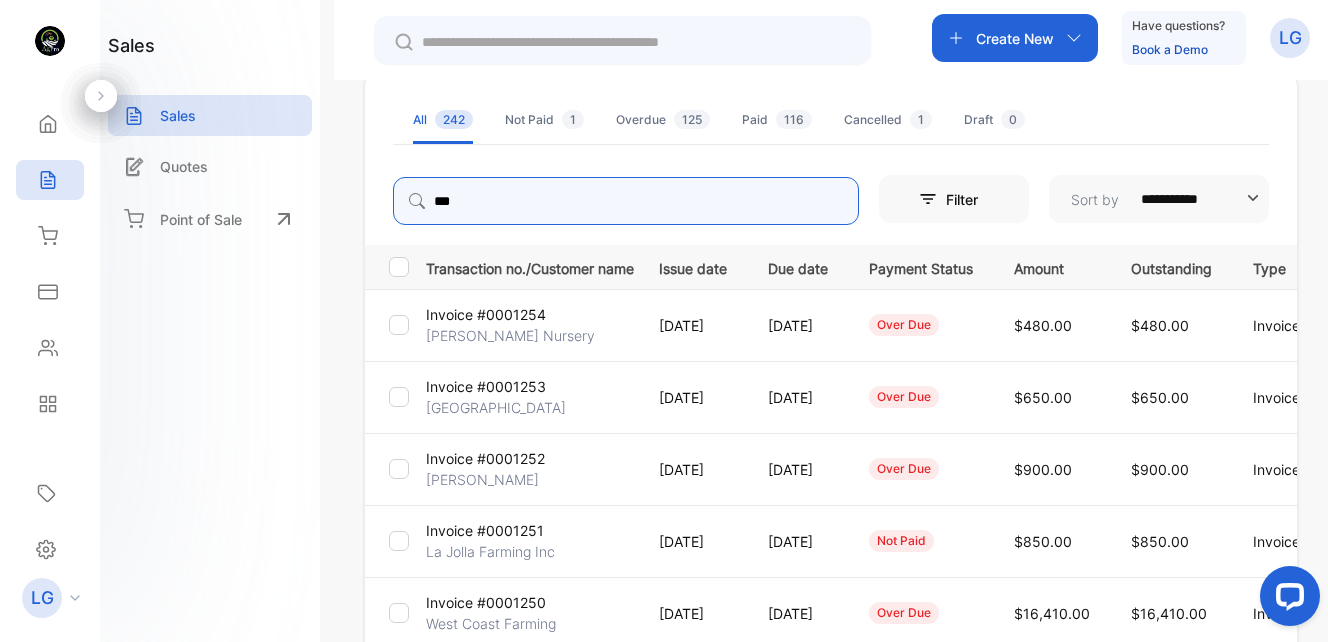 click on "***" at bounding box center [626, 201] 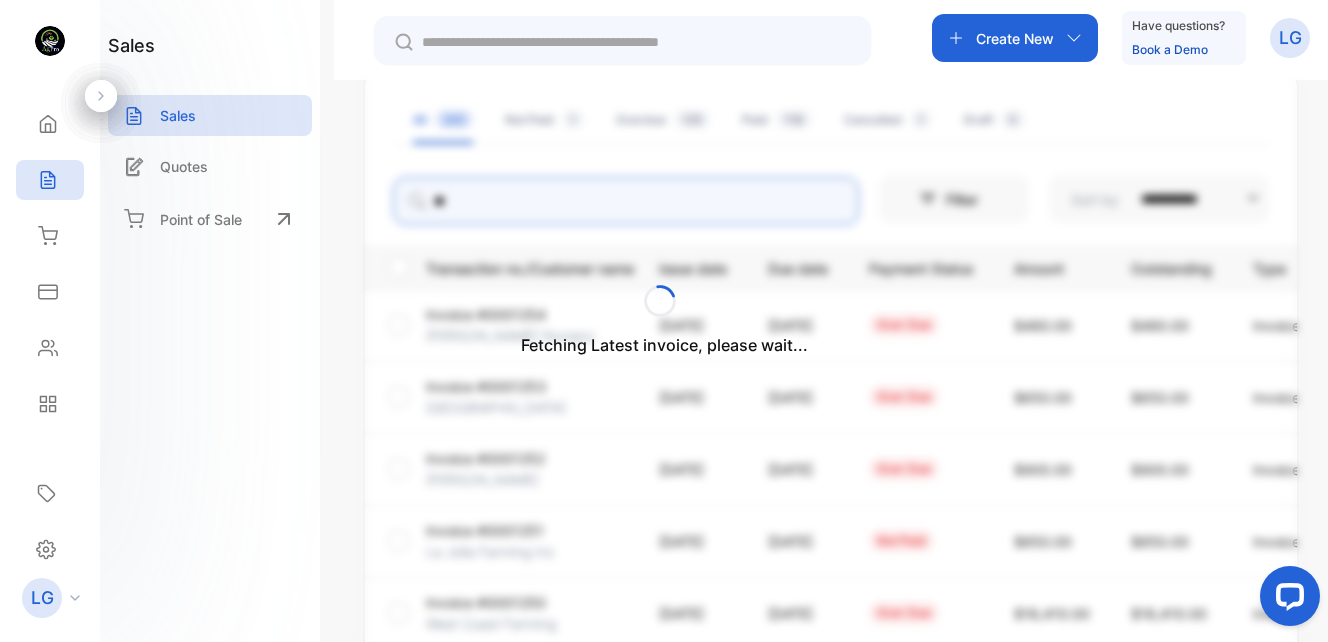 type on "******" 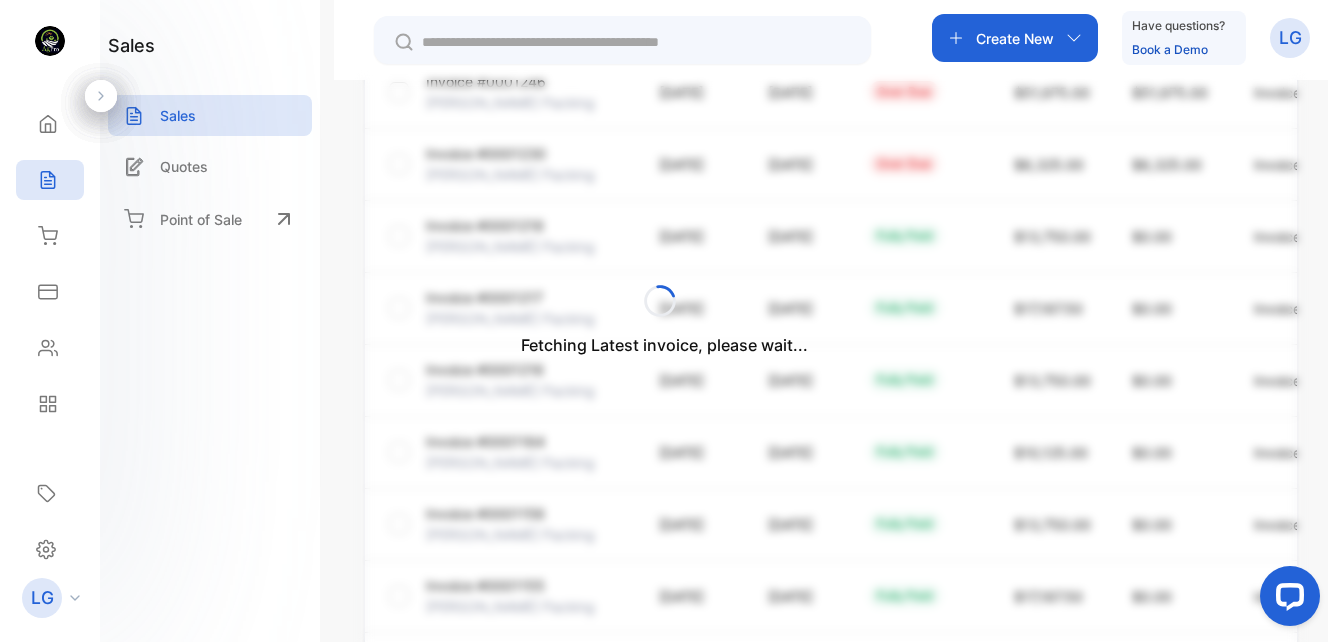 scroll, scrollTop: 441, scrollLeft: 0, axis: vertical 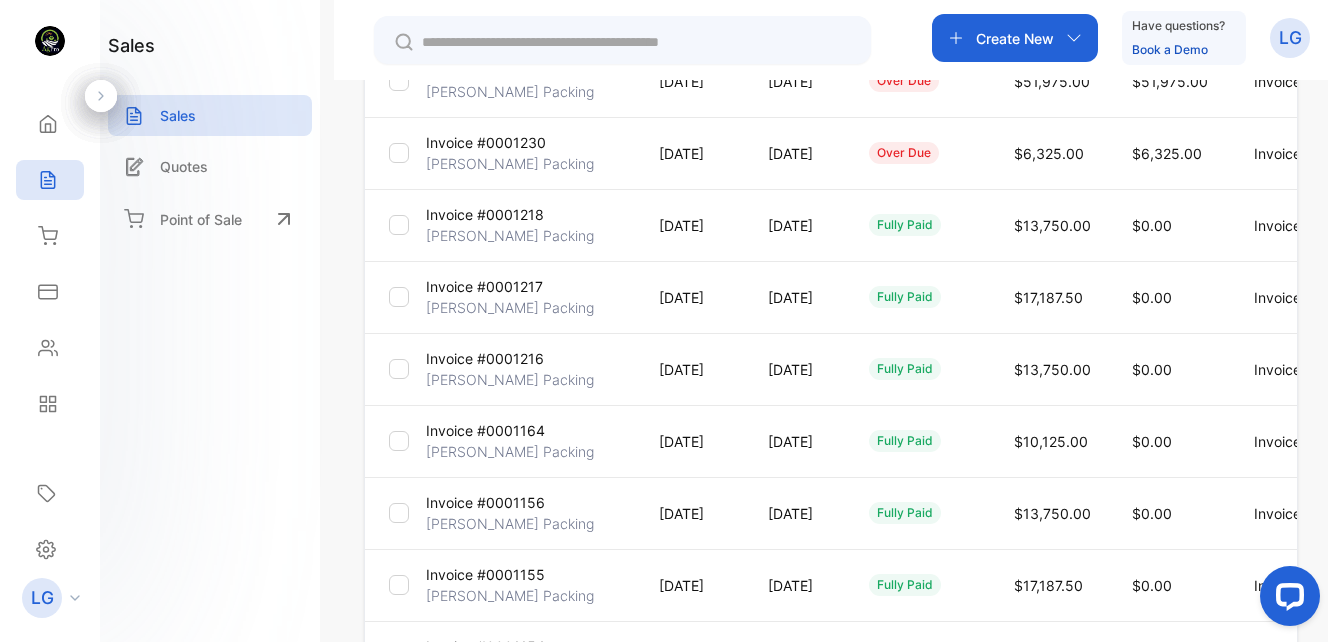 click on "Invoice #0001156" at bounding box center [485, 502] 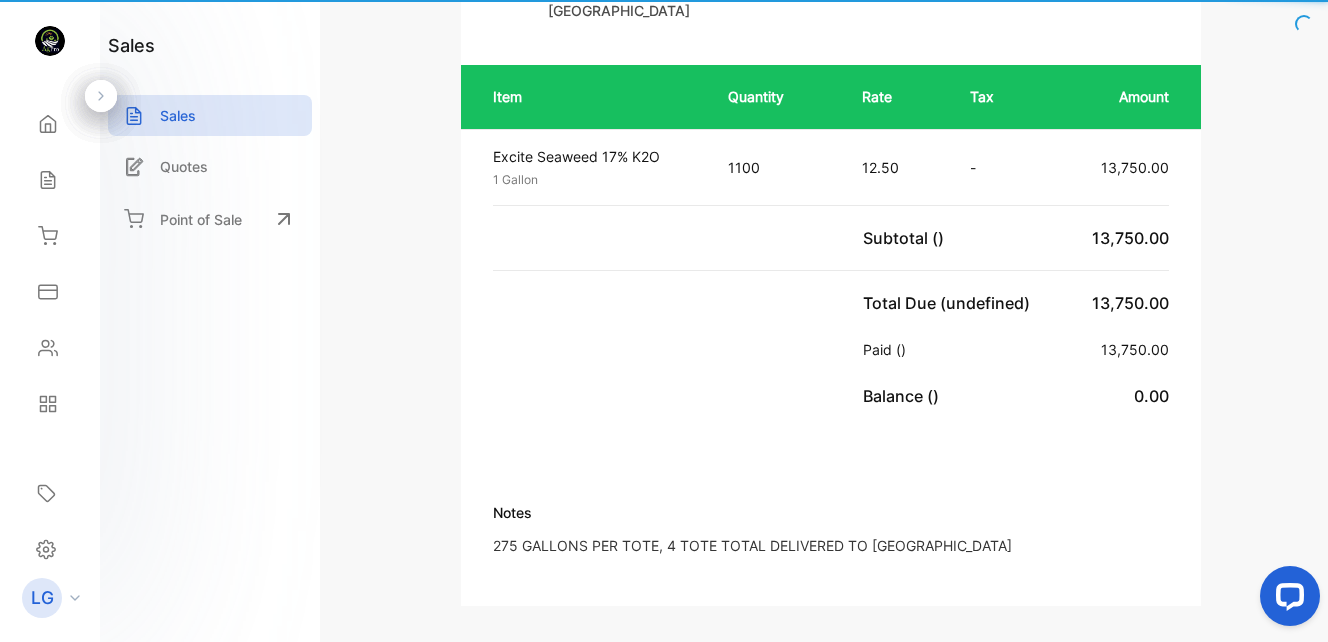 scroll, scrollTop: 483, scrollLeft: 0, axis: vertical 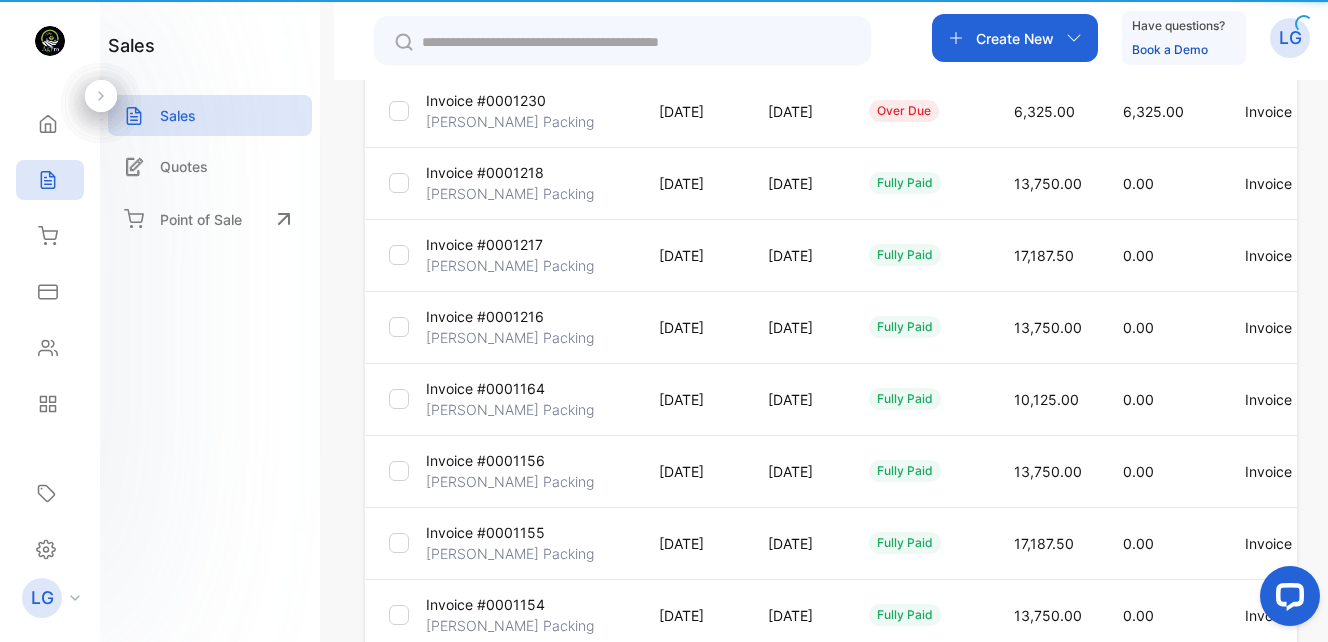 type on "**********" 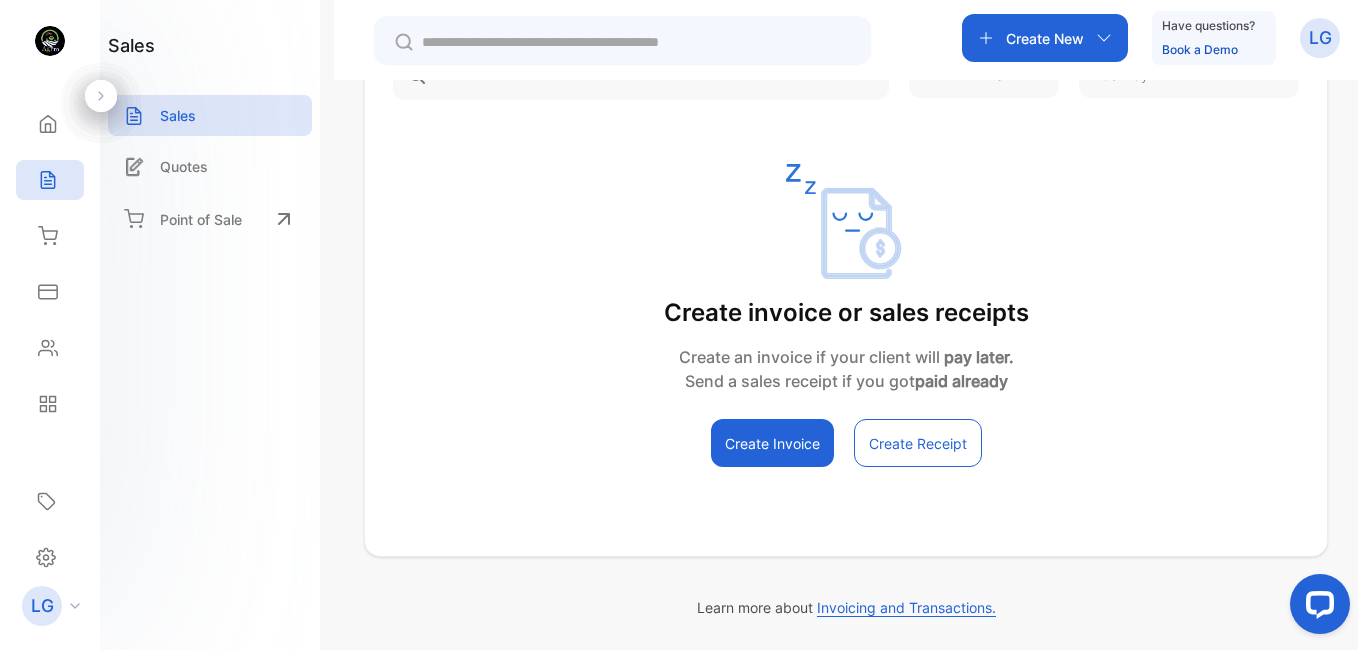scroll, scrollTop: 250, scrollLeft: 0, axis: vertical 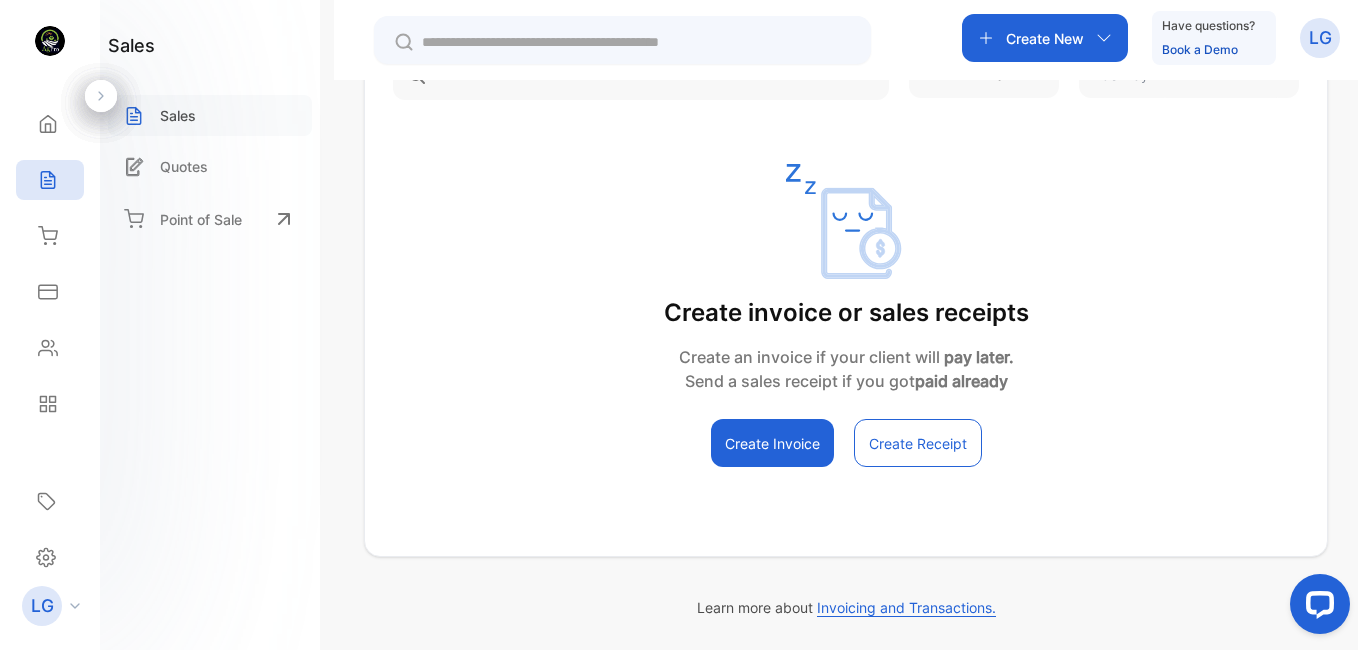 click on "Sales" at bounding box center [210, 115] 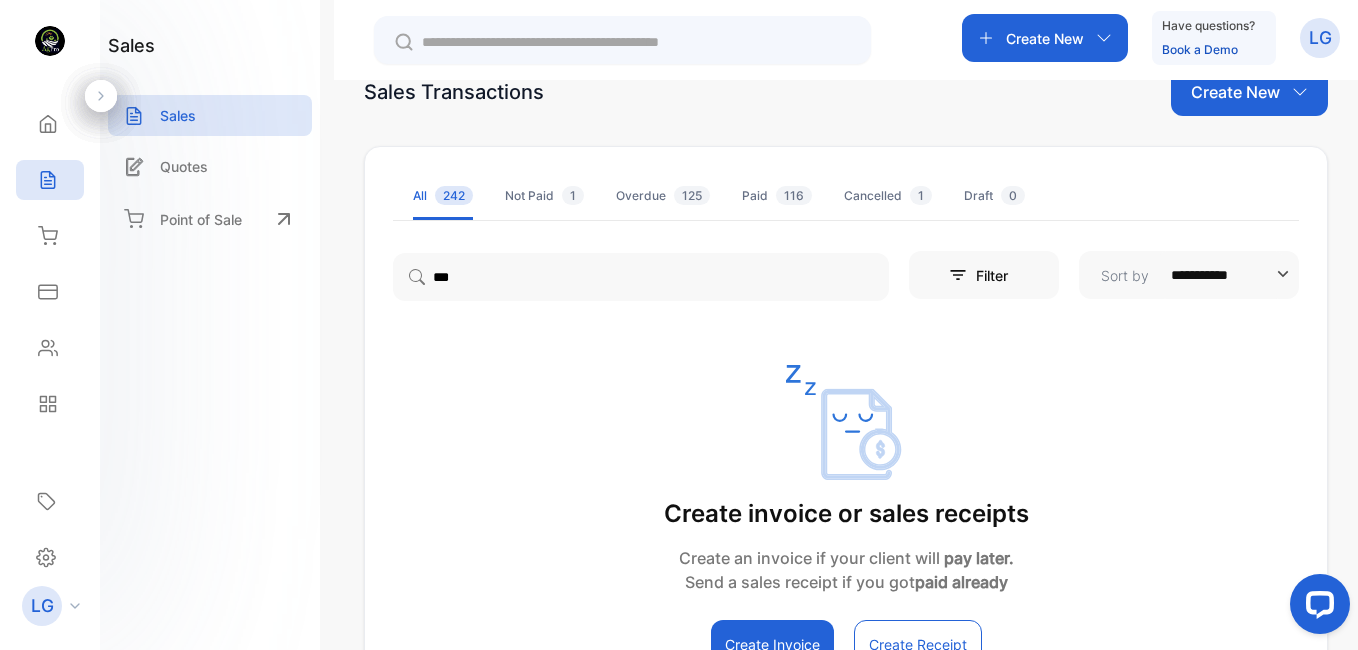 scroll, scrollTop: 0, scrollLeft: 0, axis: both 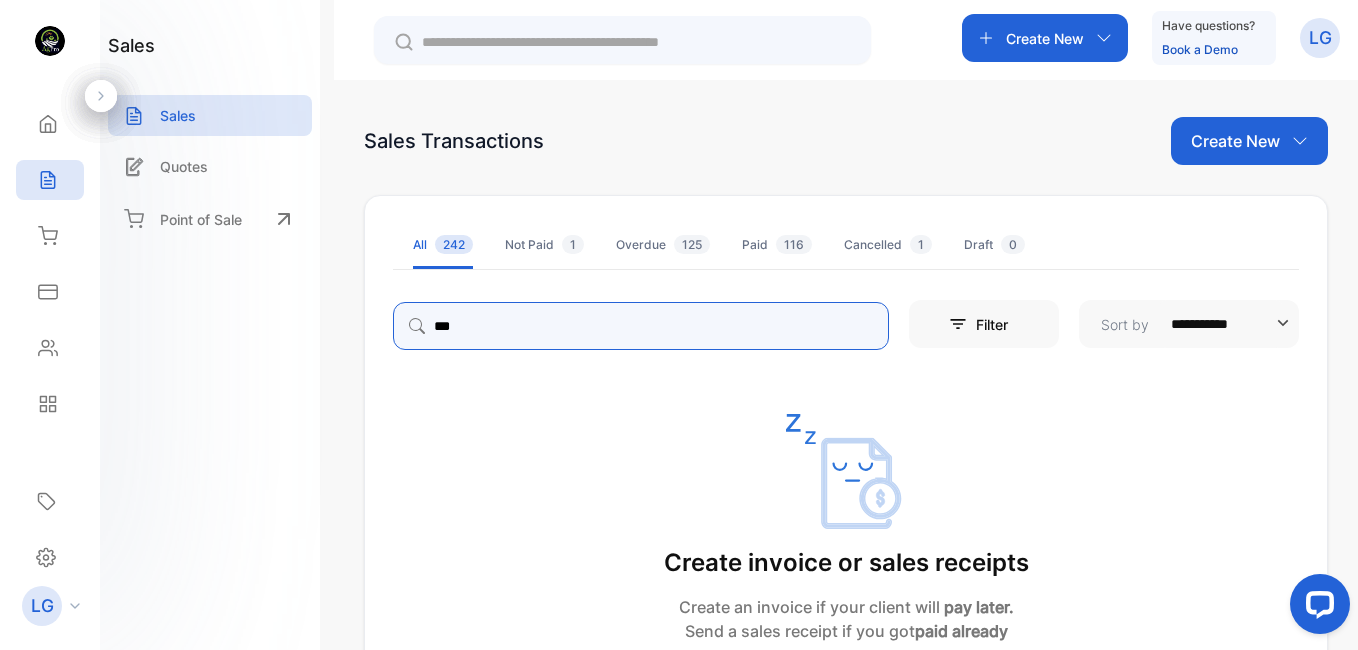 click on "***" at bounding box center (641, 326) 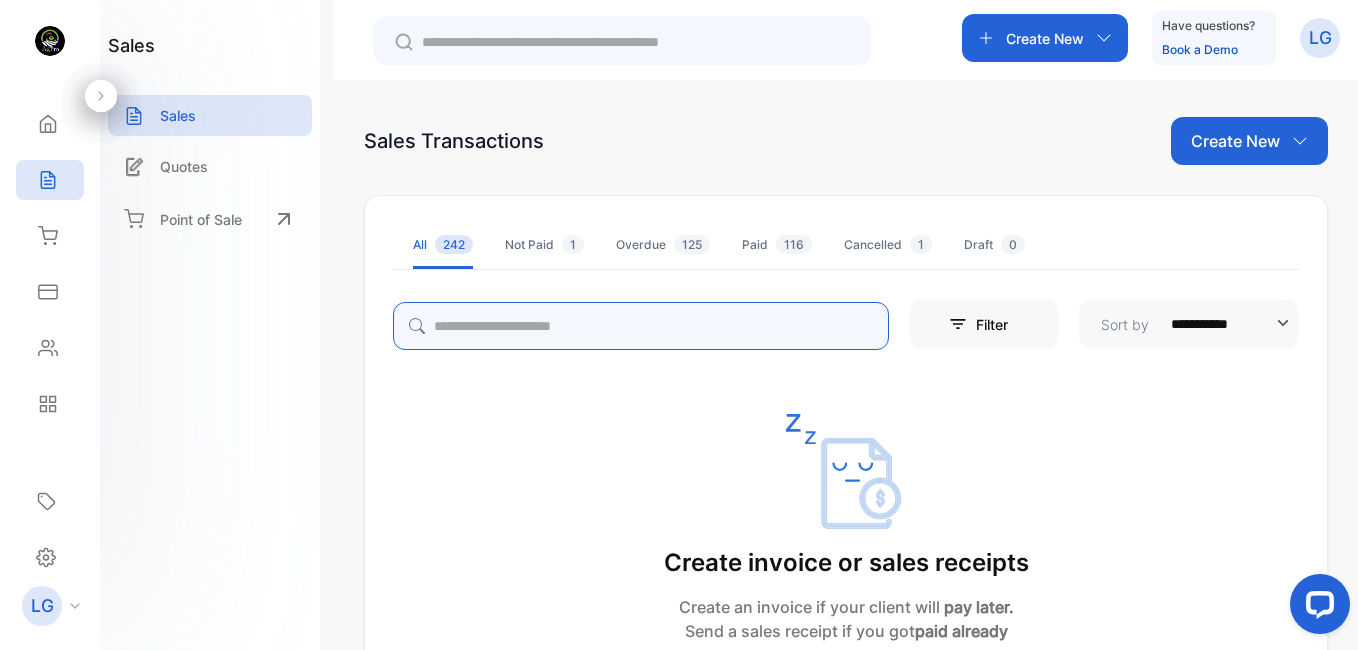 click at bounding box center [641, 326] 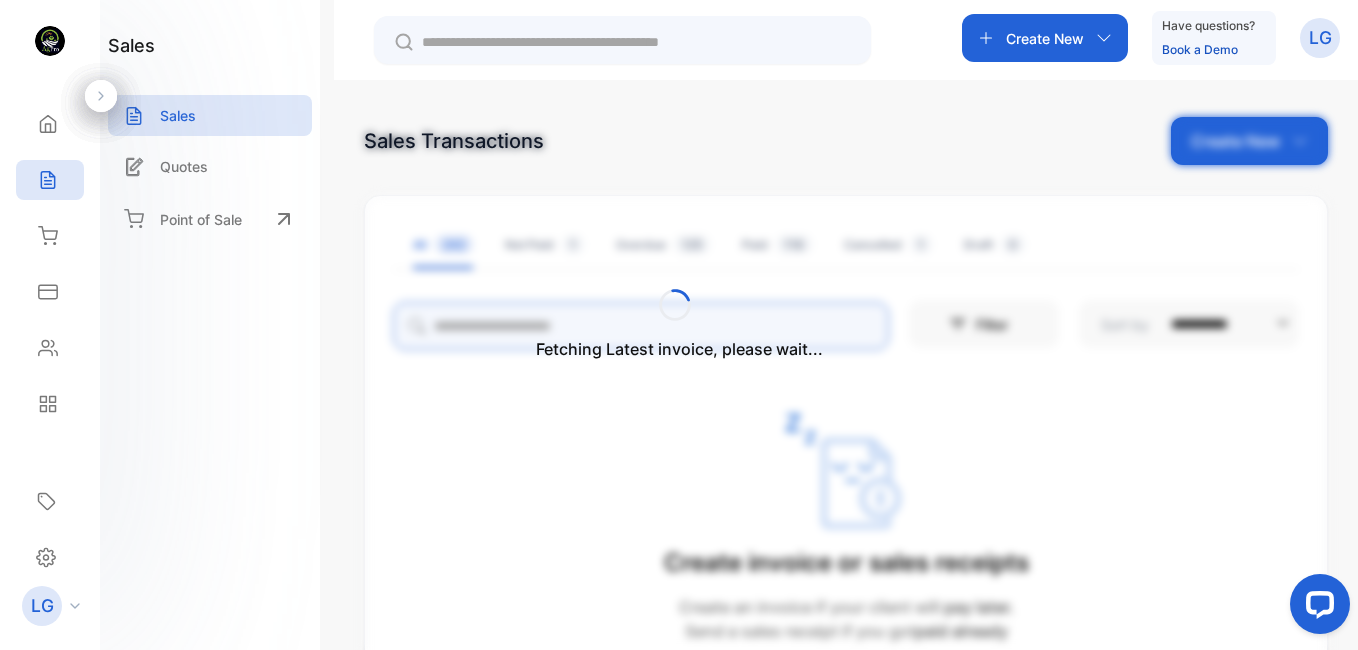 type 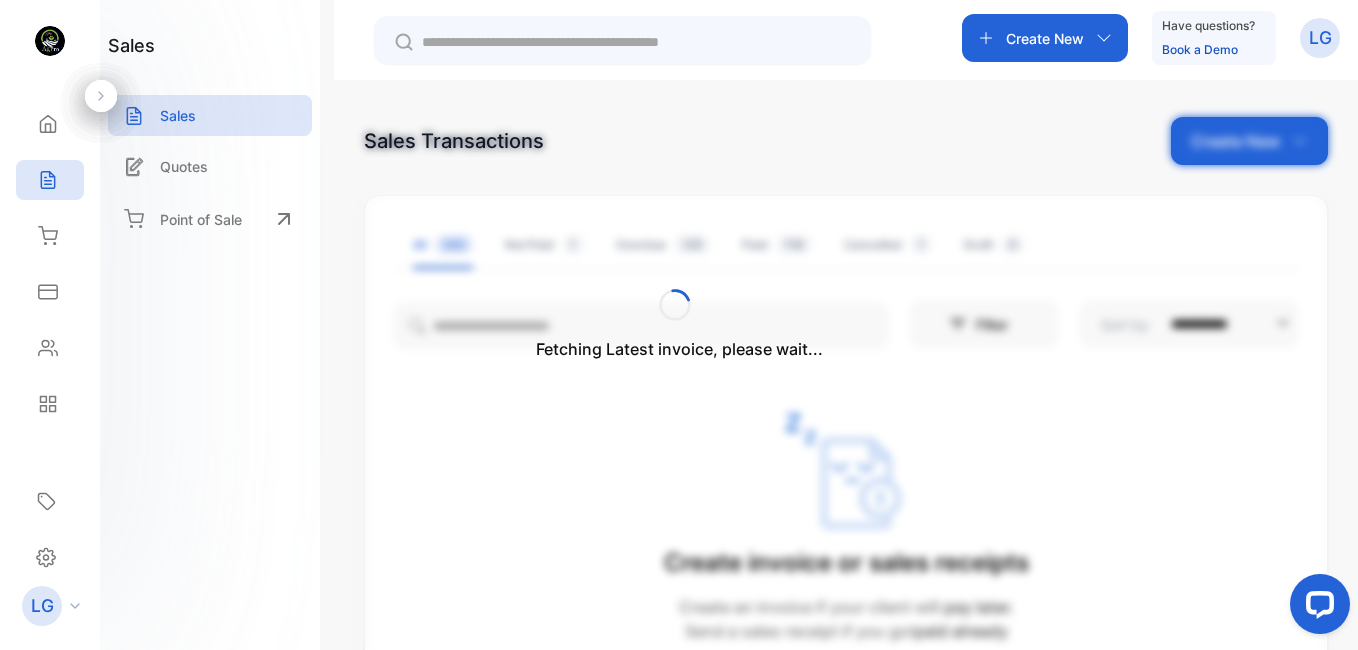click on "Fetching Latest invoice, please wait..." at bounding box center (679, 325) 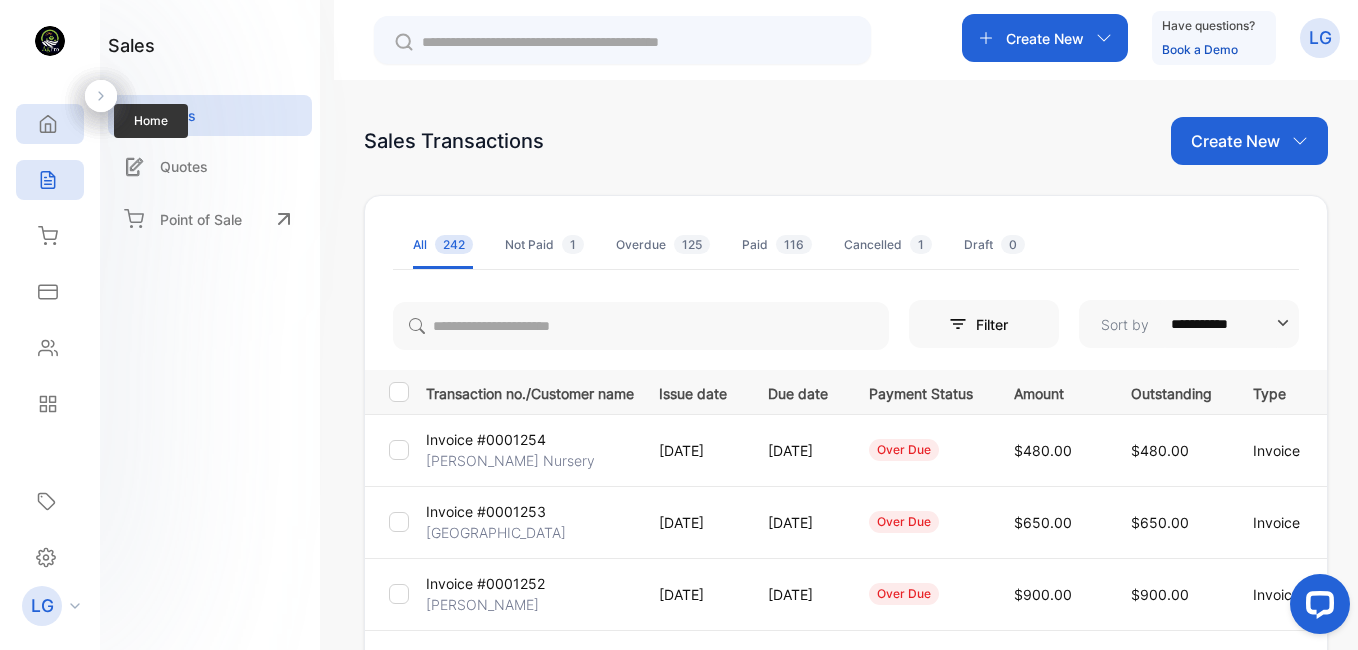 click 